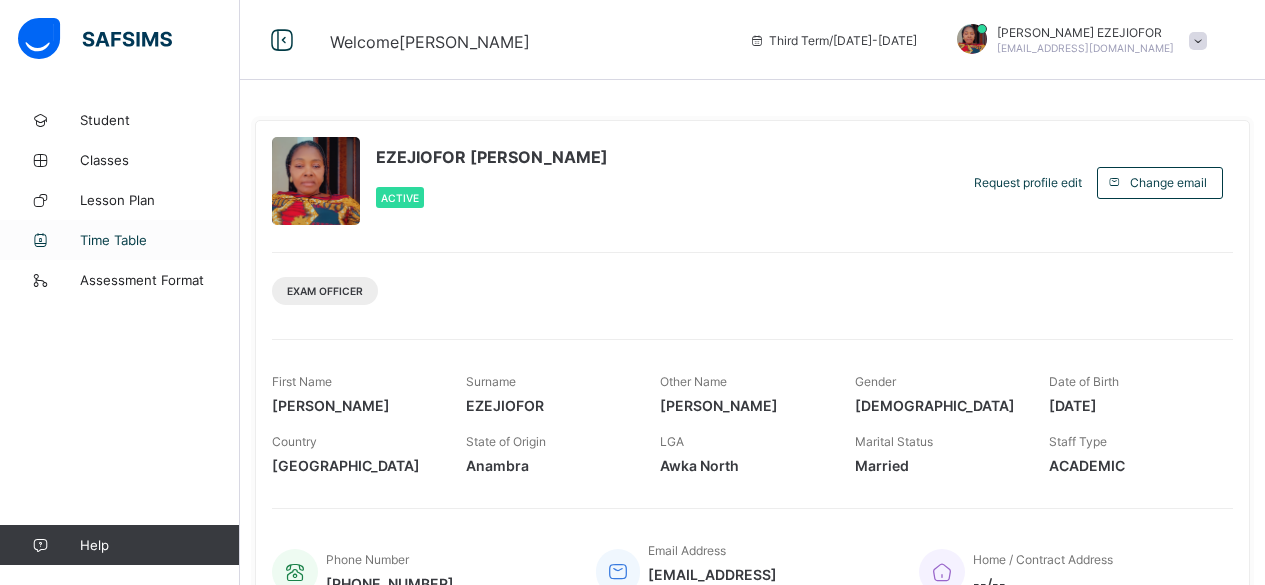scroll, scrollTop: 0, scrollLeft: 0, axis: both 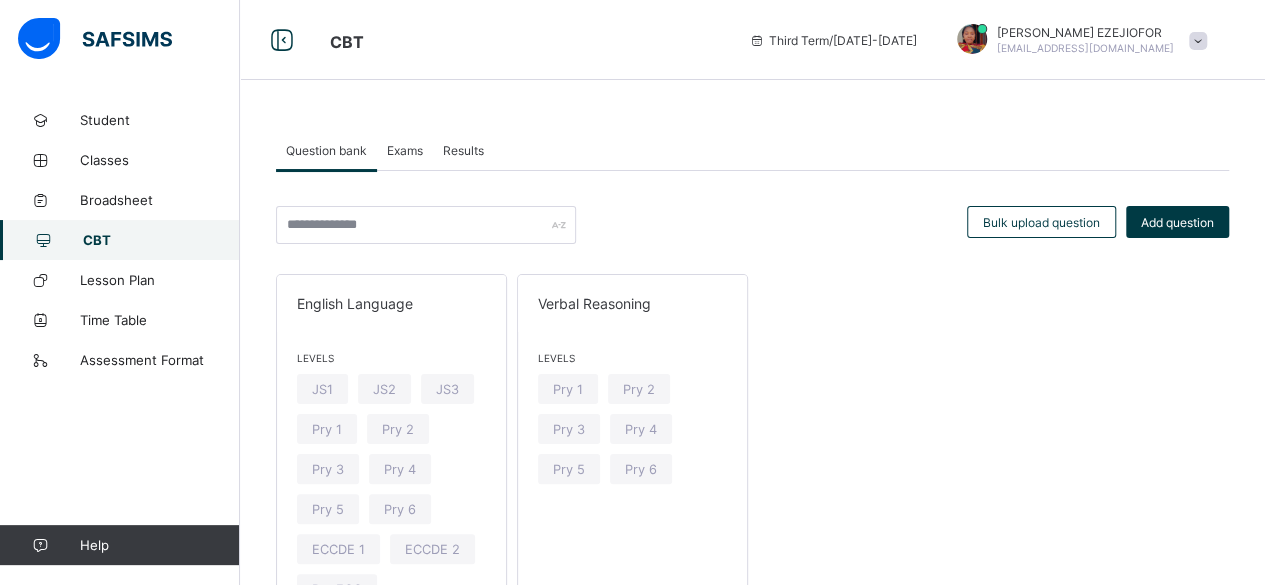 click on "Exams" at bounding box center (405, 150) 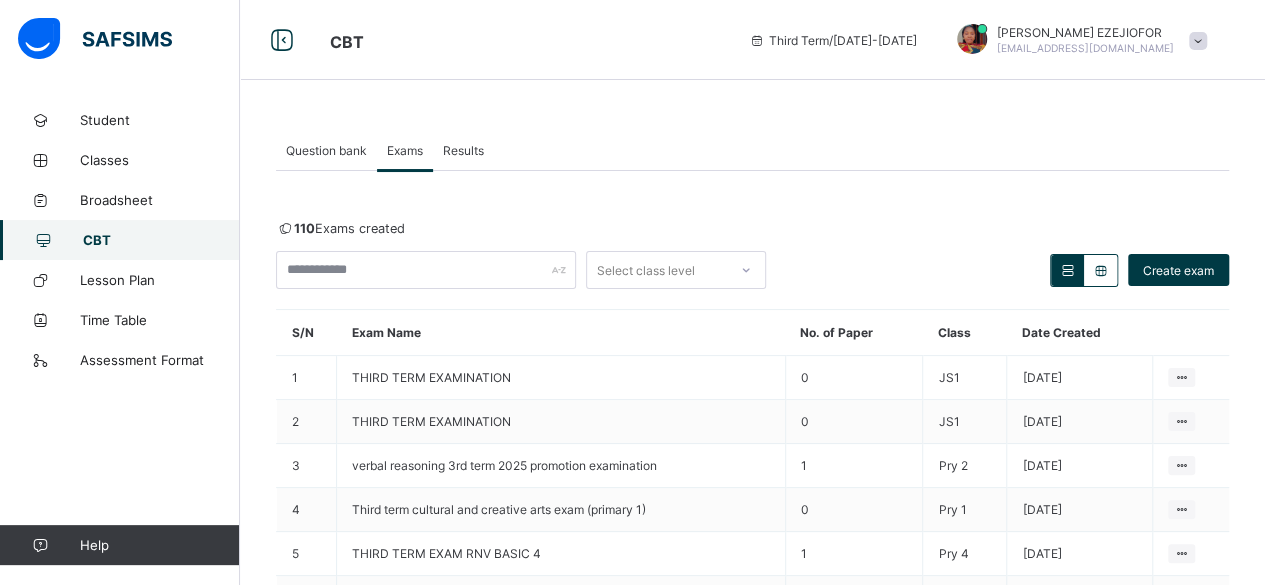 click on "CBT" at bounding box center (120, 240) 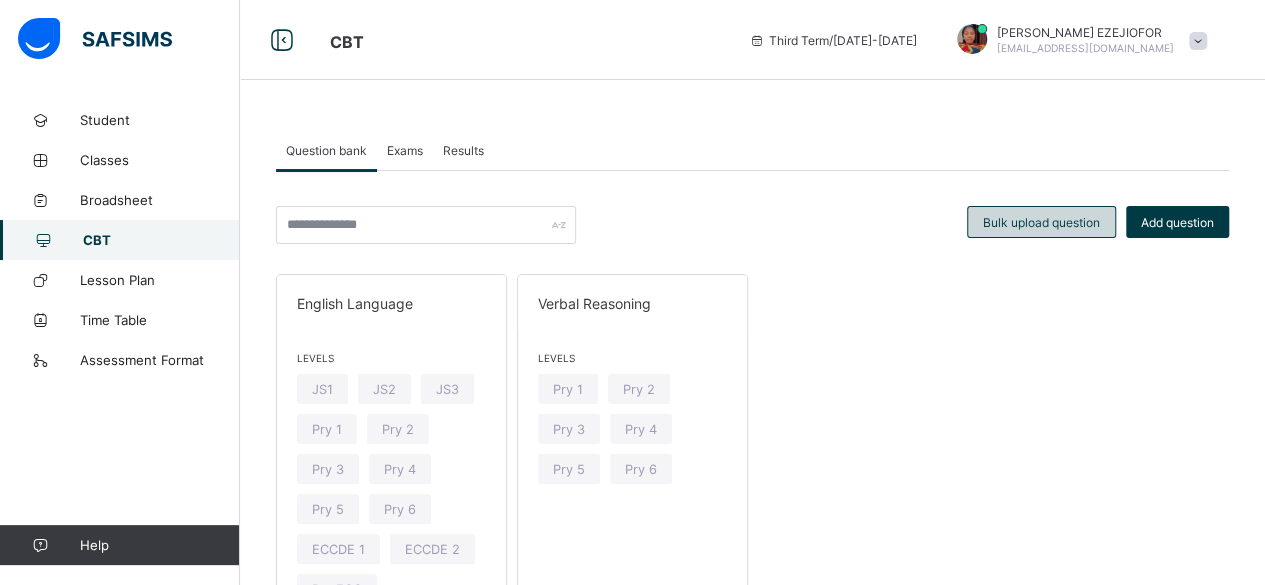 click on "Bulk upload question" at bounding box center (1041, 222) 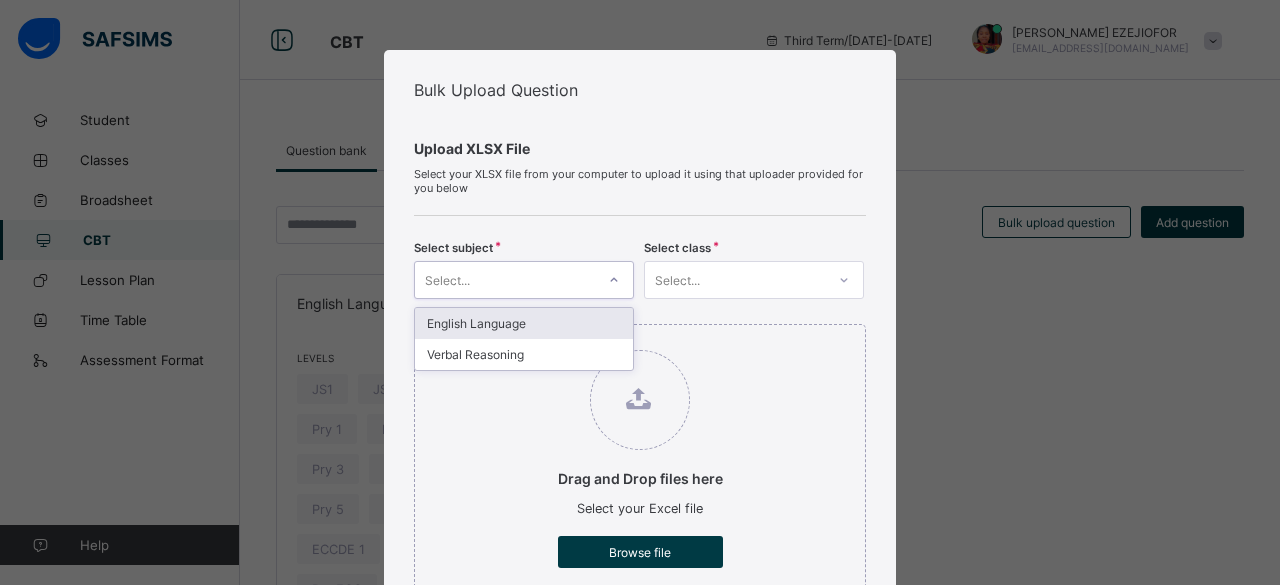 click 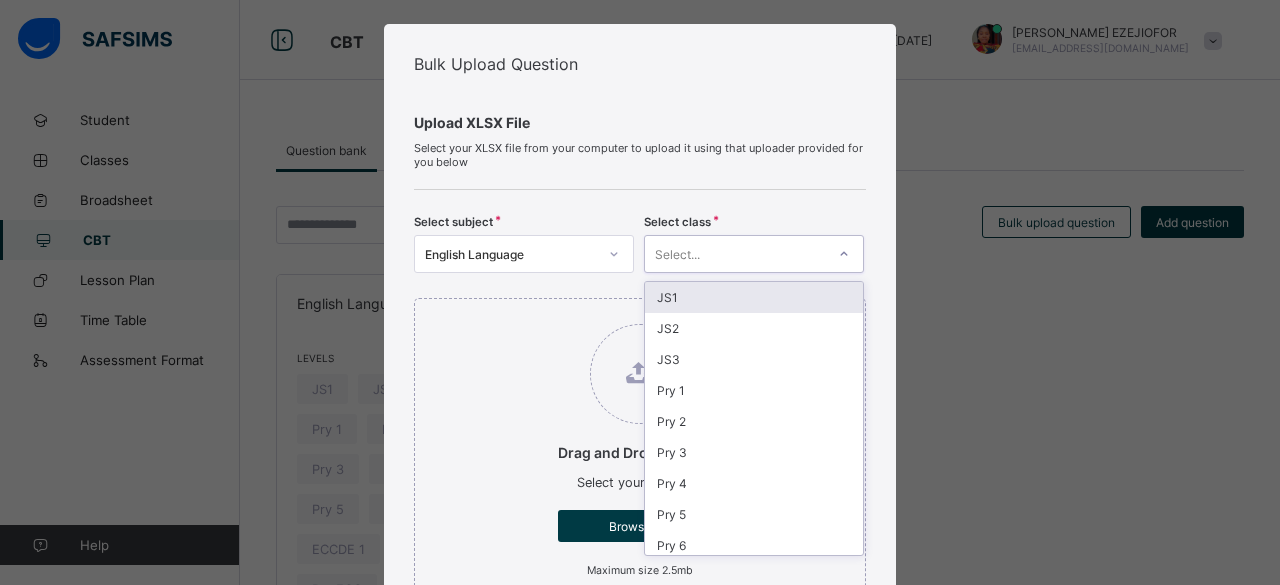click on "option JS1 focused, 1 of 12. 12 results available. Use Up and Down to choose options, press Enter to select the currently focused option, press Escape to exit the menu, press Tab to select the option and exit the menu. Select... JS1 JS2 JS3 Pry 1 Pry 2 Pry 3 Pry 4 Pry 5 Pry 6 ECCDE 1 ECCDE 2 Pre ECC" at bounding box center [754, 254] 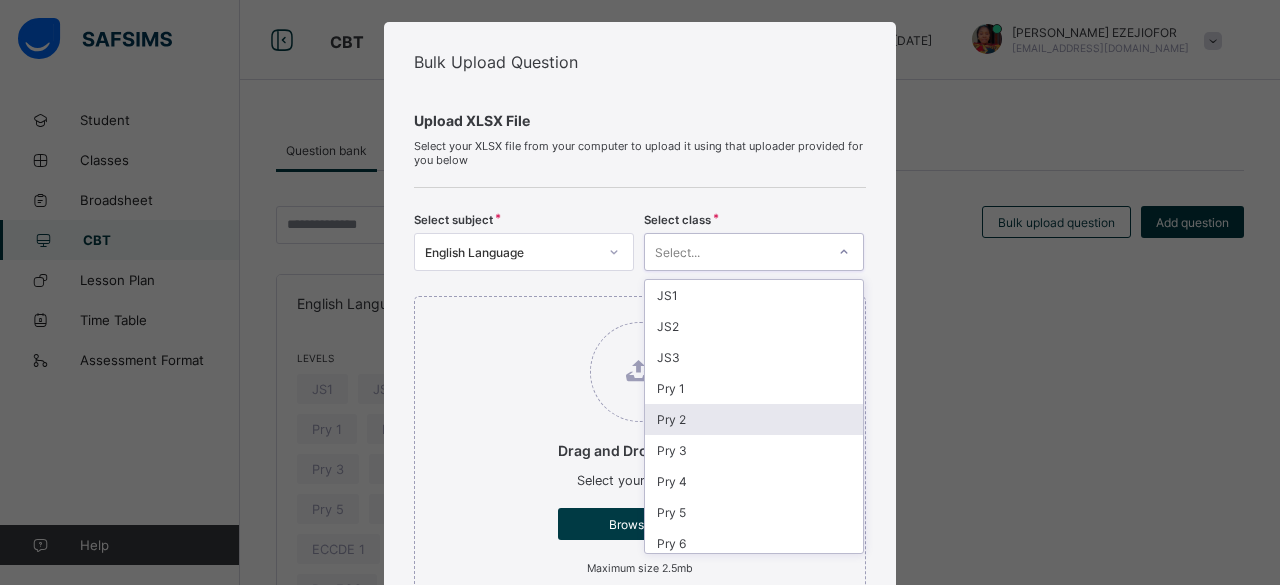 click on "Pry 2" at bounding box center [754, 419] 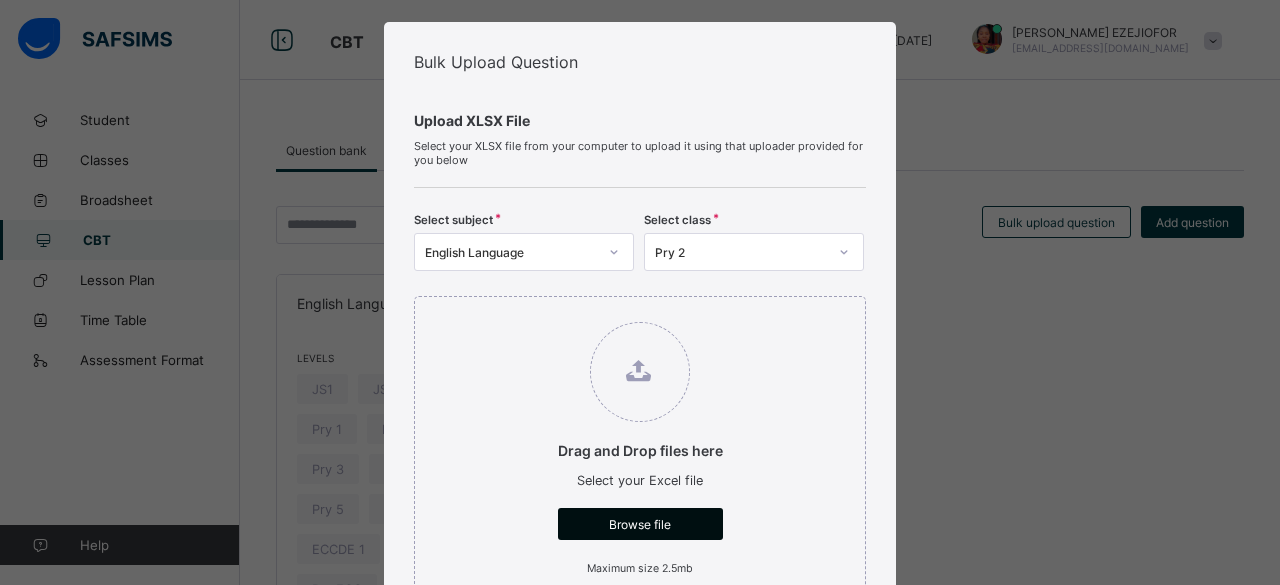 click on "Browse file" at bounding box center (640, 524) 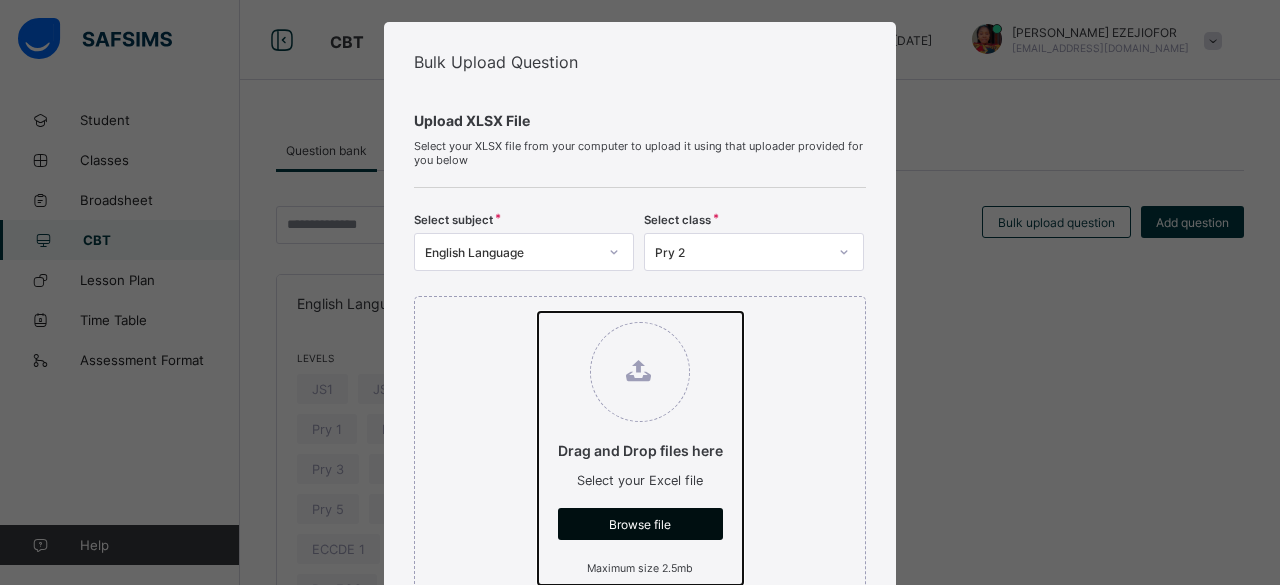 click on "Drag and Drop files here Select your Excel file Browse file Maximum size 2.5mb" at bounding box center (538, 312) 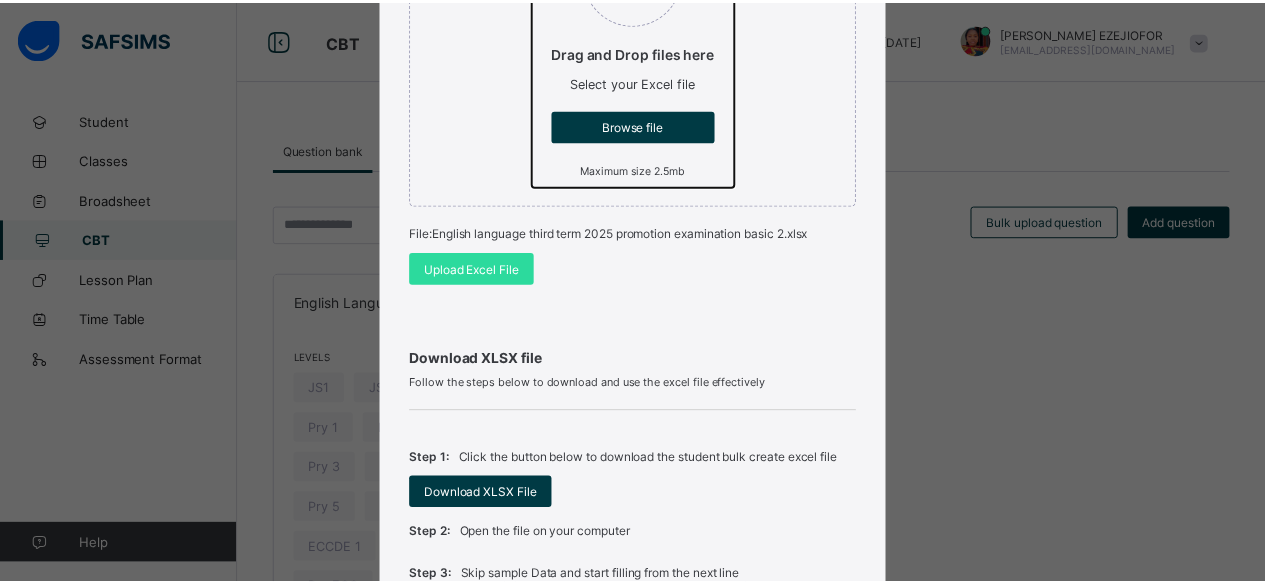 scroll, scrollTop: 428, scrollLeft: 0, axis: vertical 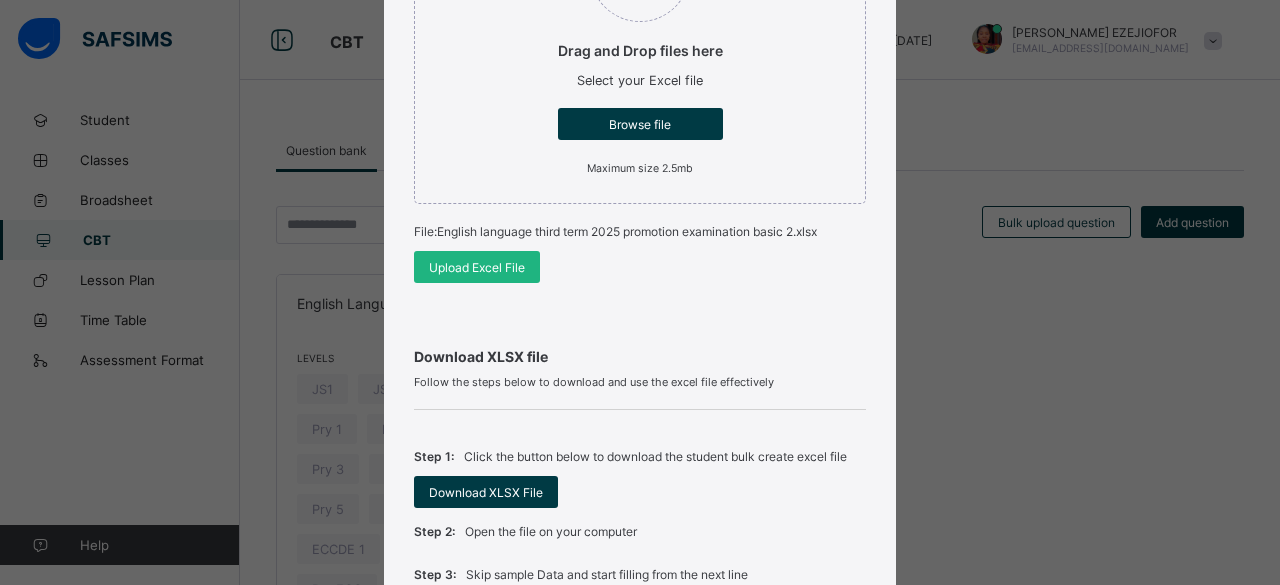 click on "Upload Excel File" at bounding box center [477, 267] 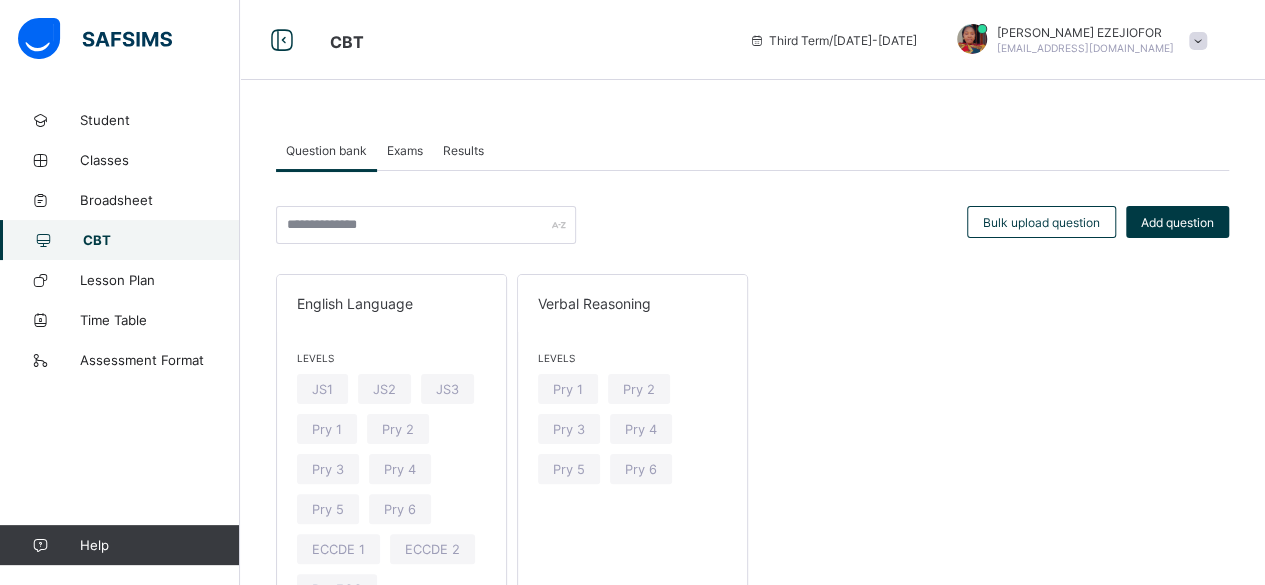 click on "Bulk upload question Add question English Language Levels JS1 JS2 JS3 Pry 1 Pry 2 Pry 3 Pry 4 Pry 5 Pry 6 ECCDE 1 ECCDE 2 Pre ECC Verbal Reasoning Levels Pry 1 Pry 2 Pry 3 Pry 4 Pry 5 Pry 6 × Create Question subject Select subject class Select class question Undo CTRL+ Z Redo CTRL+ Y  / CTRL+SHIFT+ Z Bold CTRL+ B Underline CTRL+ U Italic CTRL+ I Size Size Font Color Highlight Color Align Horizontal line List Table Link Image Show blocks Code view Align left Align center Align right Align justify (Default) 12 14 16 18 20 Insert Link URL to link Text to display  Open in new window  Download link Submit Insert image Image Link Select from files Image URL Alternative text Width   Height **** x ****  Constrain proportions  Insert description URL to link Text to display  Open in new window  Download link Basic Left Center Right Submit Insert Video Media embed URL, YouTube/Vimeo Width   Height (Ratio) x * **** *** ****  Constrain proportions Basic Left Center Right Submit Insert Audio Audio URL Submit" at bounding box center (752, 420) 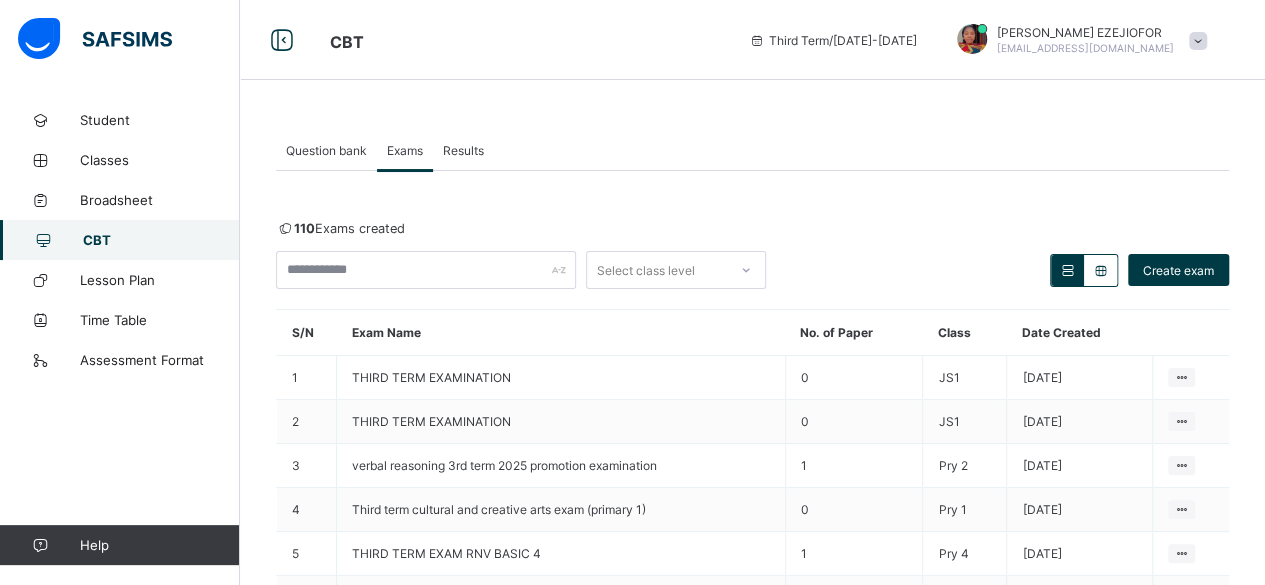 click on "Exams" at bounding box center [405, 150] 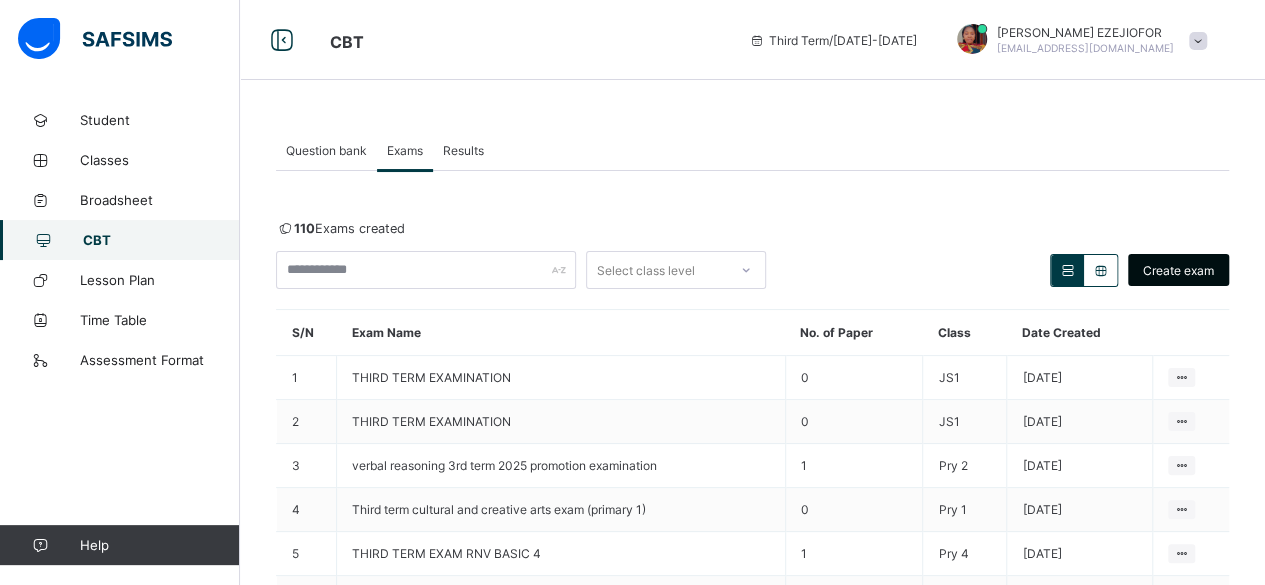 click on "Create exam" at bounding box center [1178, 270] 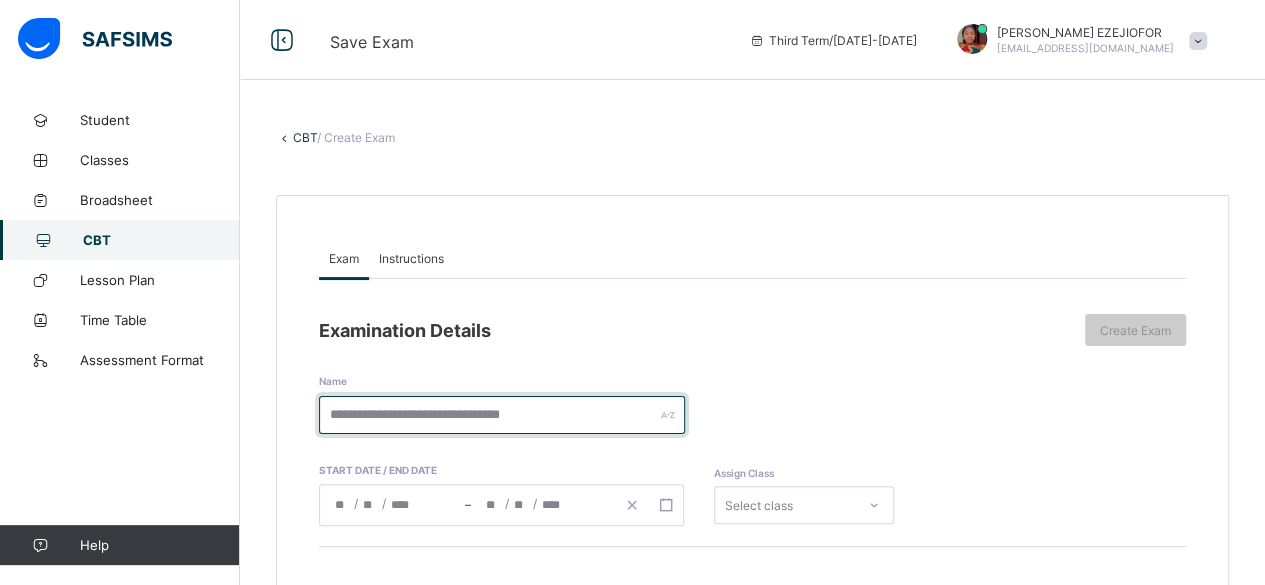 click at bounding box center (502, 415) 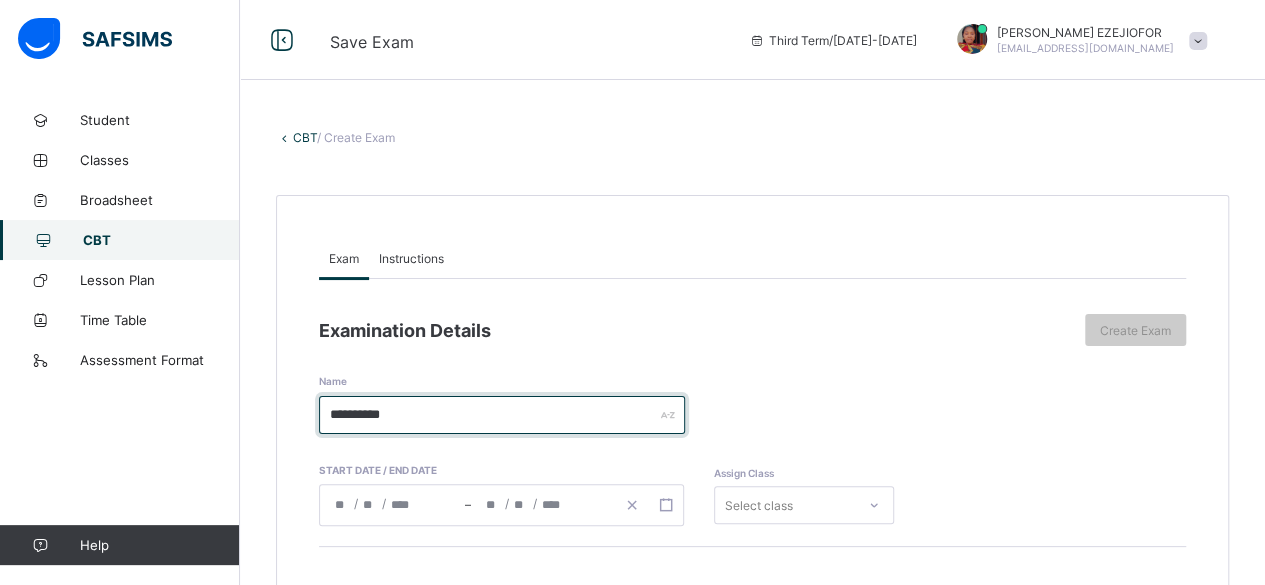 click on "*********" at bounding box center (502, 415) 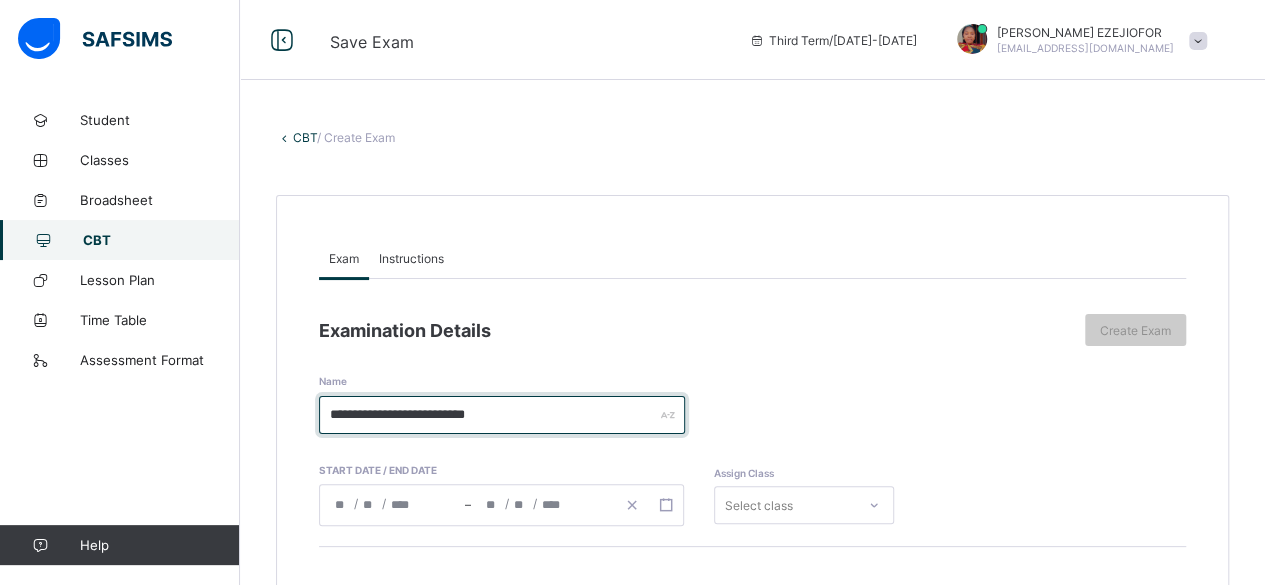 click on "**********" at bounding box center [502, 415] 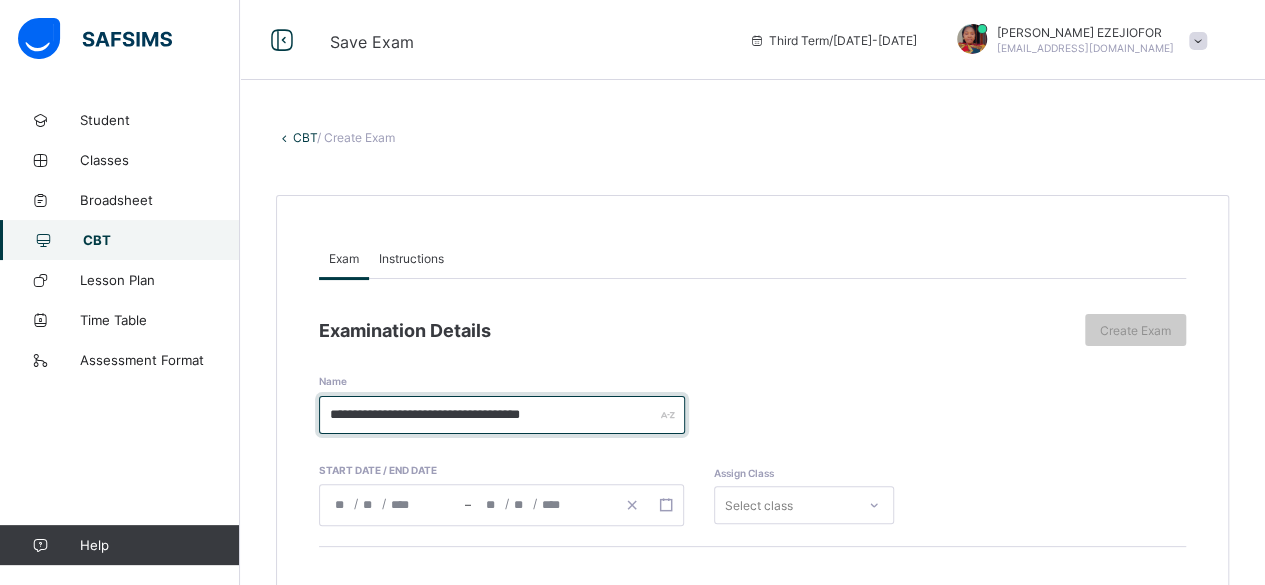 type on "**********" 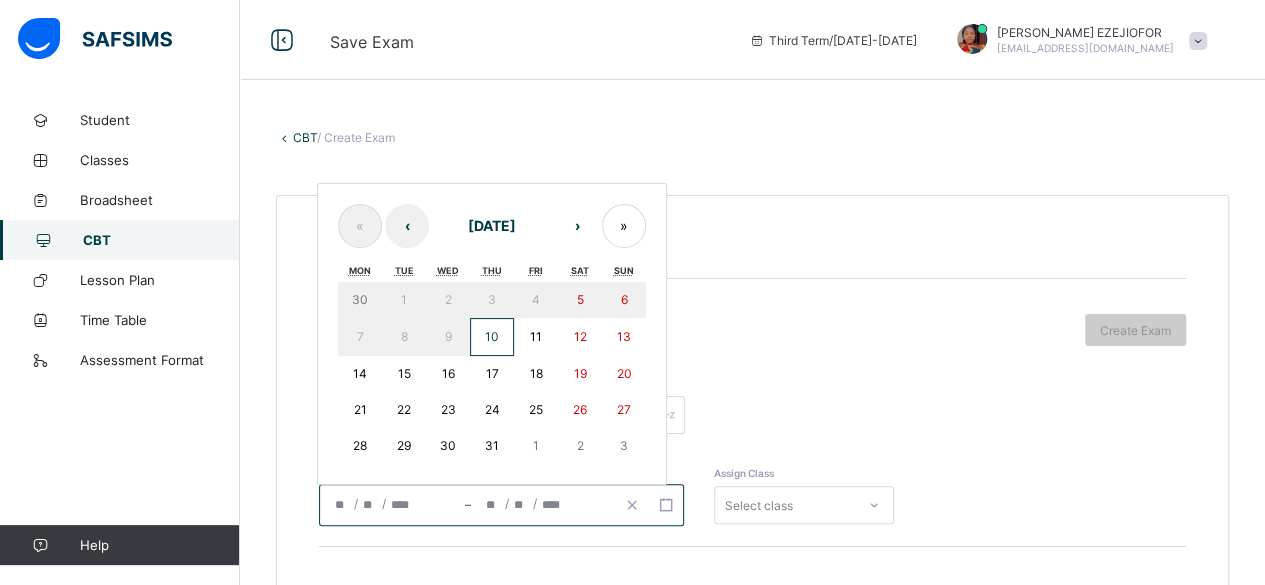 click 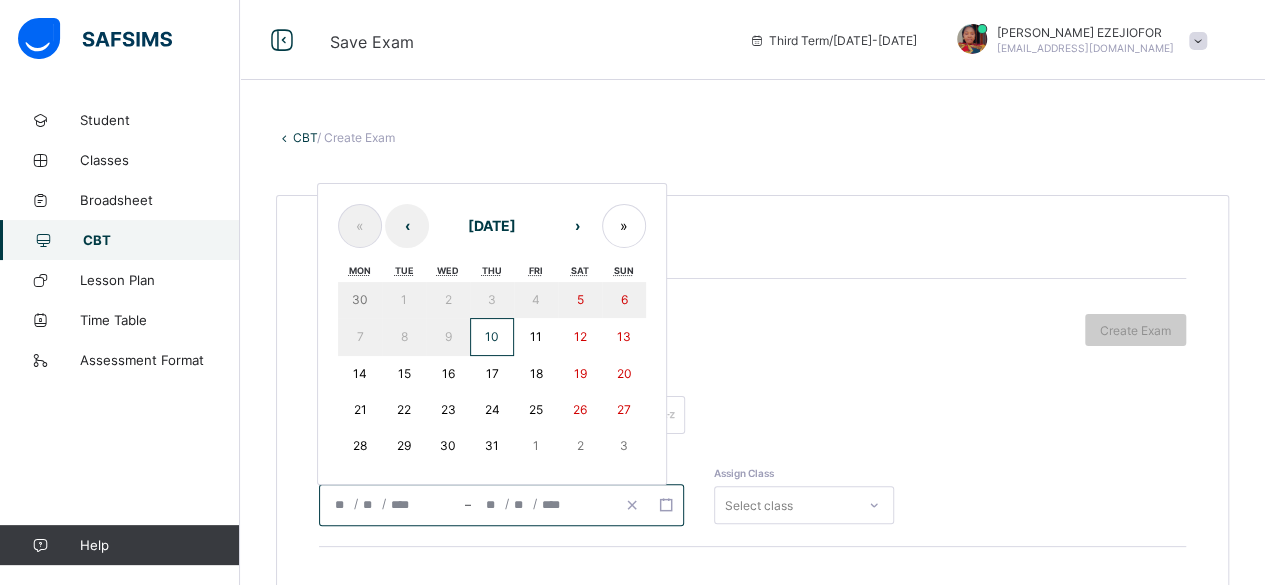 click on "11" at bounding box center [536, 336] 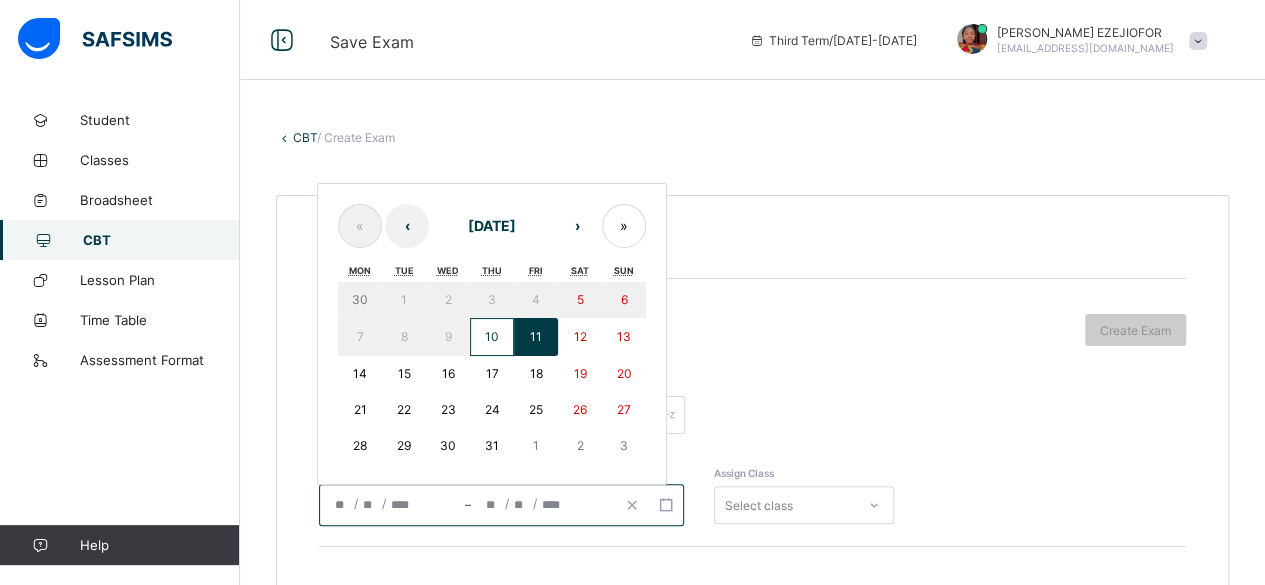 click 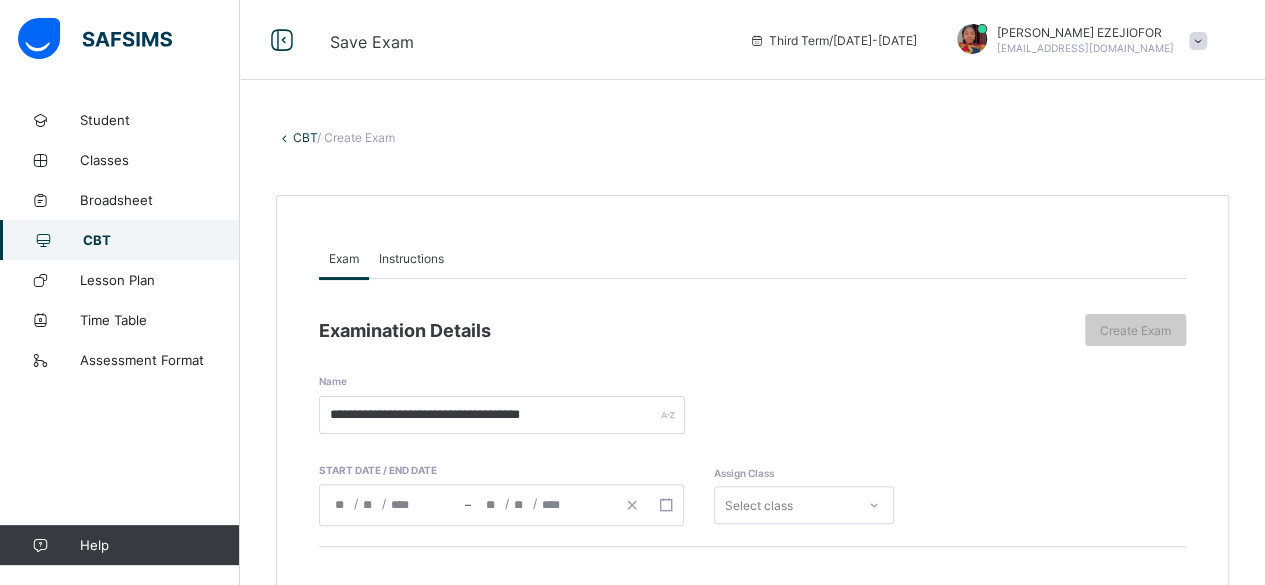 click on "Examination Details" at bounding box center [697, 330] 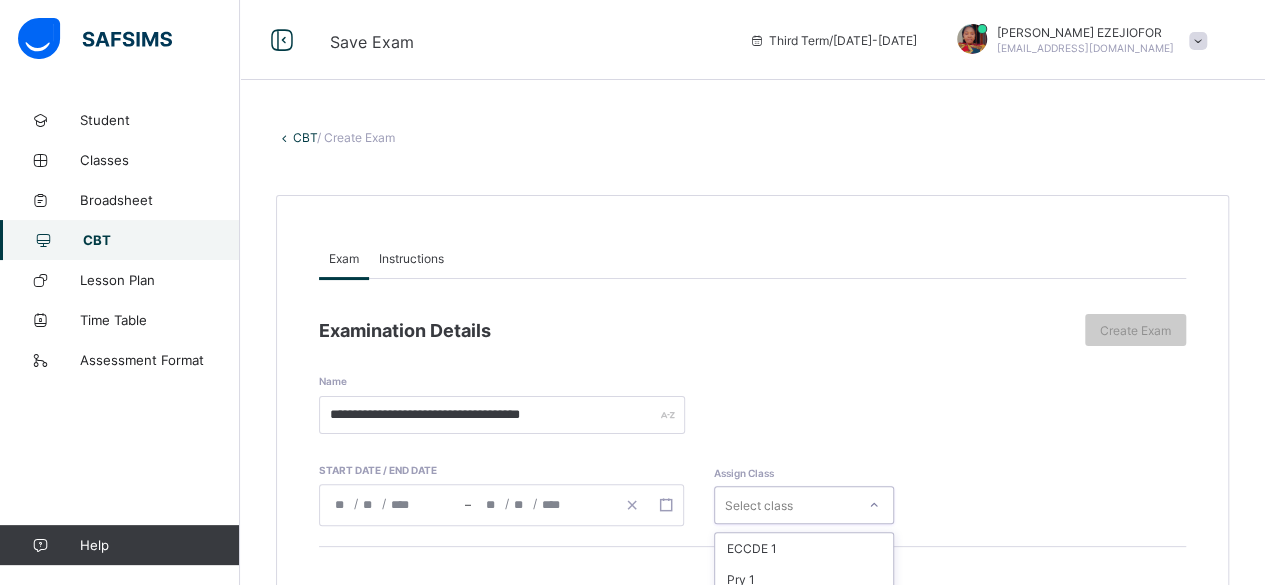 scroll, scrollTop: 254, scrollLeft: 0, axis: vertical 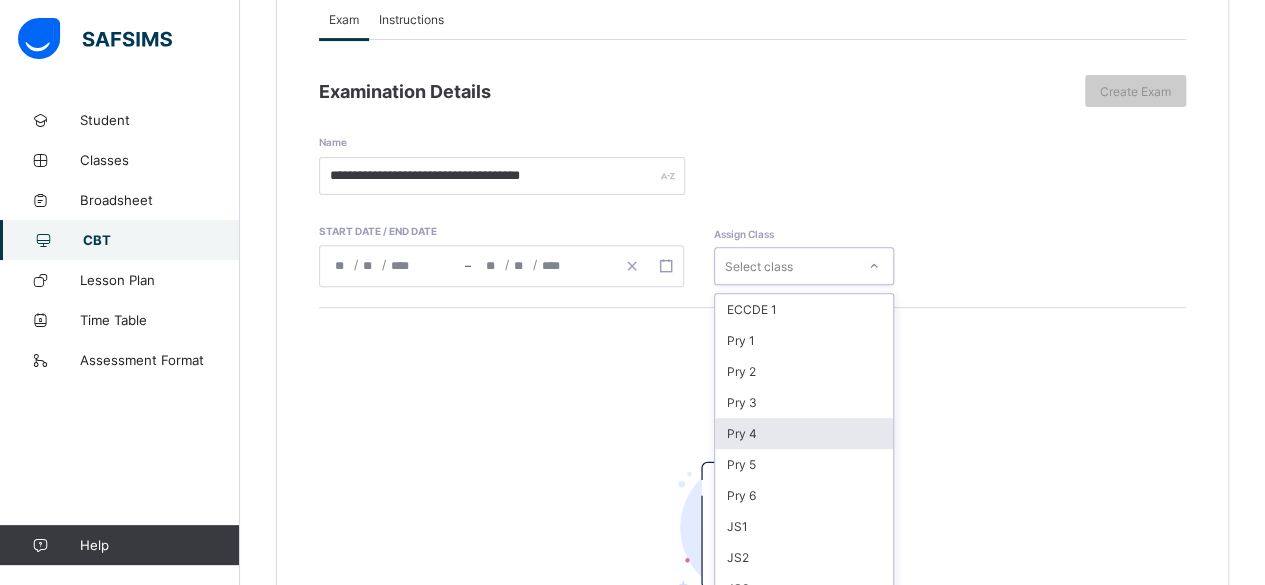 click on "option Pry 4 focused, 5 of 16. 16 results available. Use Up and Down to choose options, press Enter to select the currently focused option, press Escape to exit the menu, press Tab to select the option and exit the menu. Select class ECCDE 1 Pry 1 Pry 2 Pry 3 Pry 4 Pry 5 Pry 6 JS1 JS2 JS3 ECCDE 2 ECCDE II Pre ECC Nur 1 Nur 2 Pre ECC" at bounding box center [804, 266] 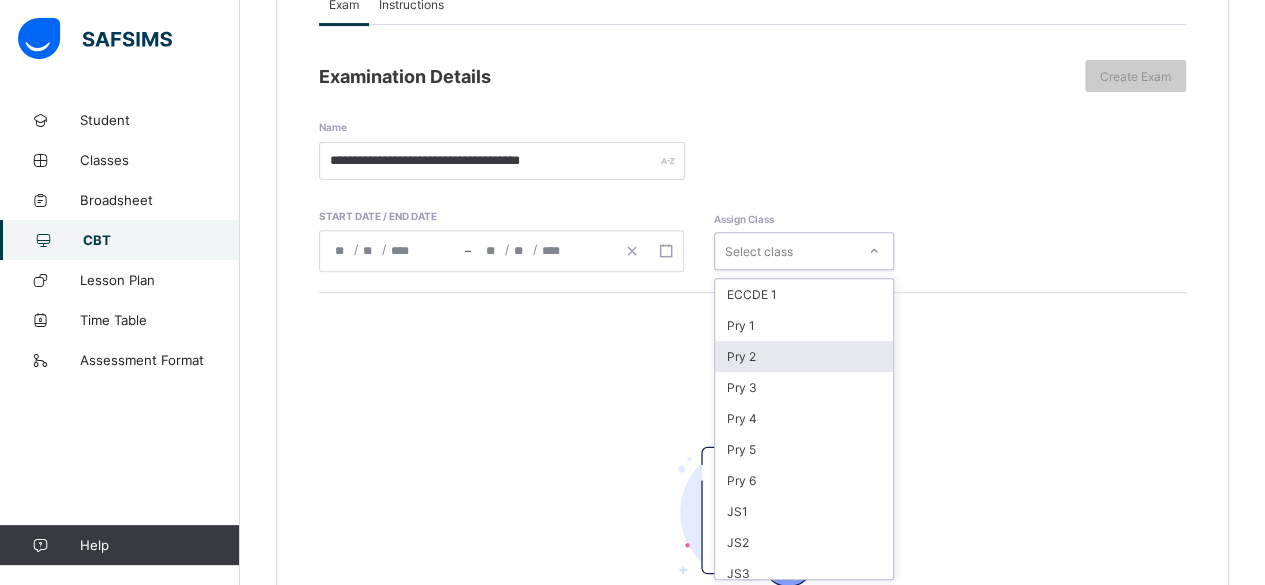 click on "Pry 2" at bounding box center (804, 356) 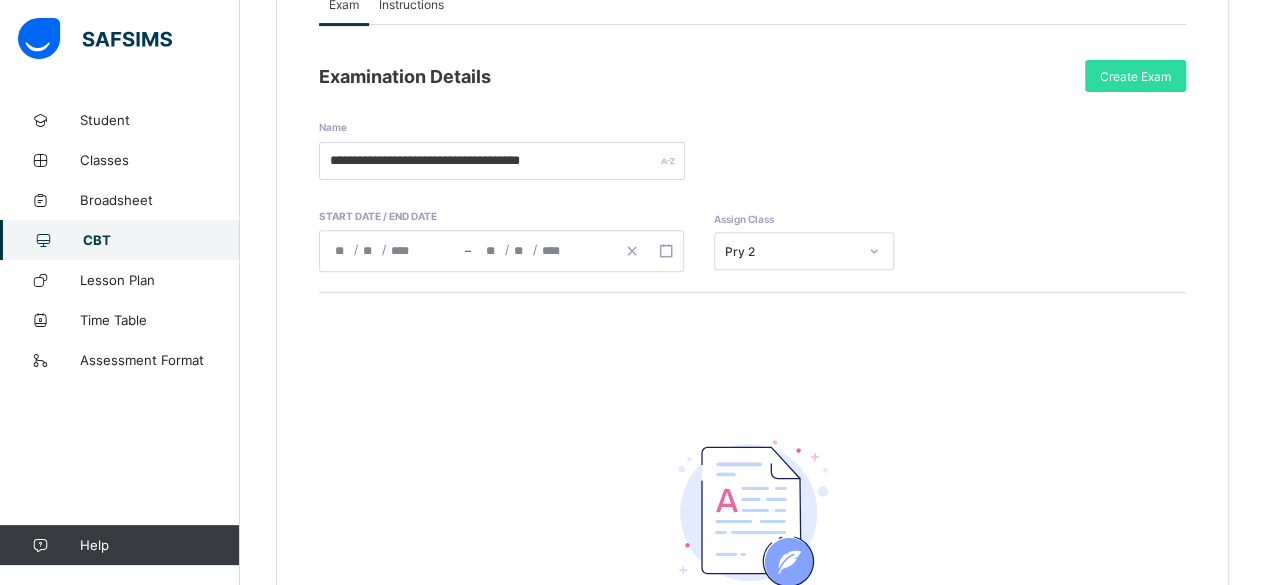 click at bounding box center (753, 513) 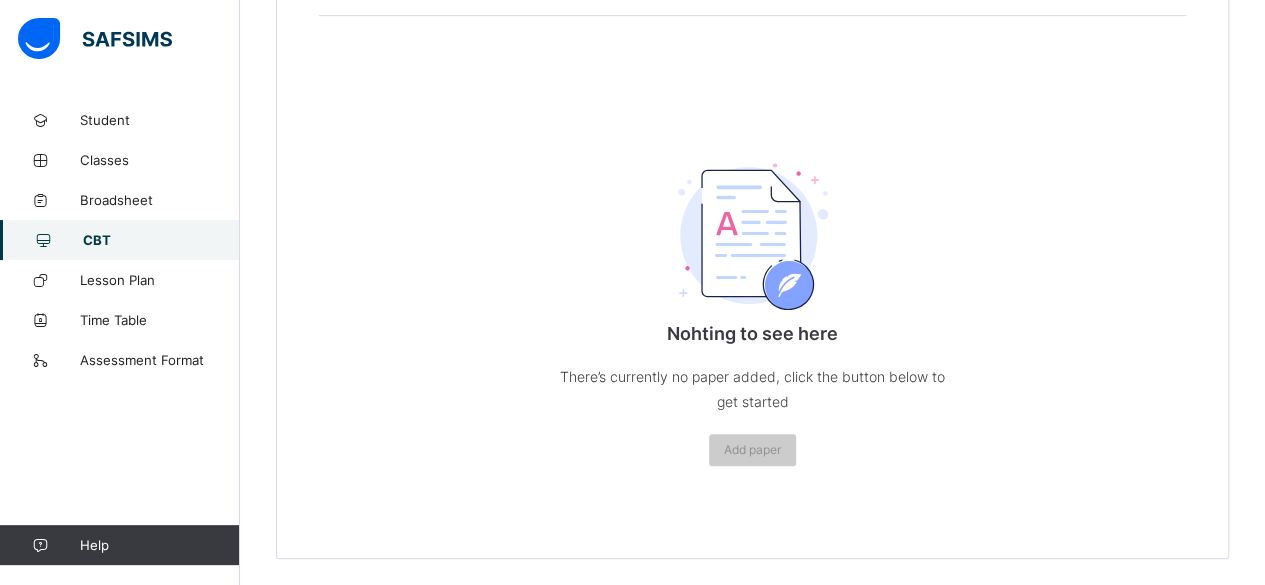 scroll, scrollTop: 534, scrollLeft: 0, axis: vertical 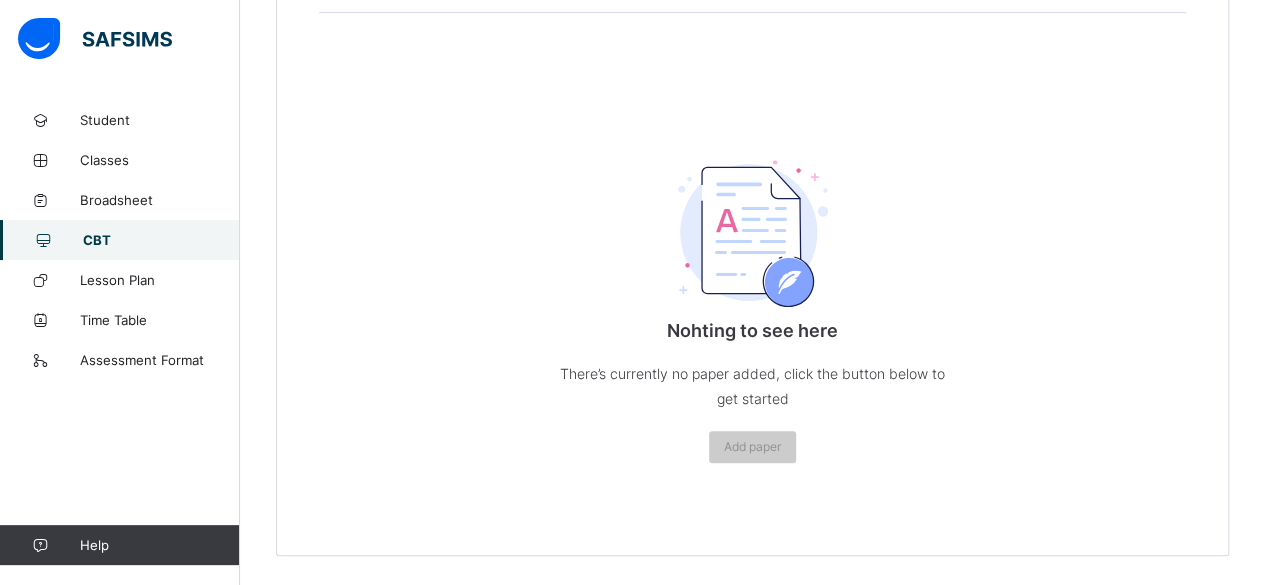 click at bounding box center (753, 233) 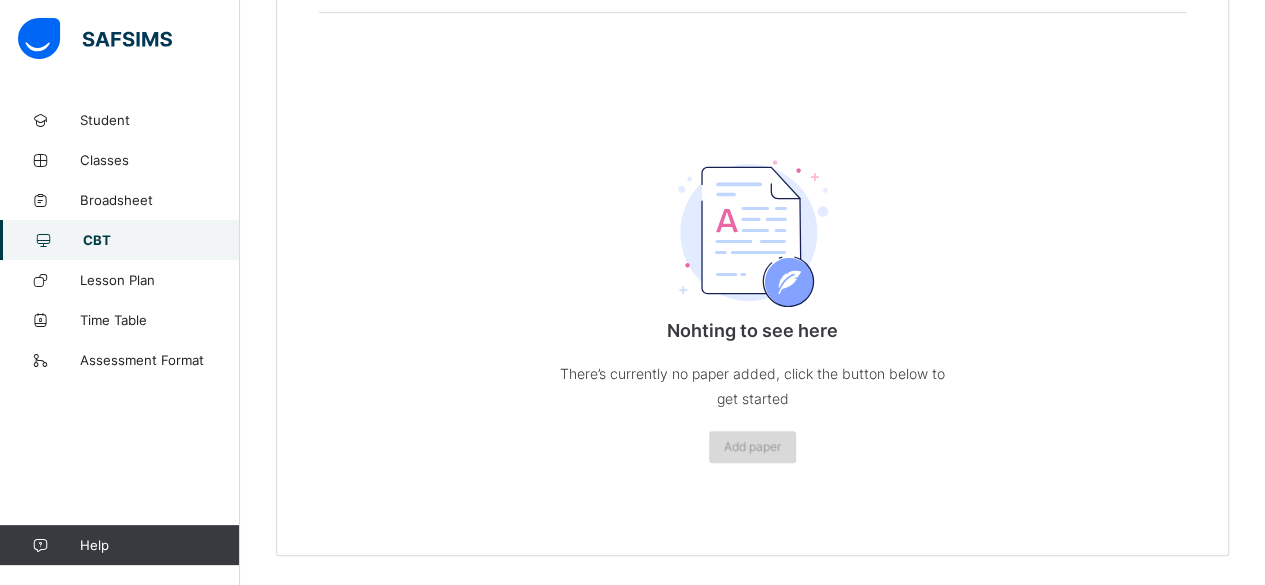 click on "Add paper" at bounding box center (752, 446) 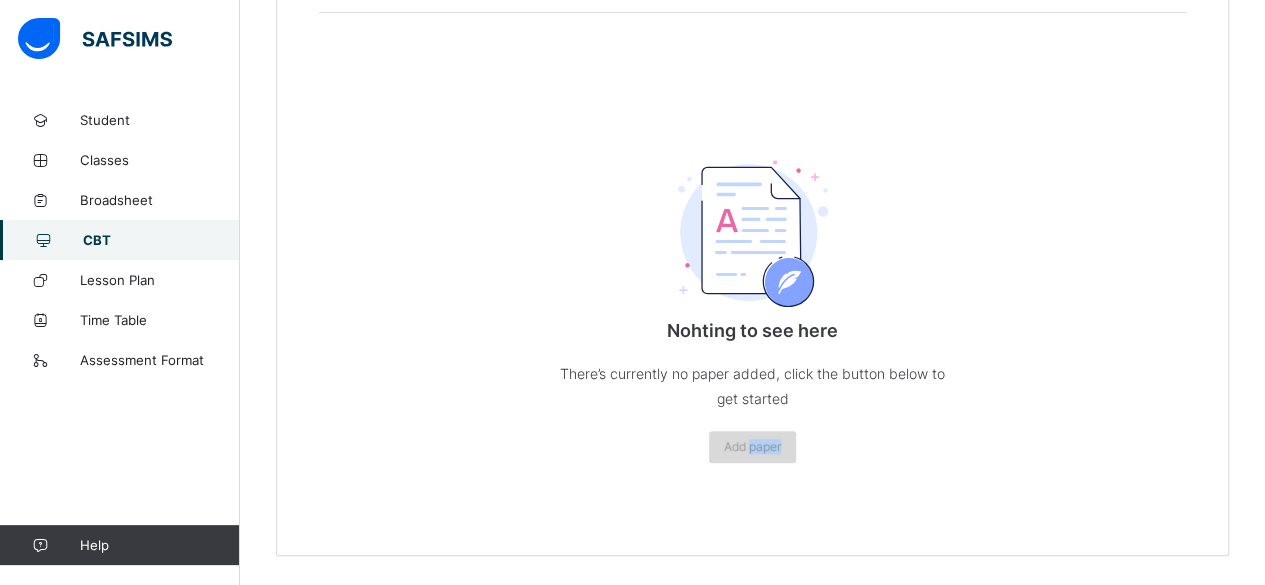 click on "Add paper" at bounding box center (752, 446) 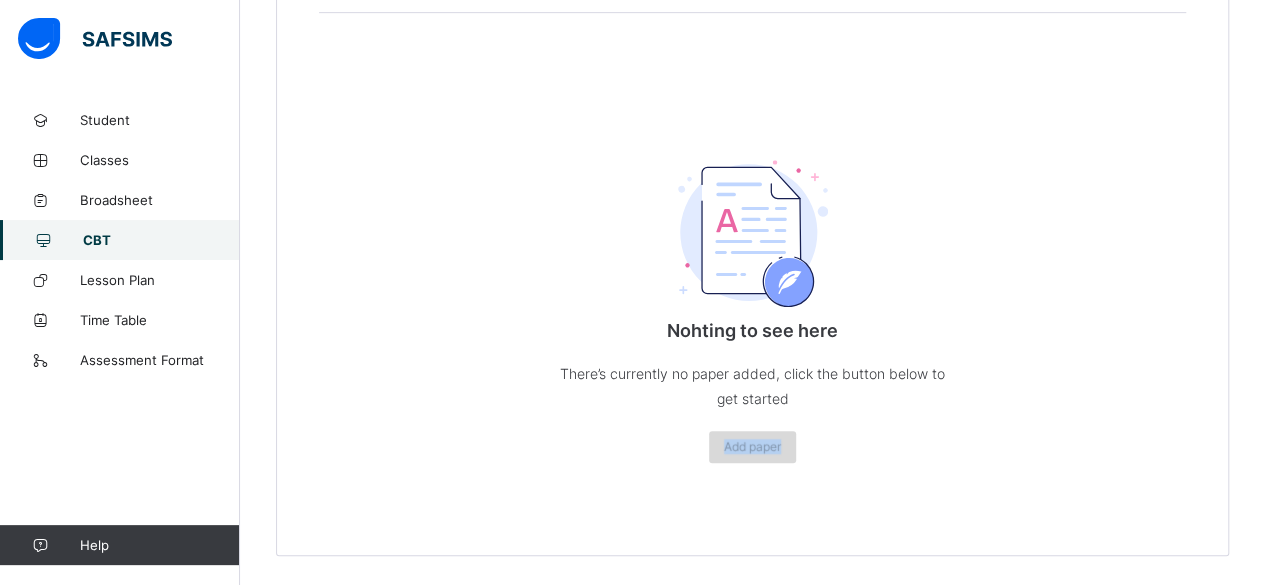 click on "Add paper" at bounding box center [752, 446] 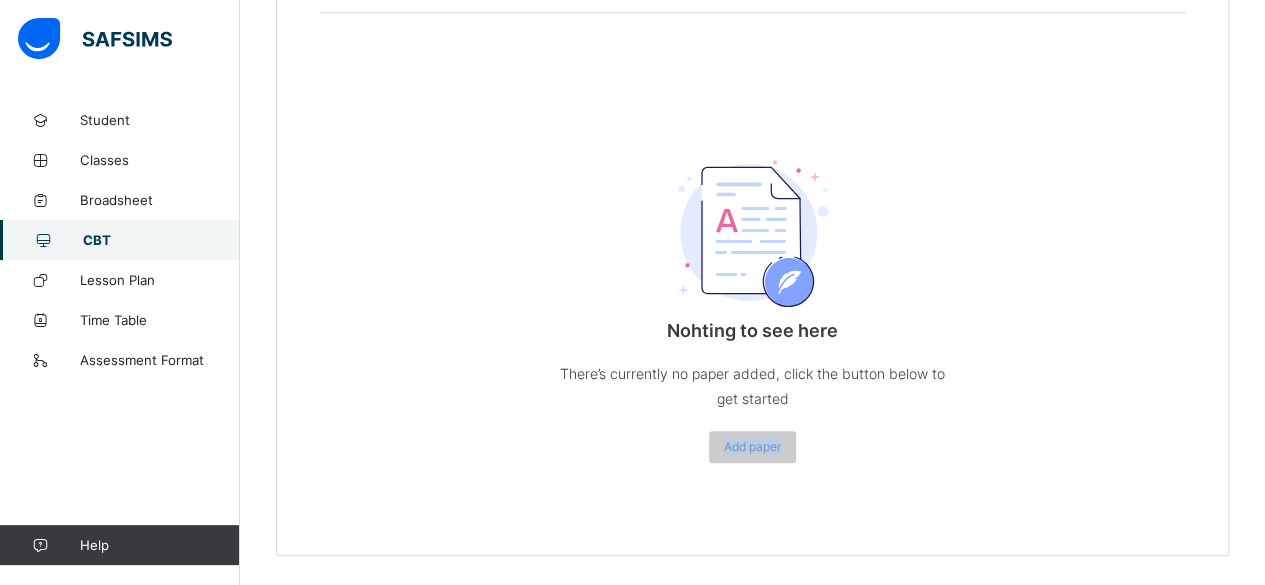 click at bounding box center (753, 233) 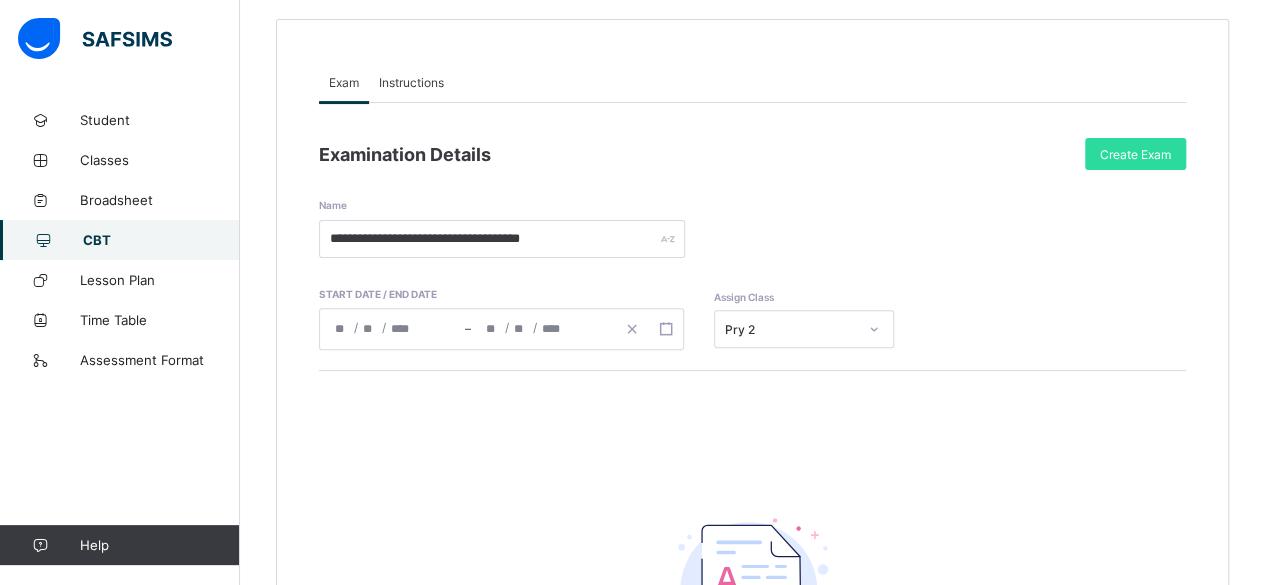 scroll, scrollTop: 174, scrollLeft: 0, axis: vertical 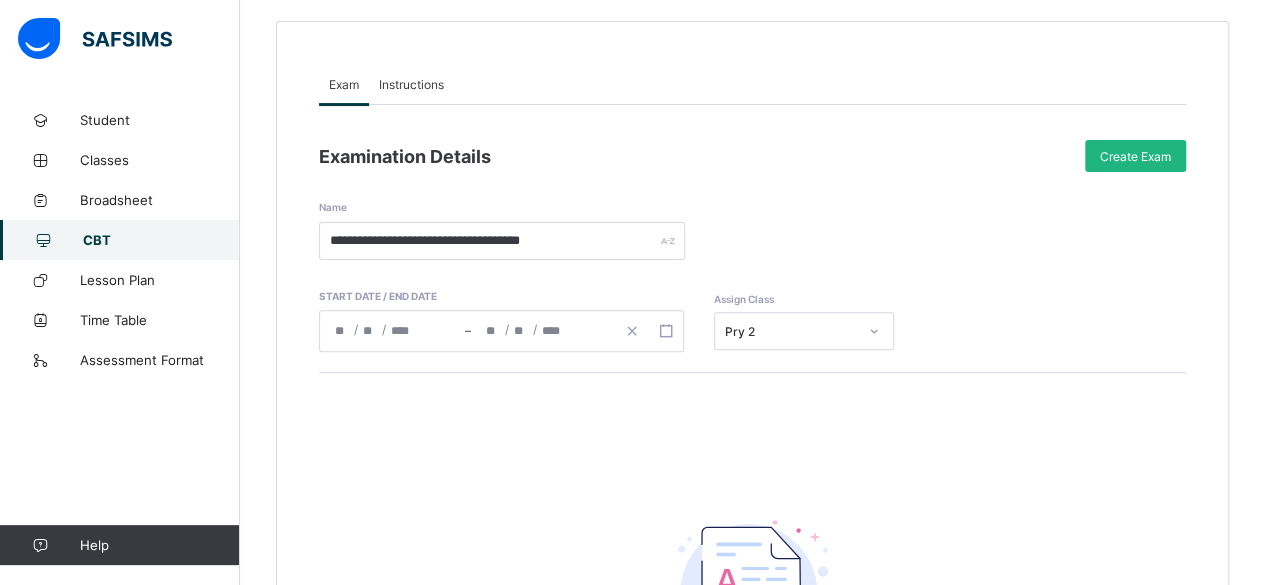 click on "Create Exam" at bounding box center (1135, 156) 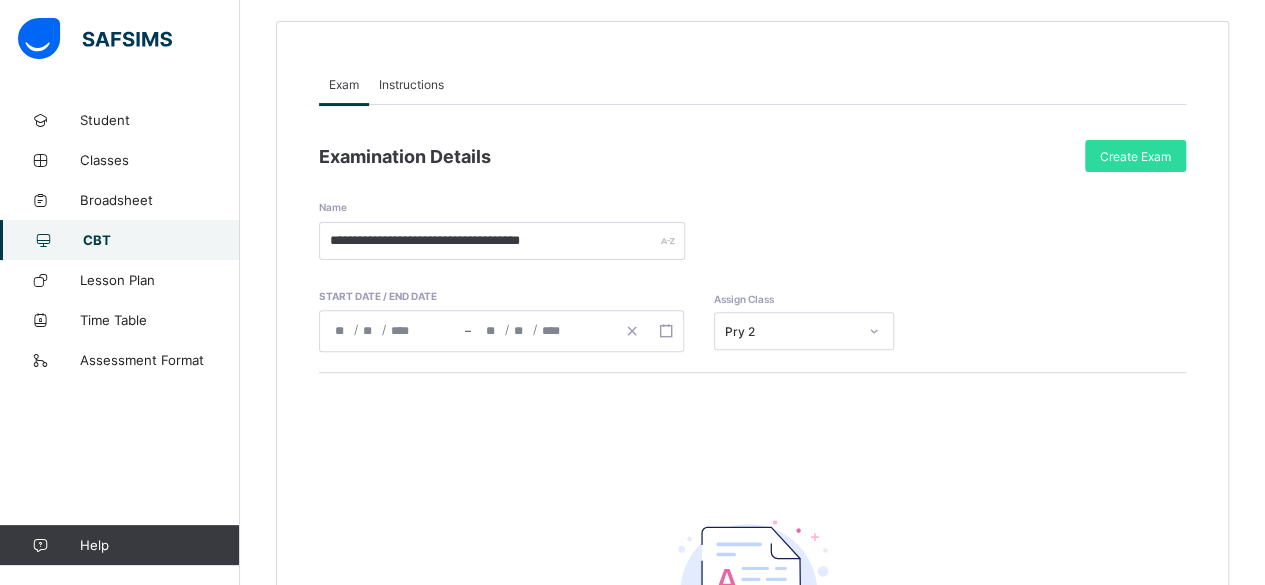 click on "**********" at bounding box center [752, 479] 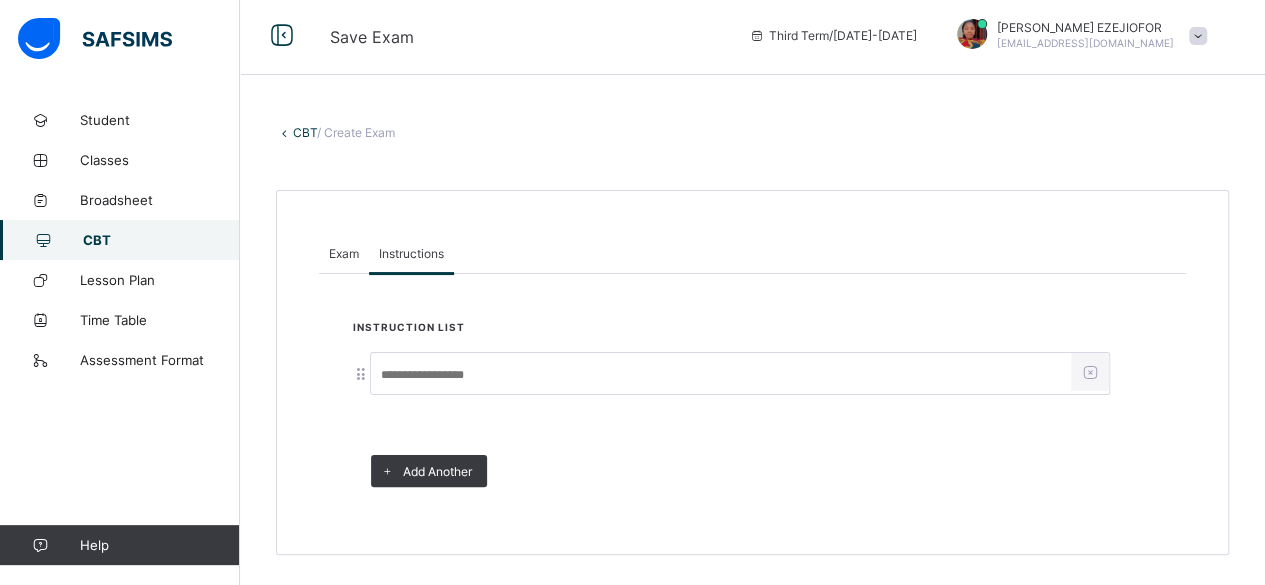 scroll, scrollTop: 0, scrollLeft: 0, axis: both 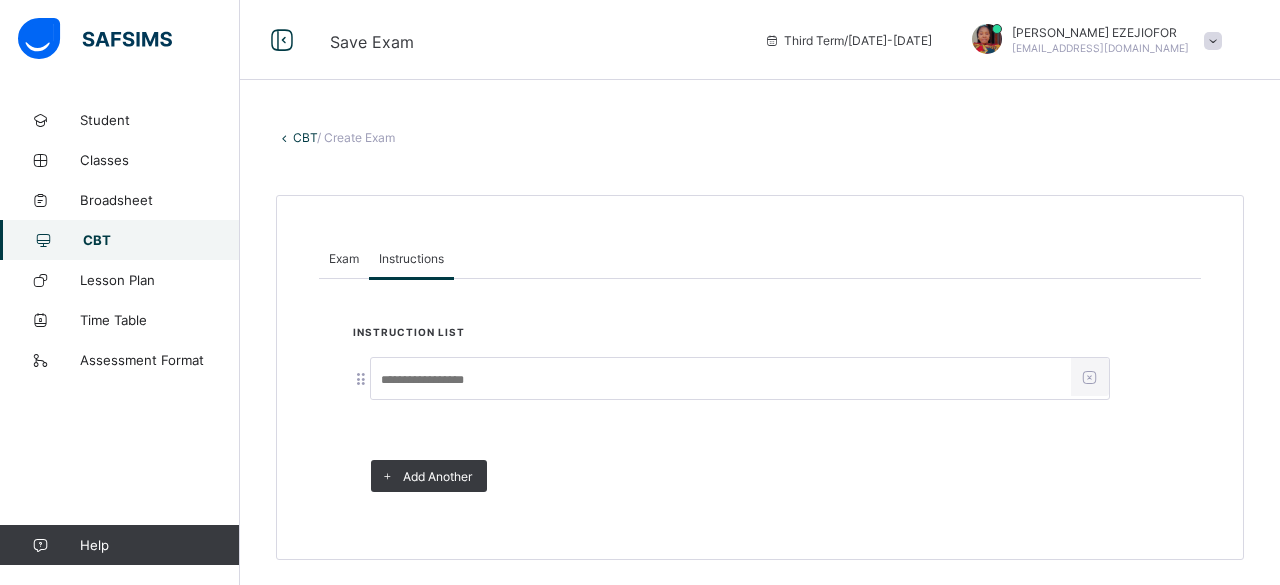 click on "**********" at bounding box center [760, 295] 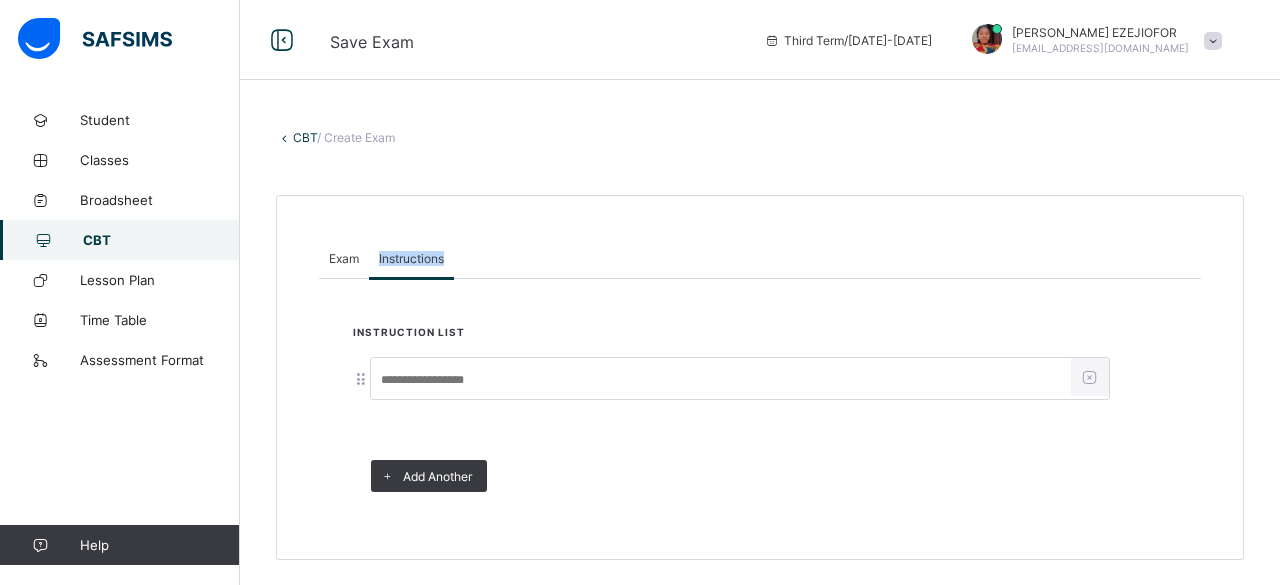 click on "Instructions" at bounding box center (411, 258) 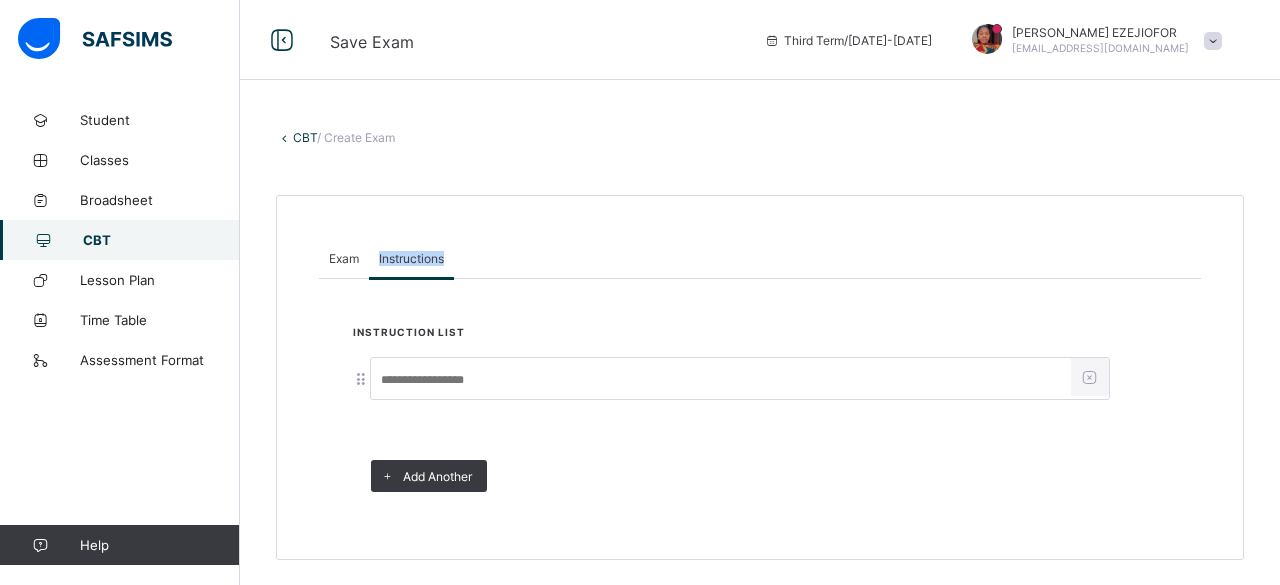 click on "Instructions" at bounding box center [411, 258] 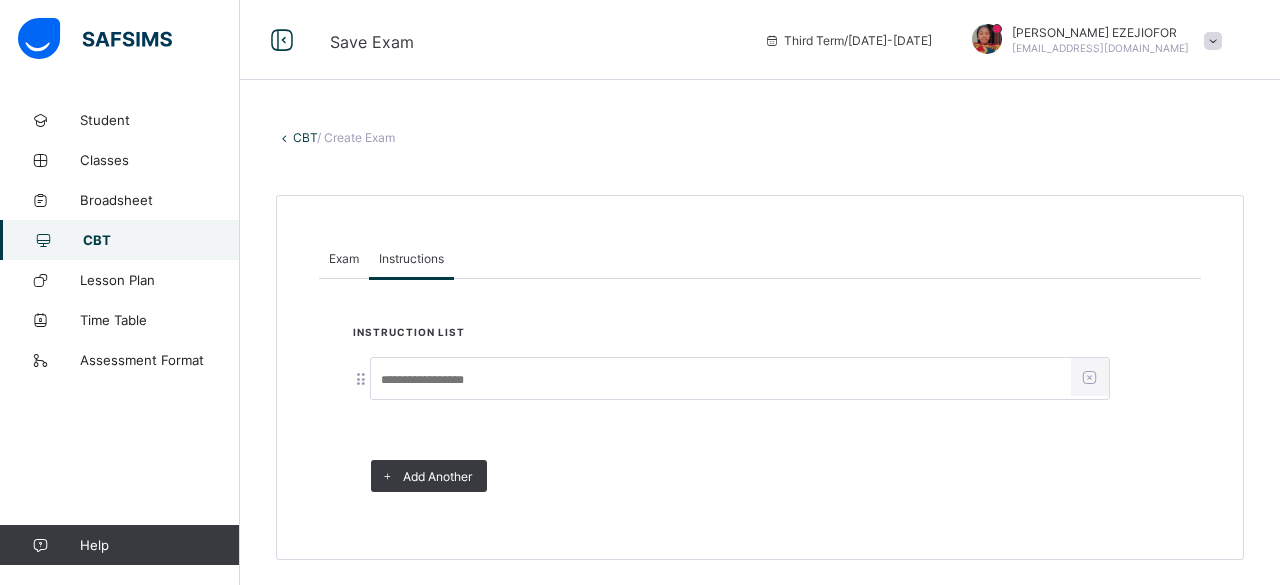click on "Instructions" at bounding box center (411, 258) 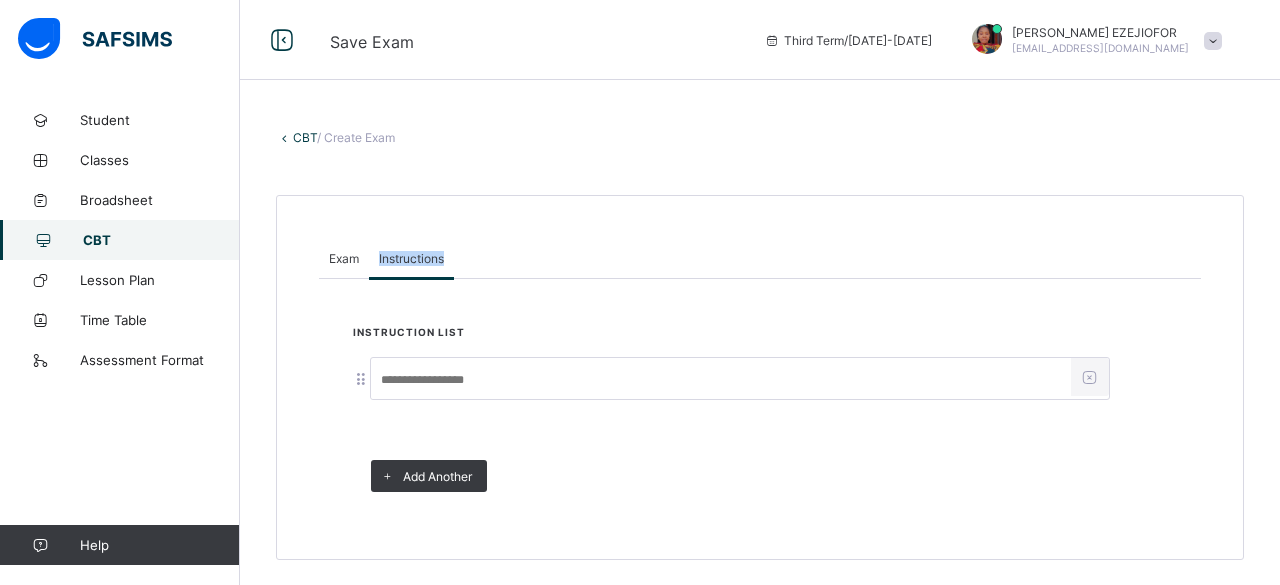 click on "Instructions" at bounding box center [411, 258] 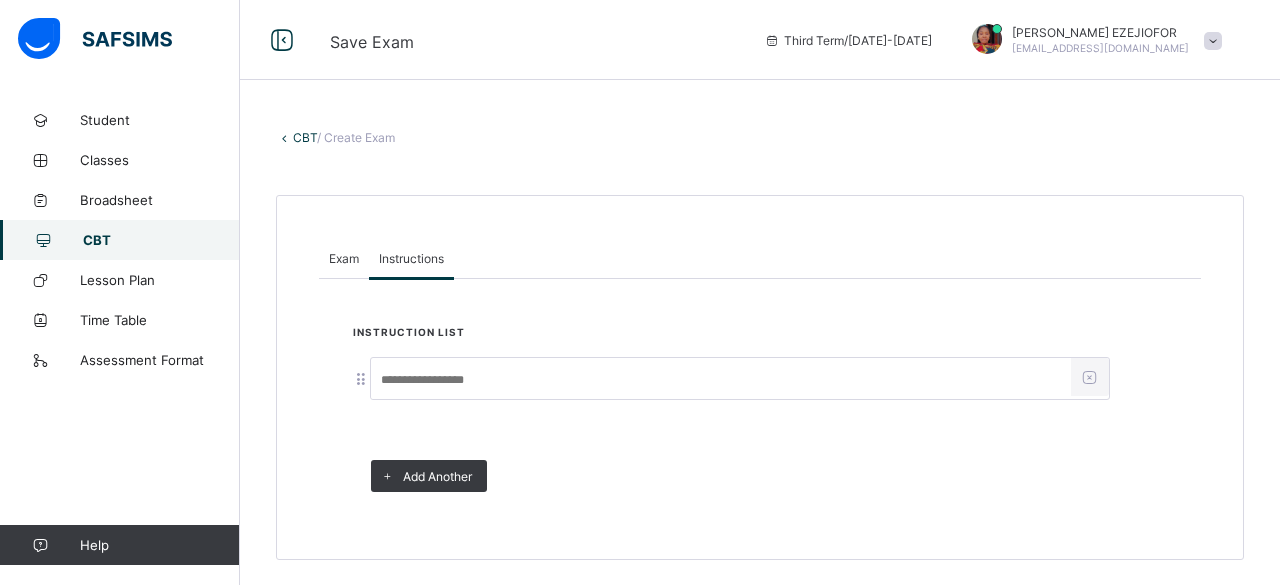 click at bounding box center [721, 380] 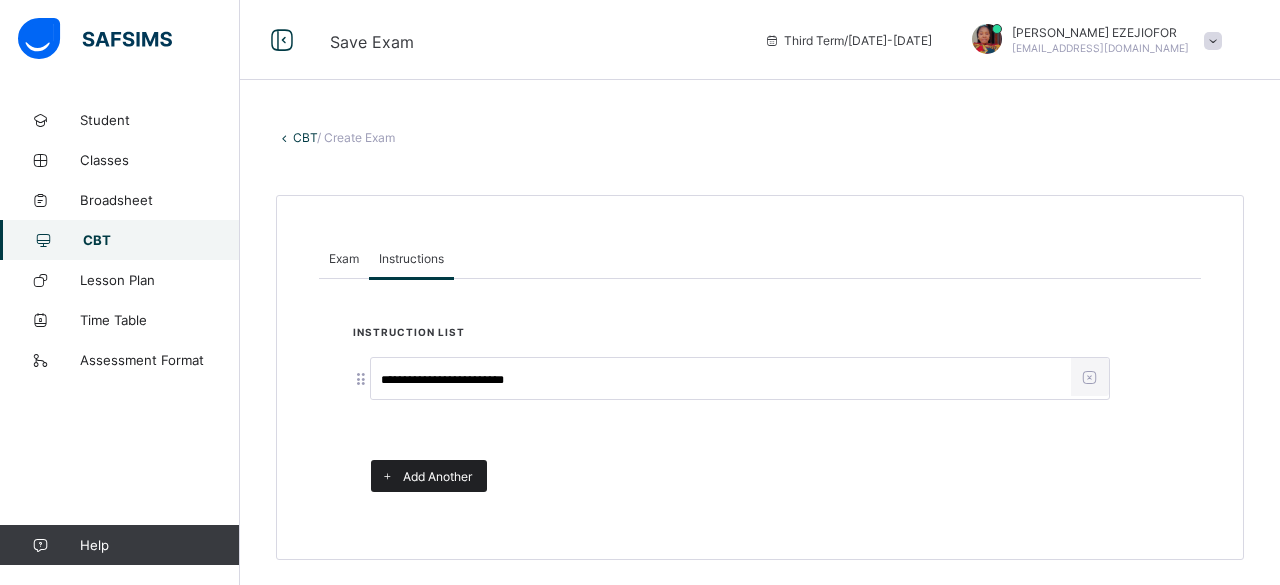 type on "**********" 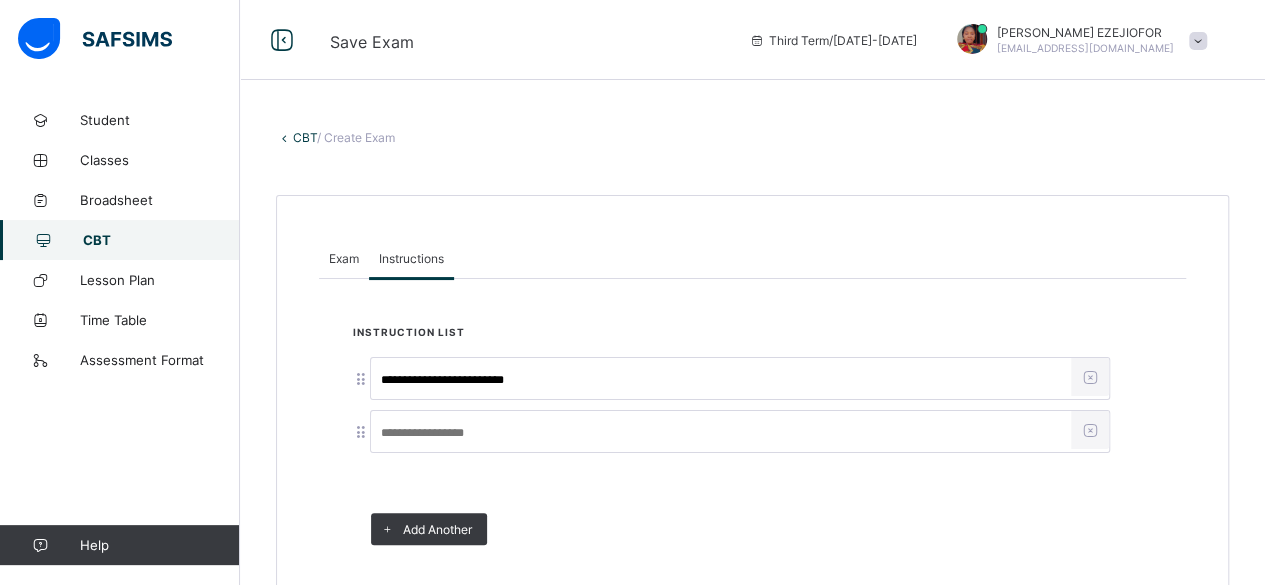 click at bounding box center [1089, 430] 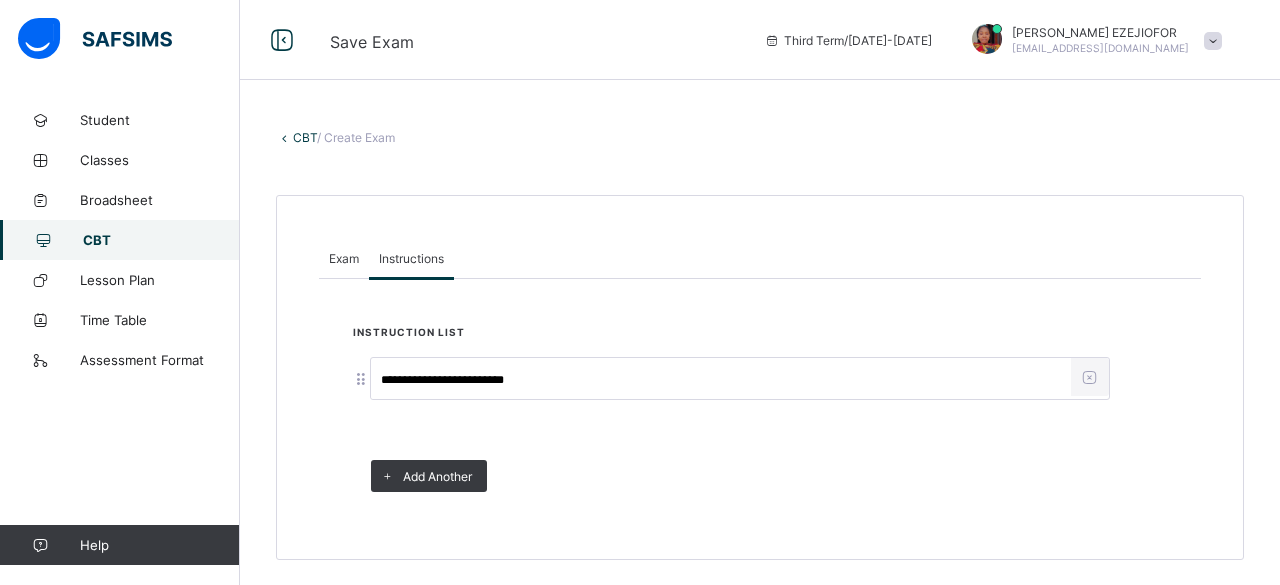 click on "**********" at bounding box center (760, 345) 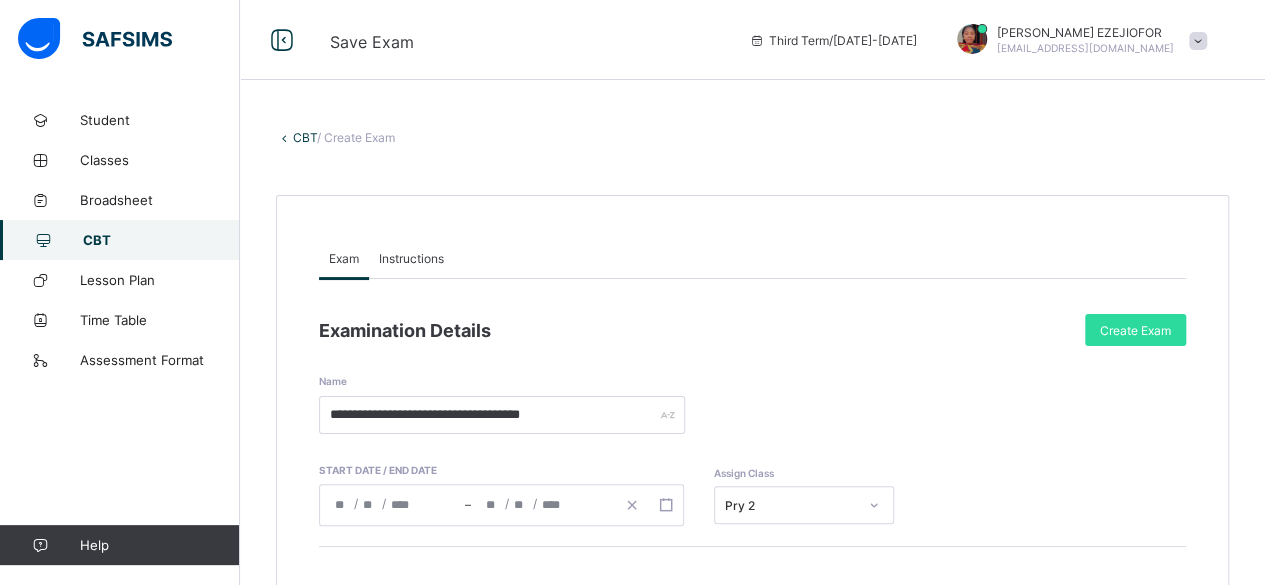 click on "Nohting to see here There’s currently no paper added, click the button below to get started Add paper" at bounding box center [752, 786] 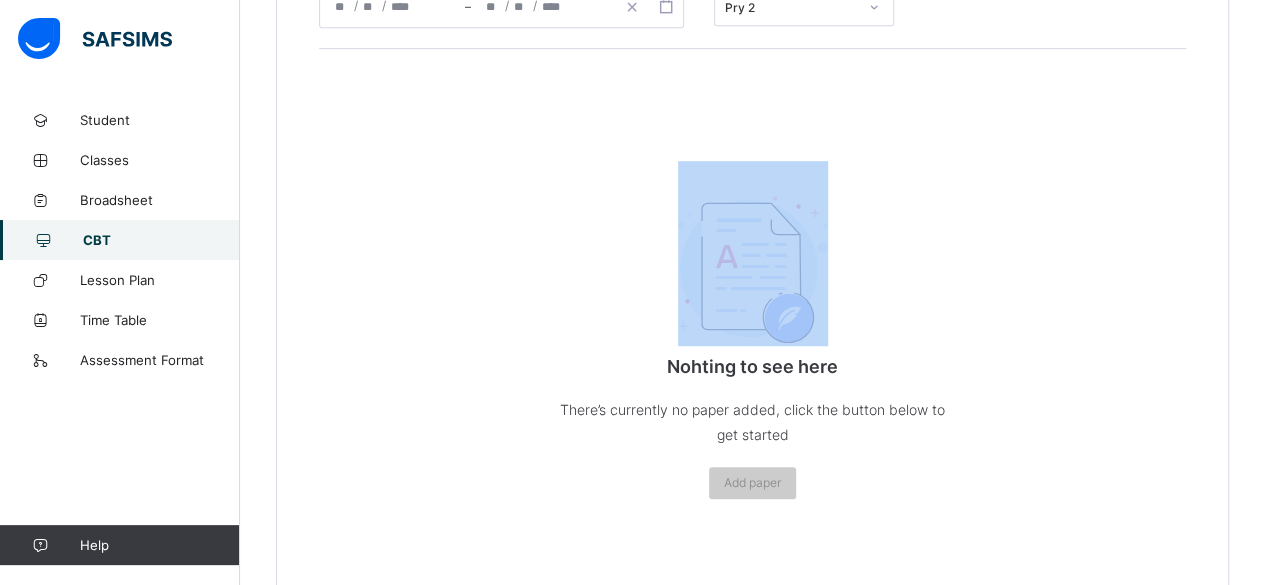 scroll, scrollTop: 534, scrollLeft: 0, axis: vertical 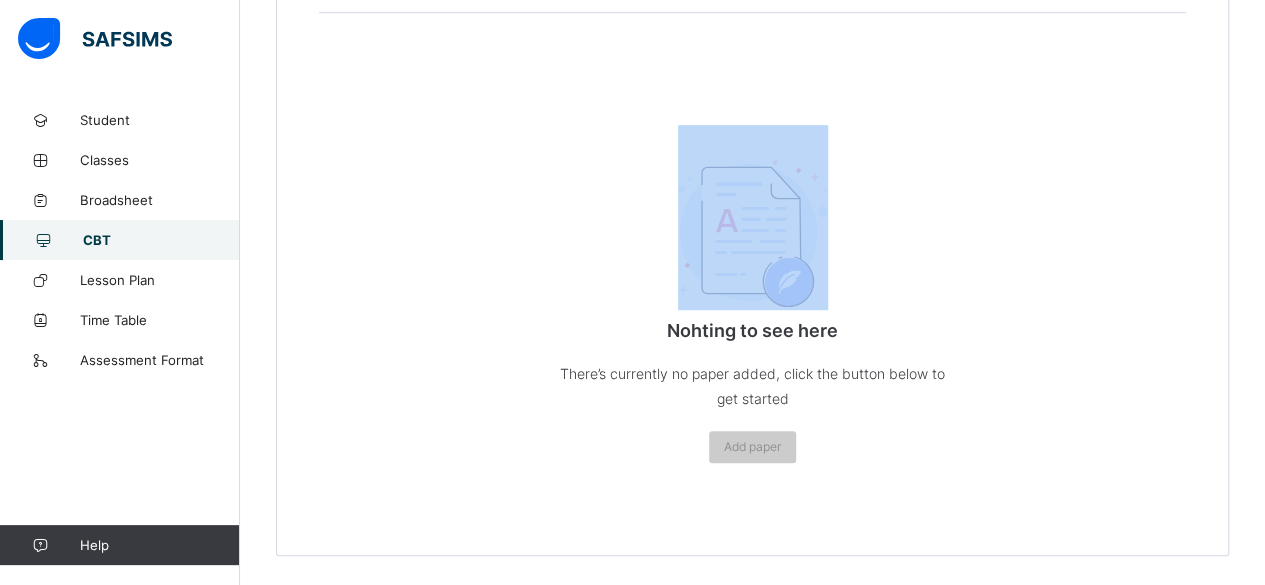 click at bounding box center (753, 233) 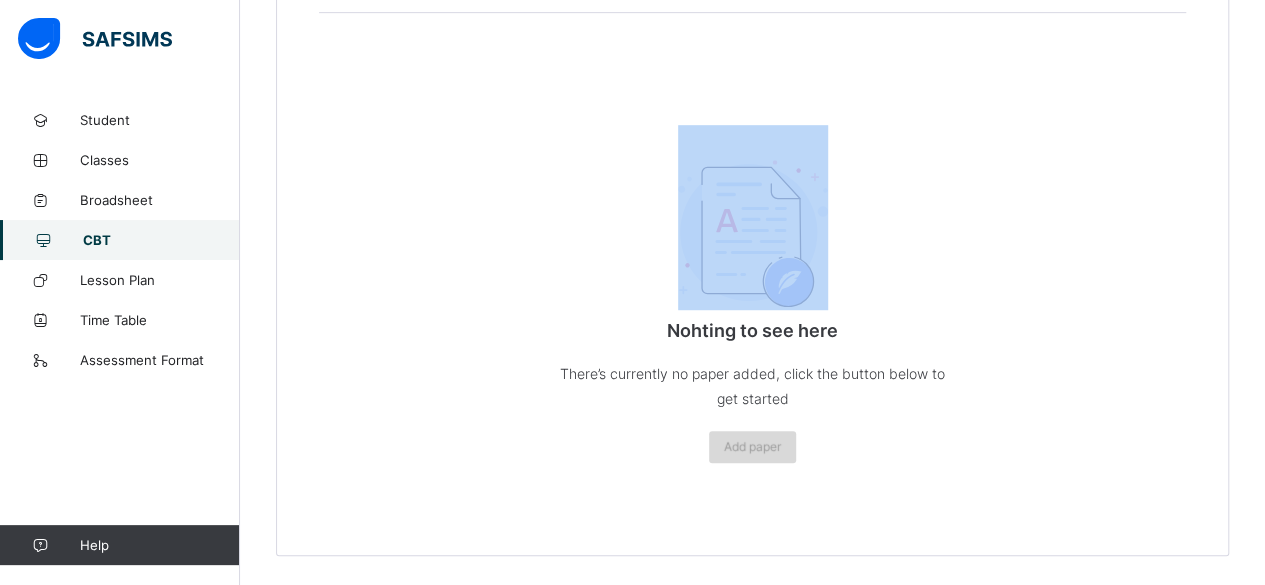 drag, startPoint x: 776, startPoint y: 269, endPoint x: 746, endPoint y: 436, distance: 169.67322 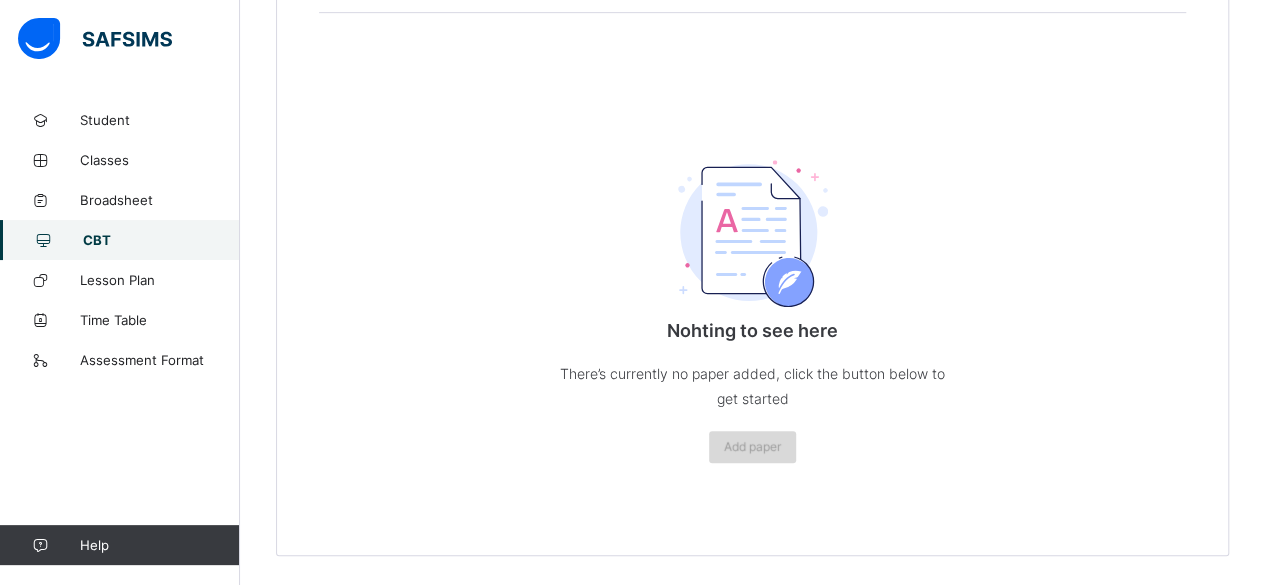 click on "Add paper" at bounding box center (752, 447) 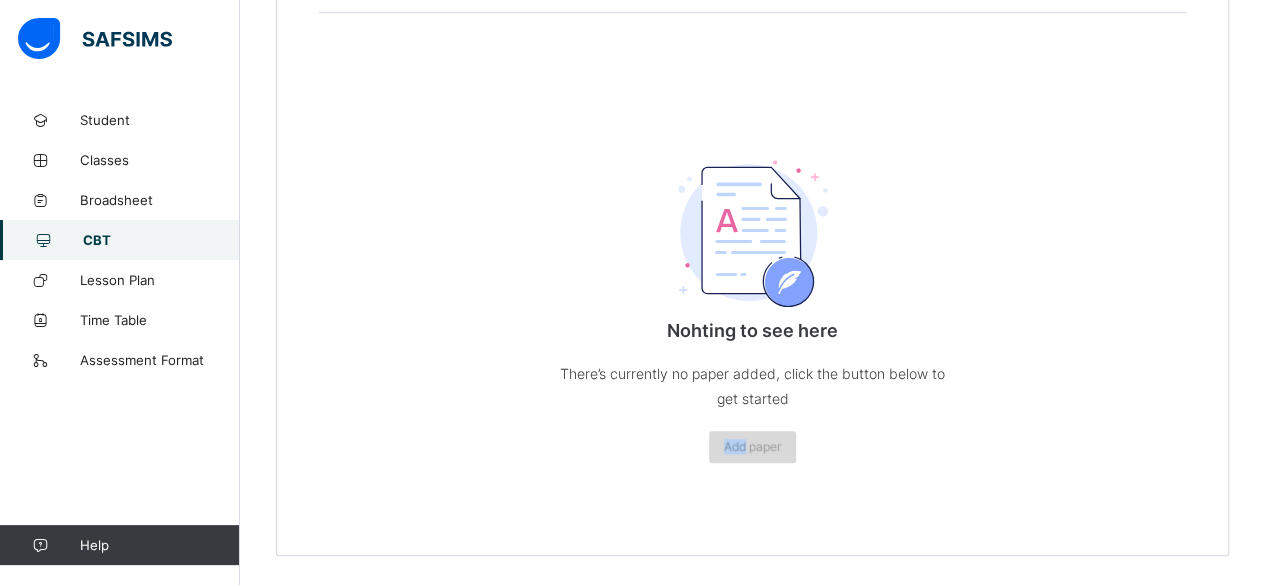click on "Add paper" at bounding box center (752, 447) 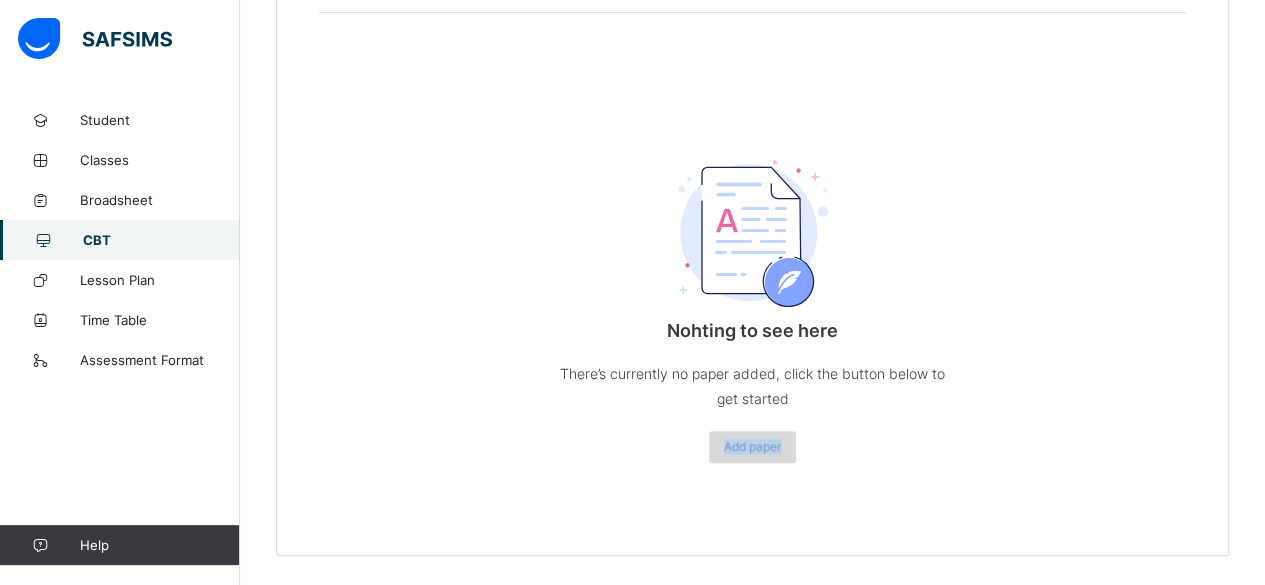 click on "Add paper" at bounding box center (752, 447) 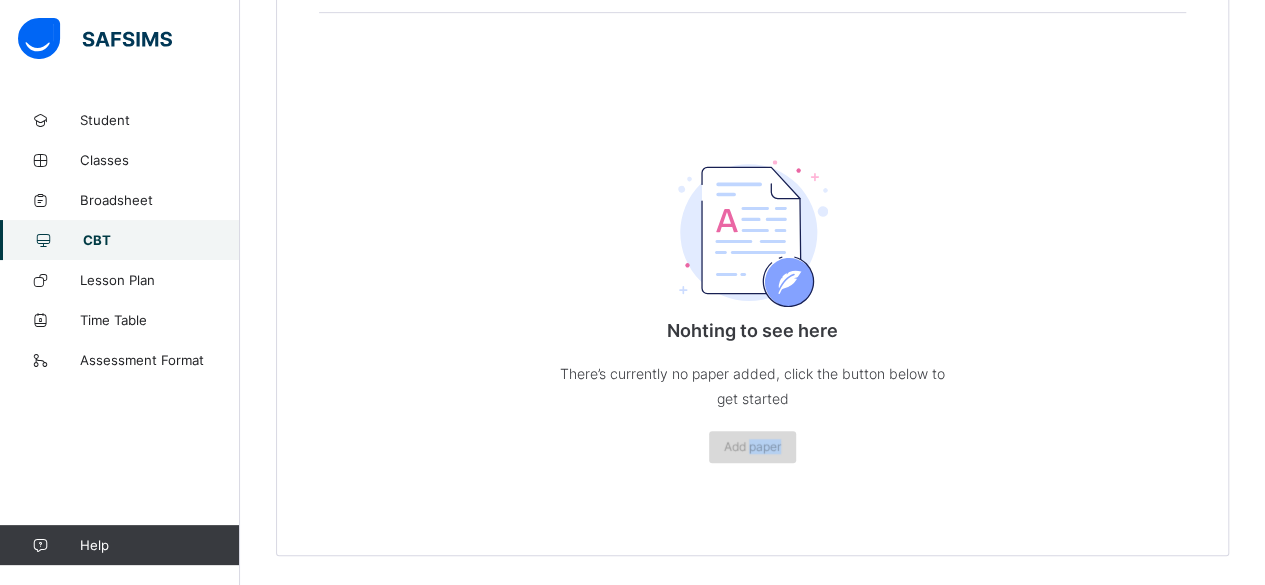 click on "Add paper" at bounding box center [752, 446] 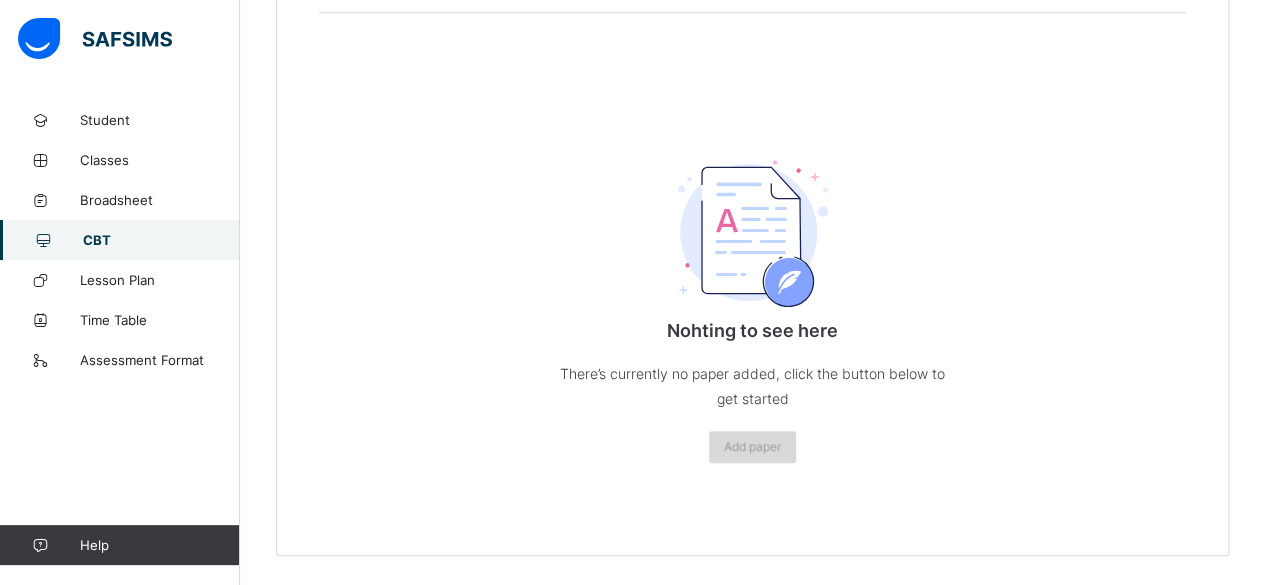 click on "Add paper" at bounding box center (752, 446) 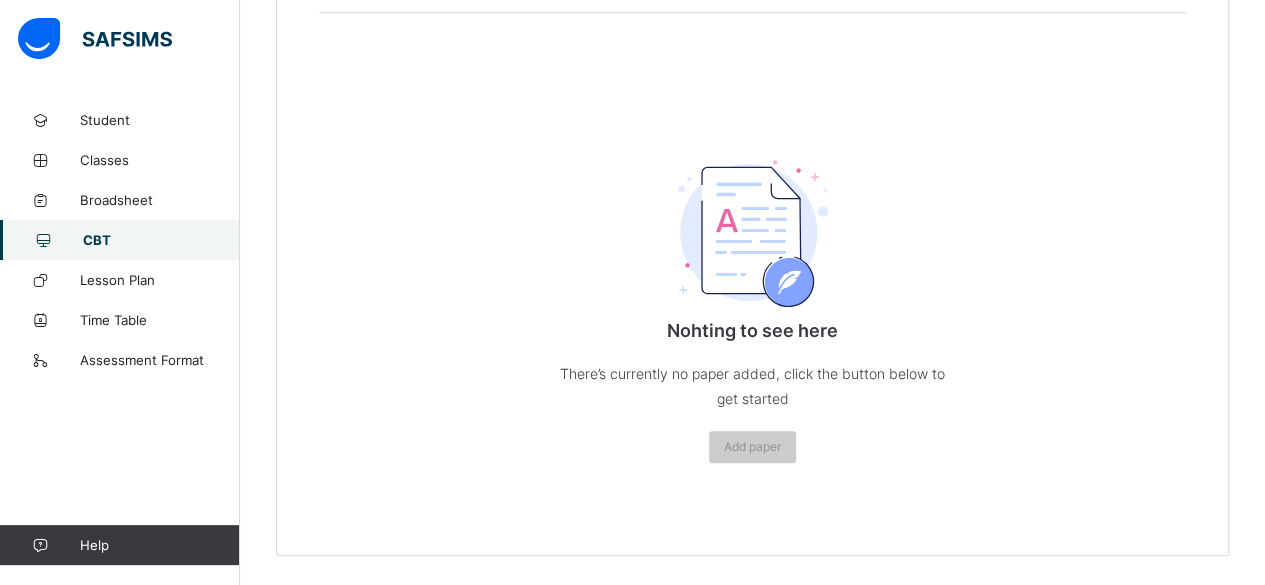 click on "Nohting to see here There’s currently no paper added, click the button below to get started Add paper" at bounding box center (753, 294) 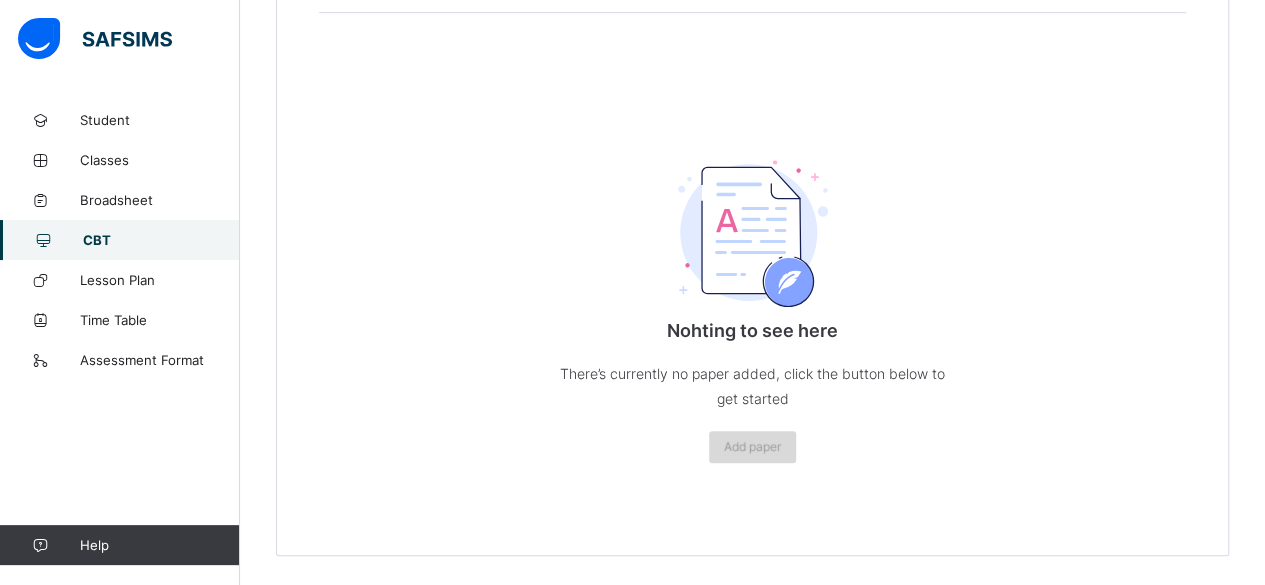 click on "Add paper" at bounding box center [752, 446] 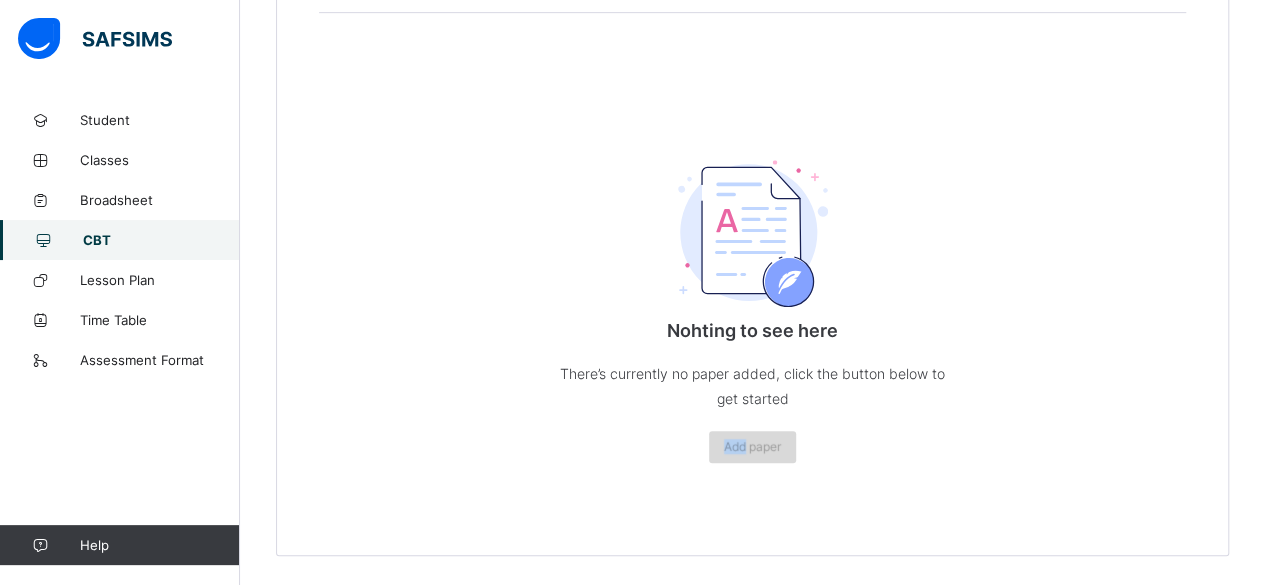 click on "Add paper" at bounding box center [752, 446] 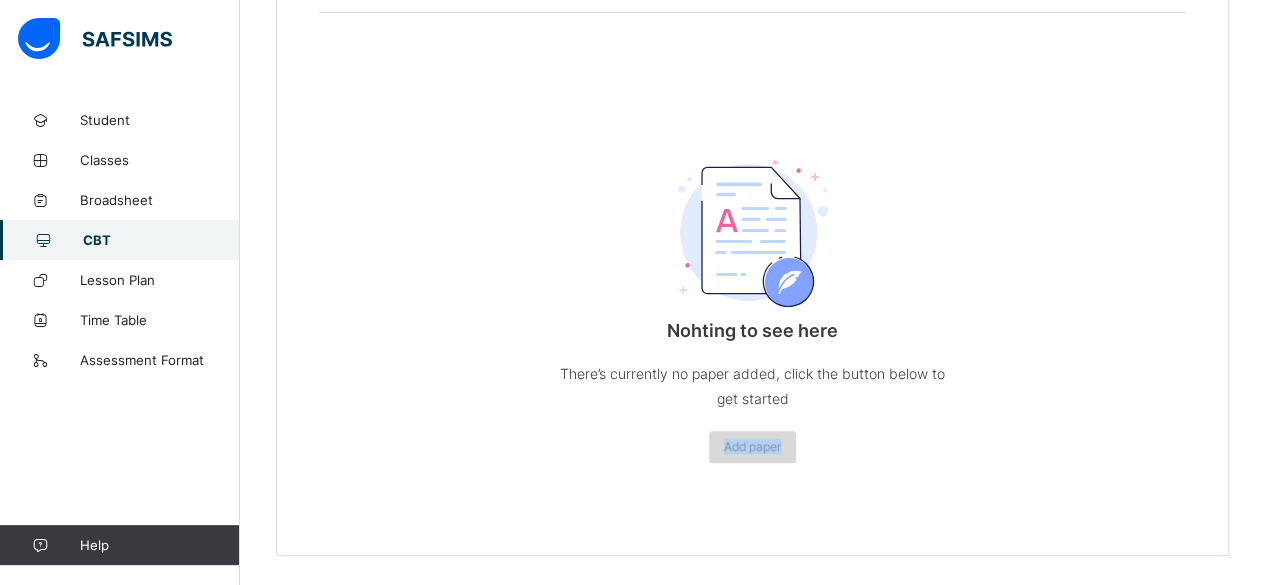 click on "Add paper" at bounding box center [752, 446] 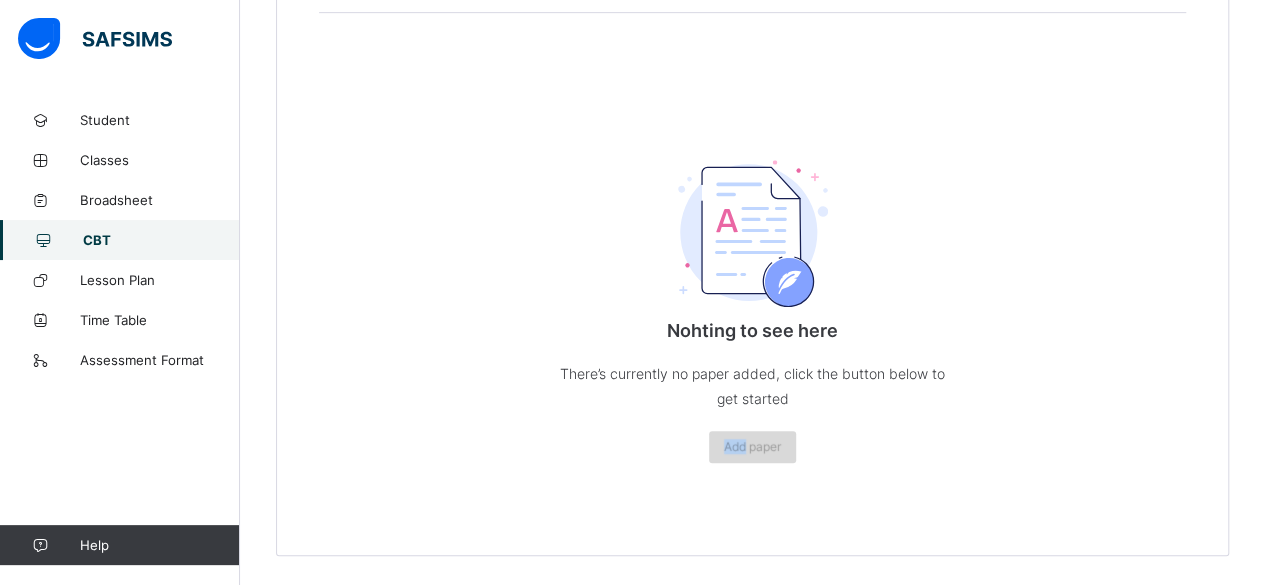 click on "Add paper" at bounding box center (752, 446) 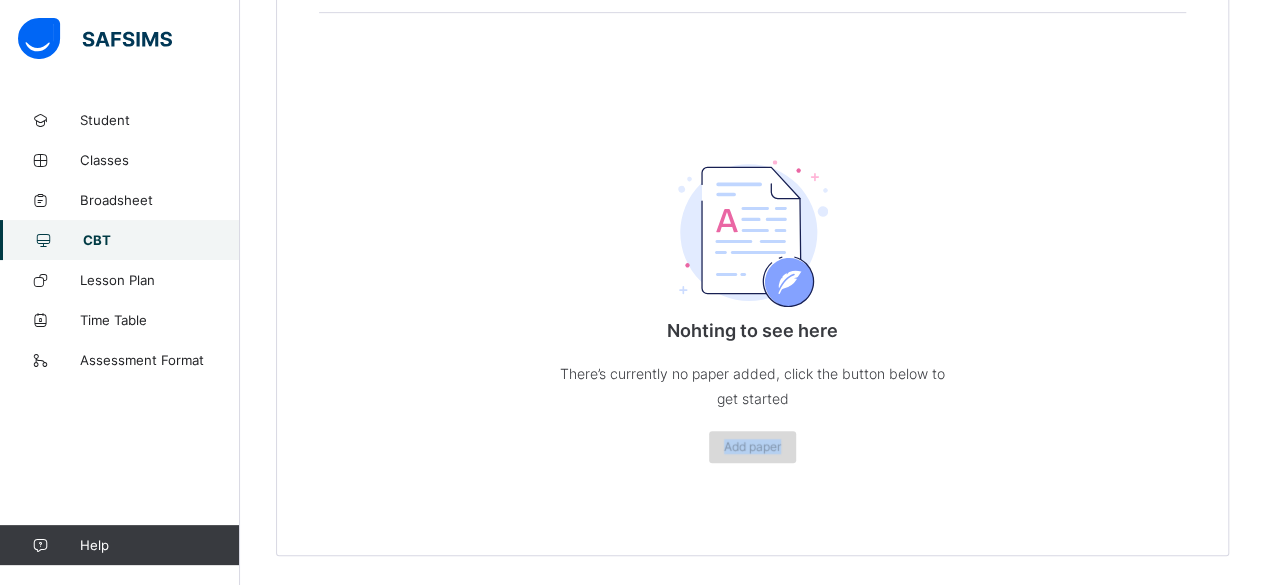 click on "Add paper" at bounding box center [752, 446] 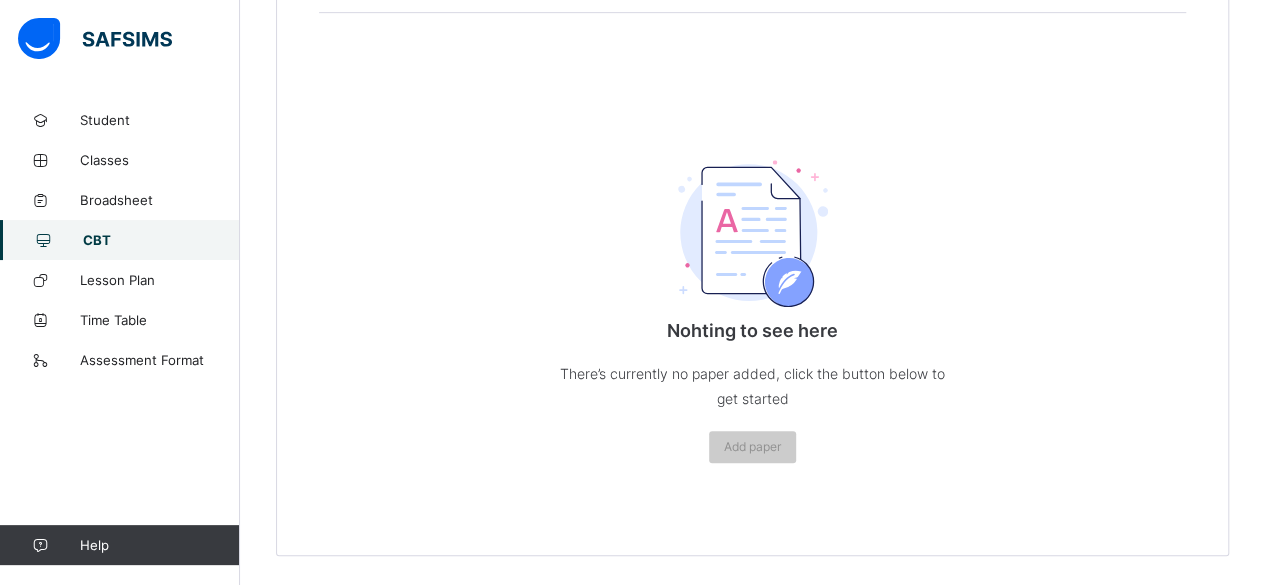 click on "Nohting to see here There’s currently no paper added, click the button below to get started Add paper" at bounding box center [752, 252] 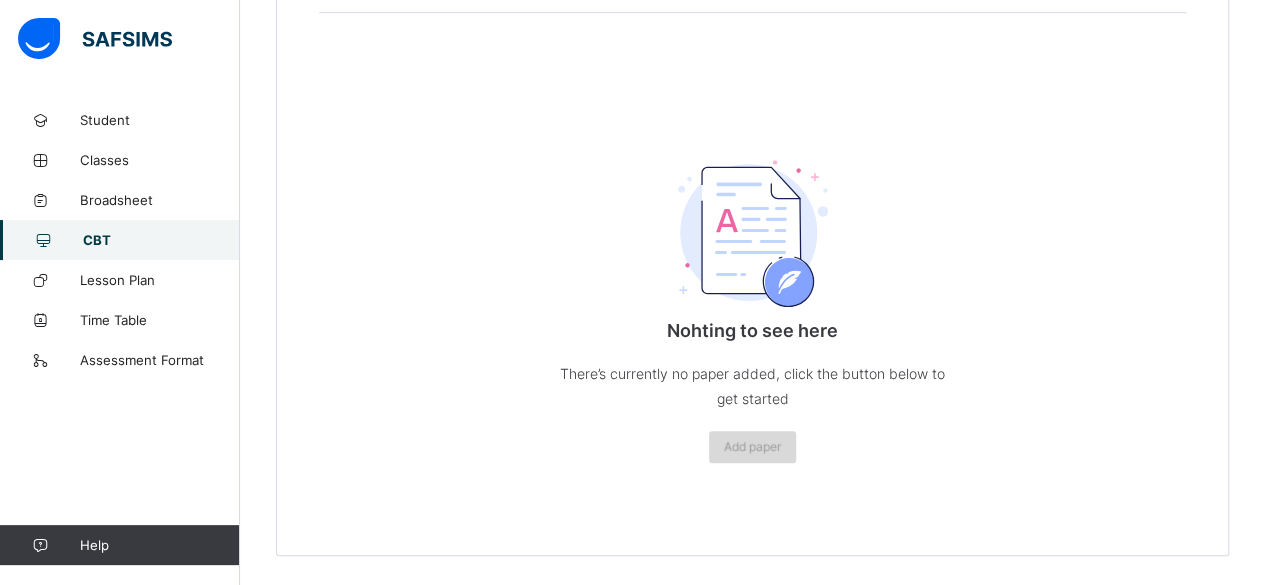 click on "Add paper" at bounding box center (752, 447) 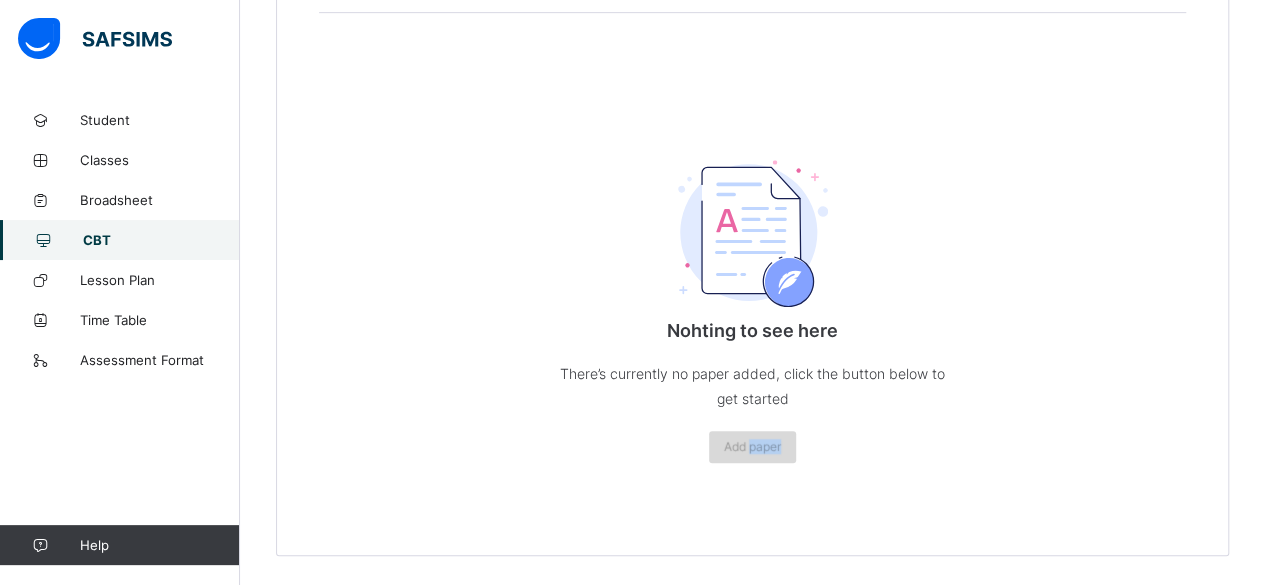 click on "Add paper" at bounding box center (752, 446) 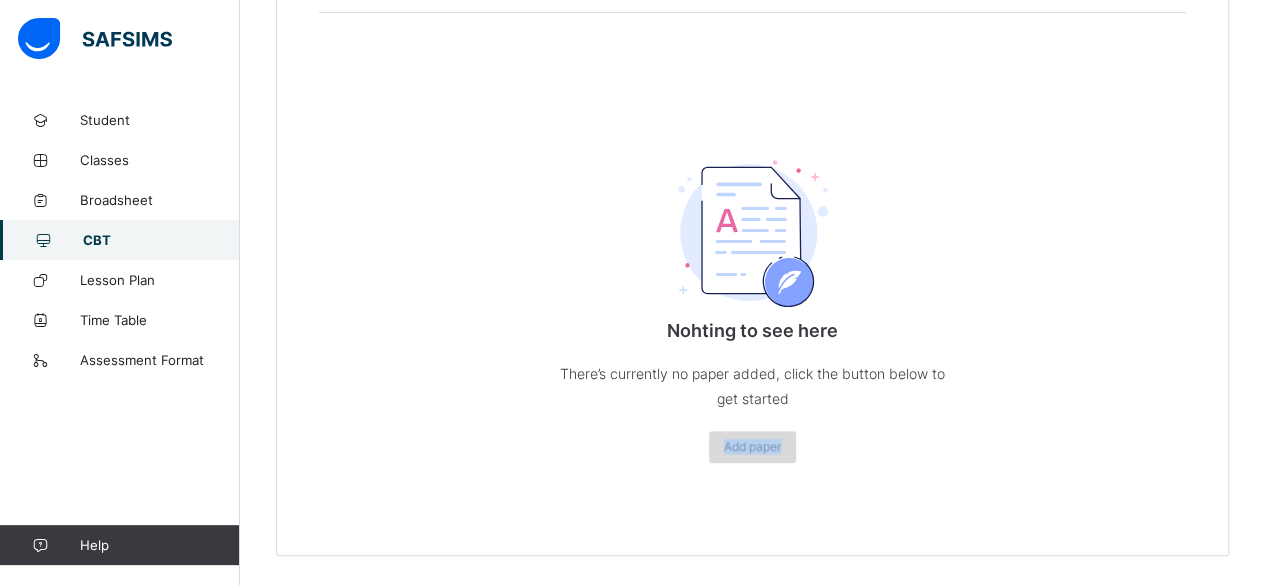 click on "Add paper" at bounding box center (752, 446) 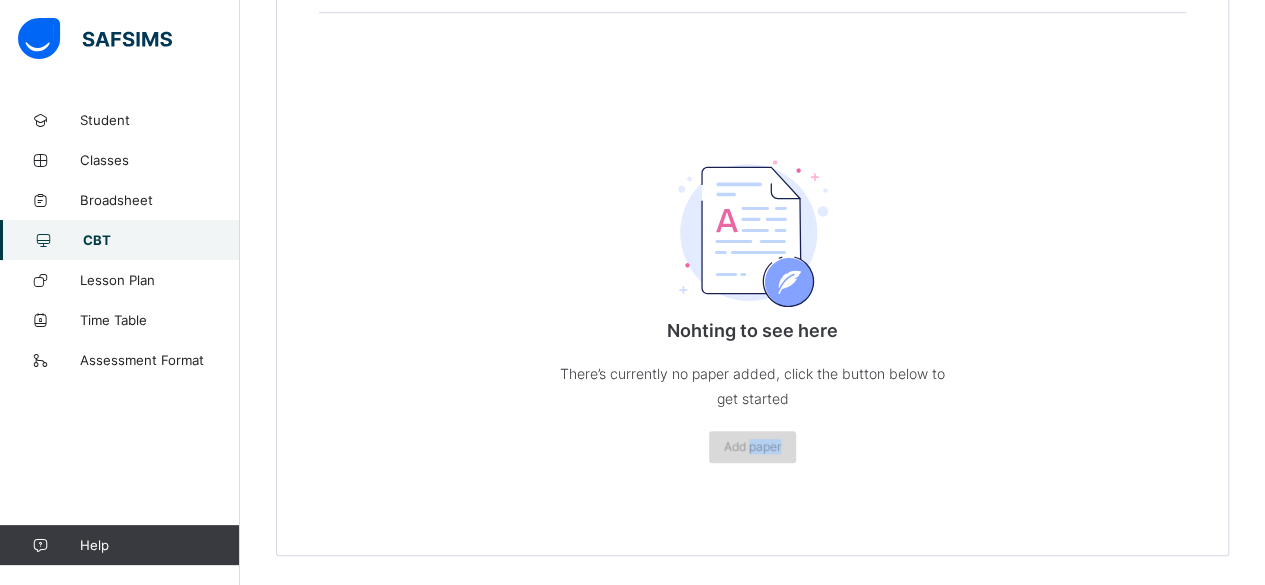 click on "Add paper" at bounding box center (752, 446) 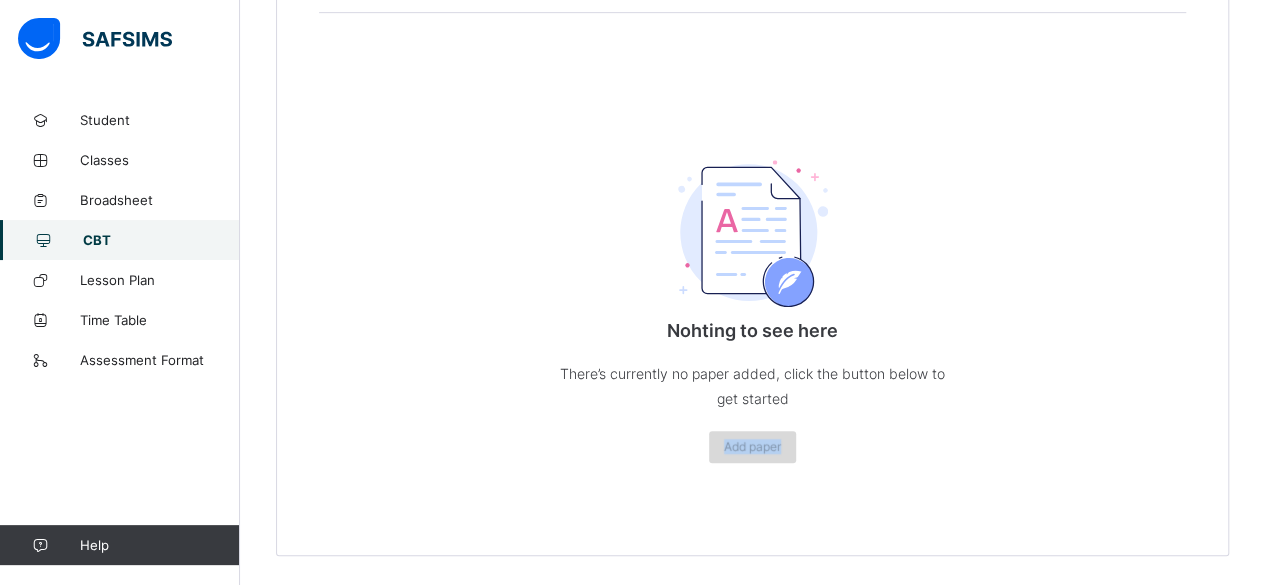 click on "Add paper" at bounding box center (752, 446) 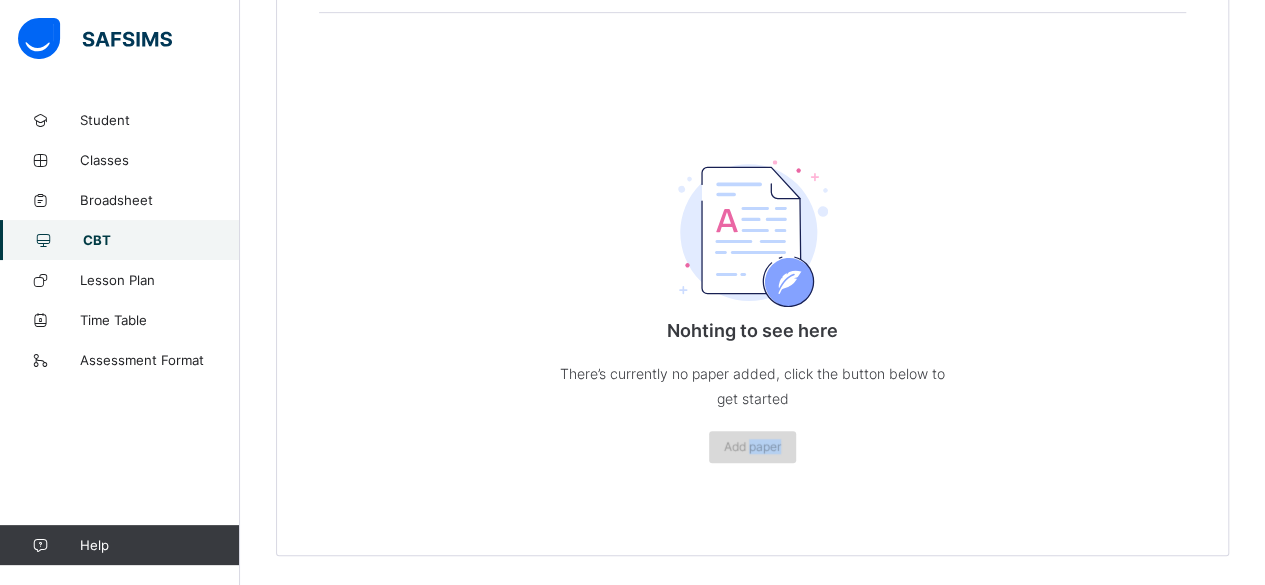 click on "Add paper" at bounding box center [752, 446] 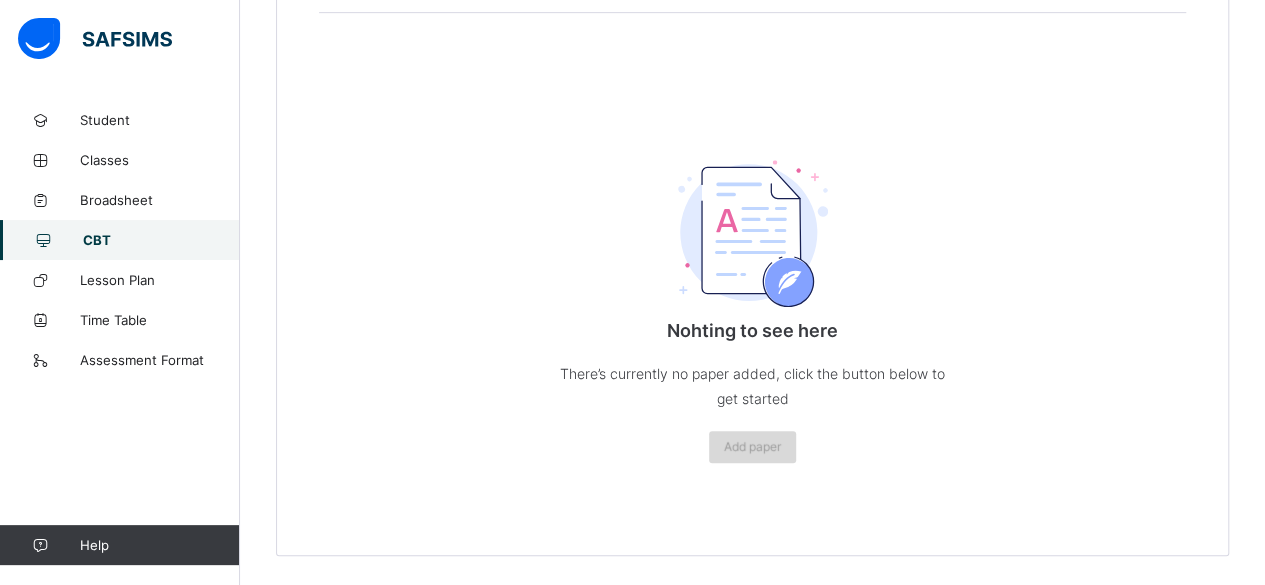 click on "Add paper" at bounding box center [752, 447] 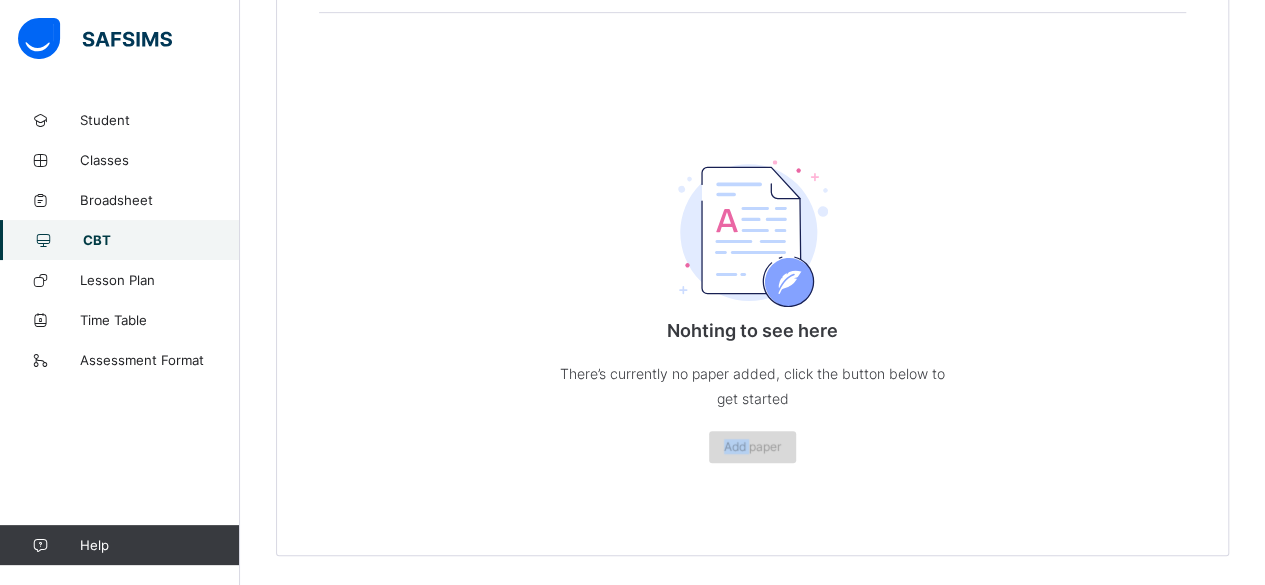 click on "Add paper" at bounding box center (752, 447) 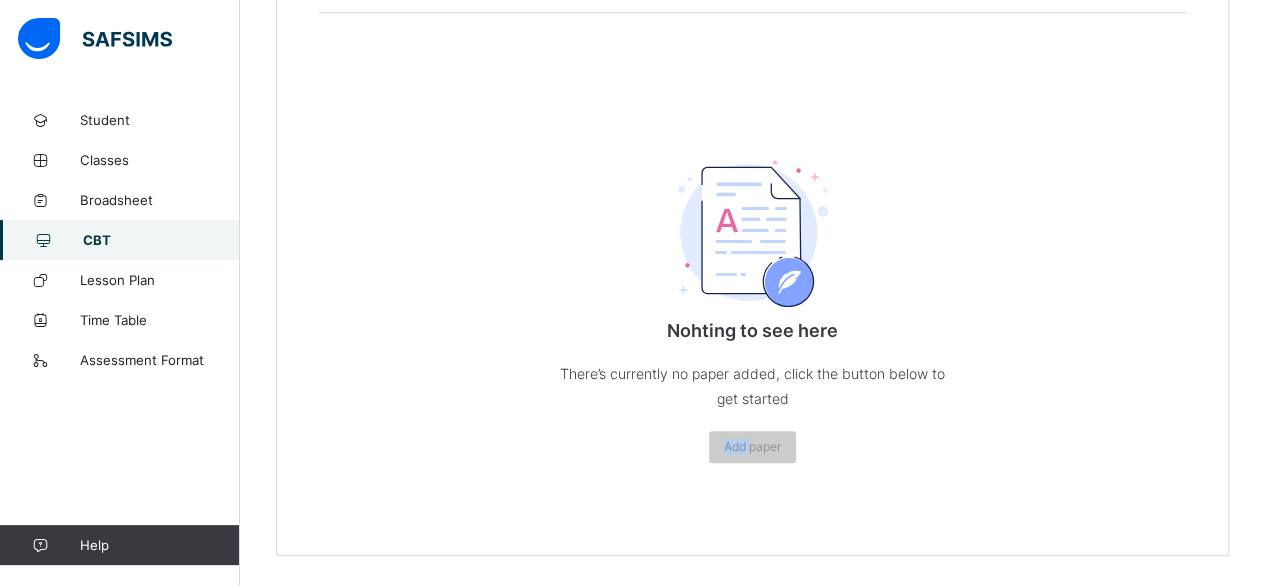 click at bounding box center [753, 233] 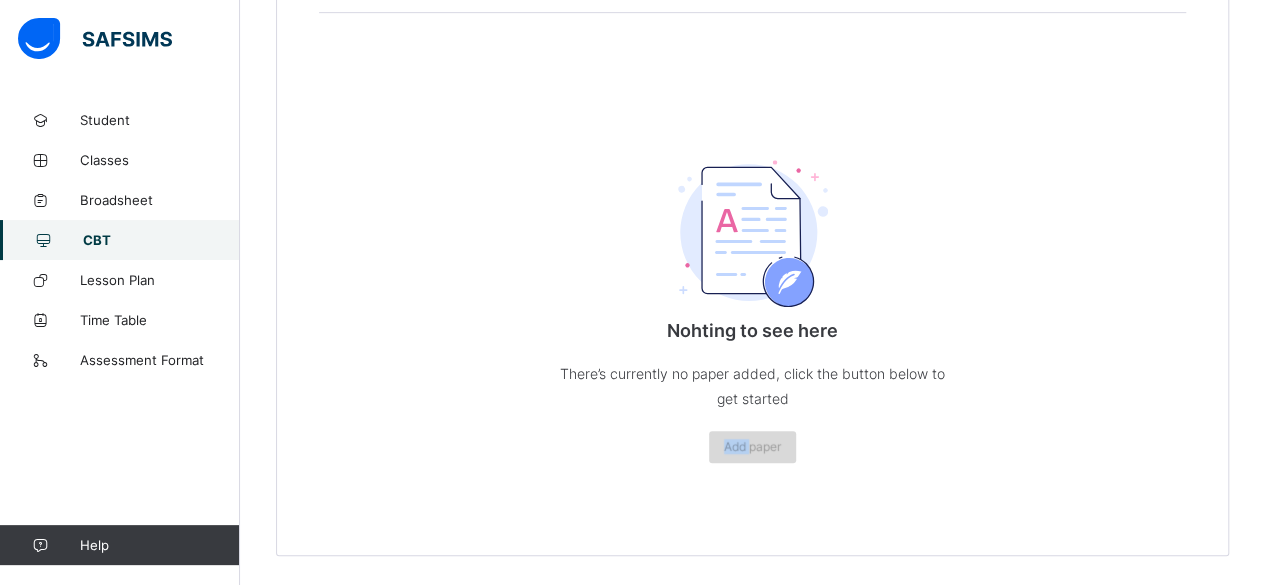 drag, startPoint x: 800, startPoint y: 284, endPoint x: 762, endPoint y: 447, distance: 167.37085 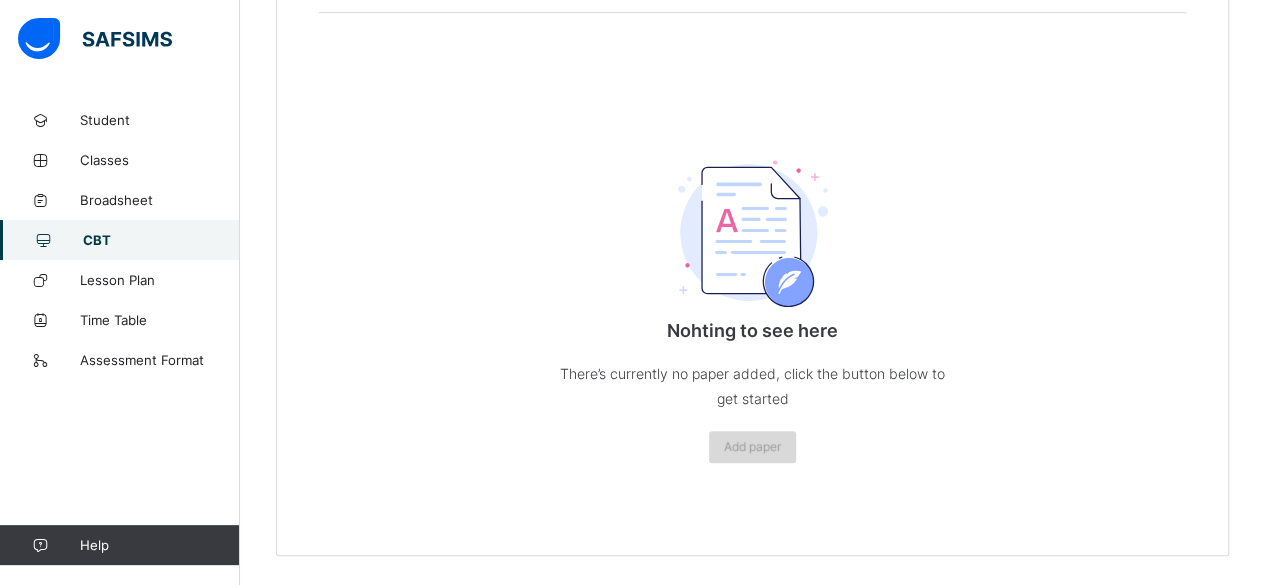 click on "Add paper" at bounding box center (752, 446) 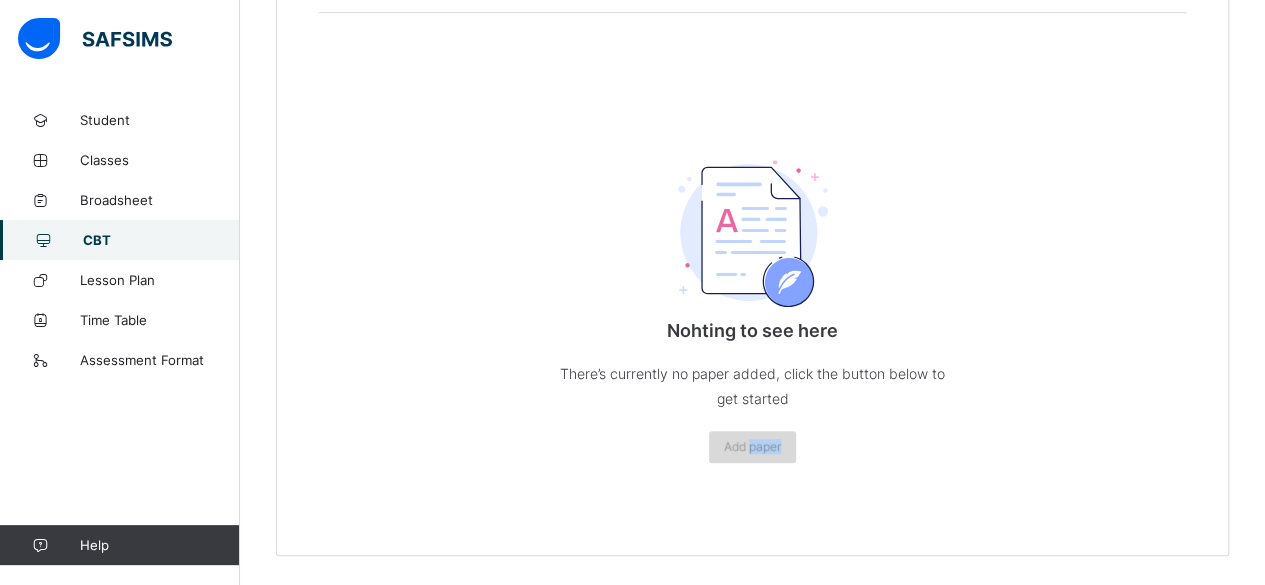 click on "Add paper" at bounding box center [752, 446] 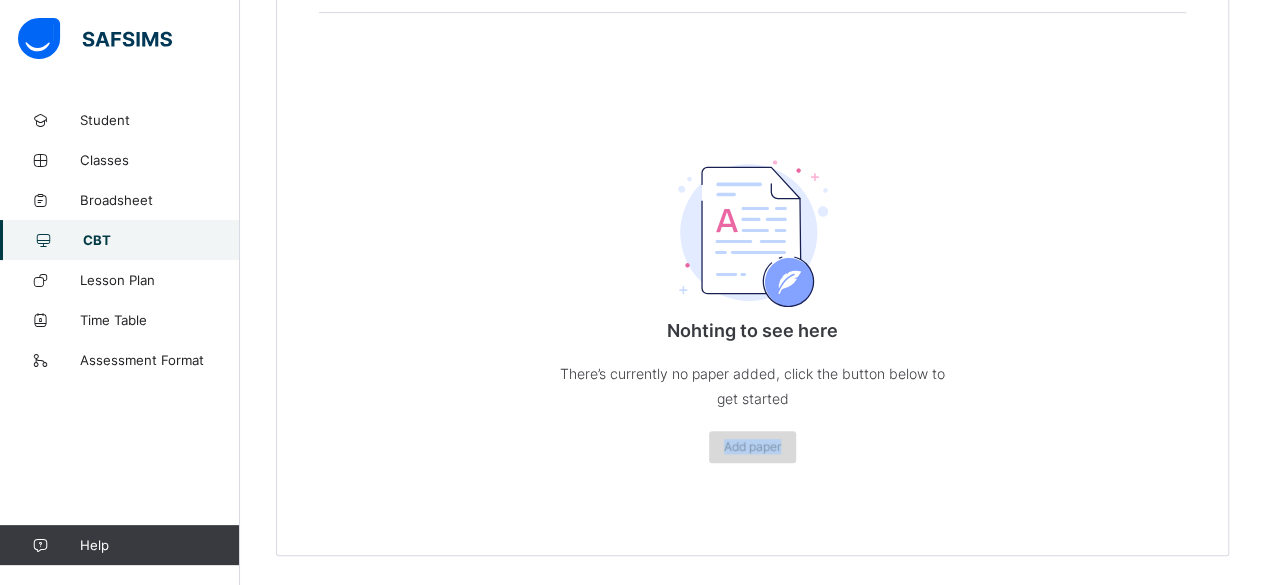 click on "Add paper" at bounding box center [752, 446] 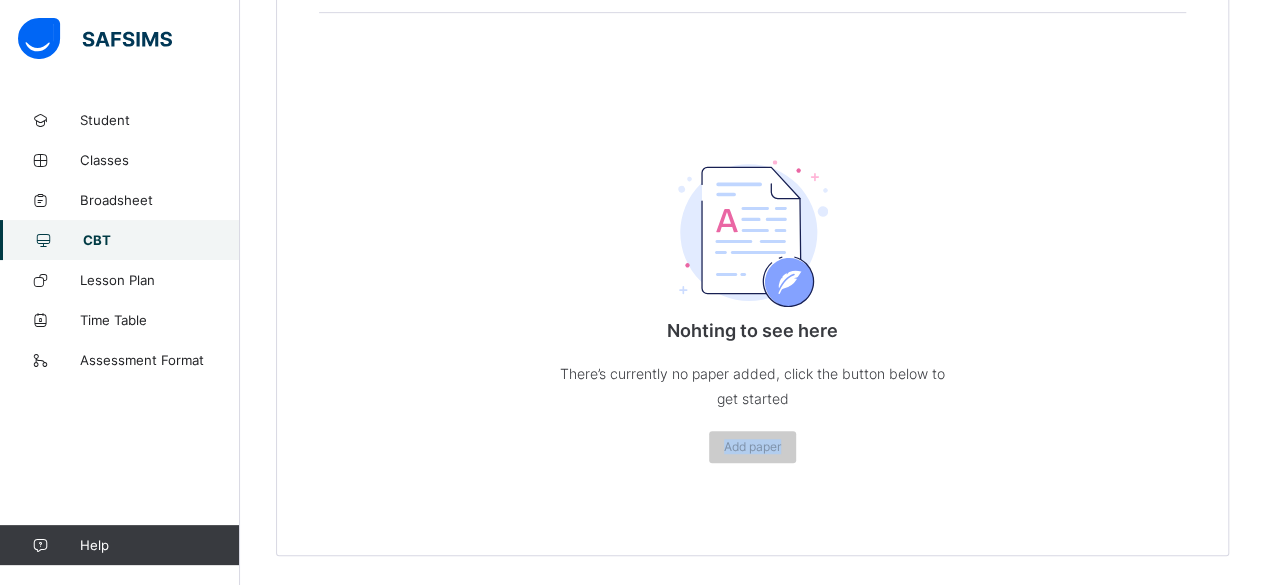 click at bounding box center [753, 233] 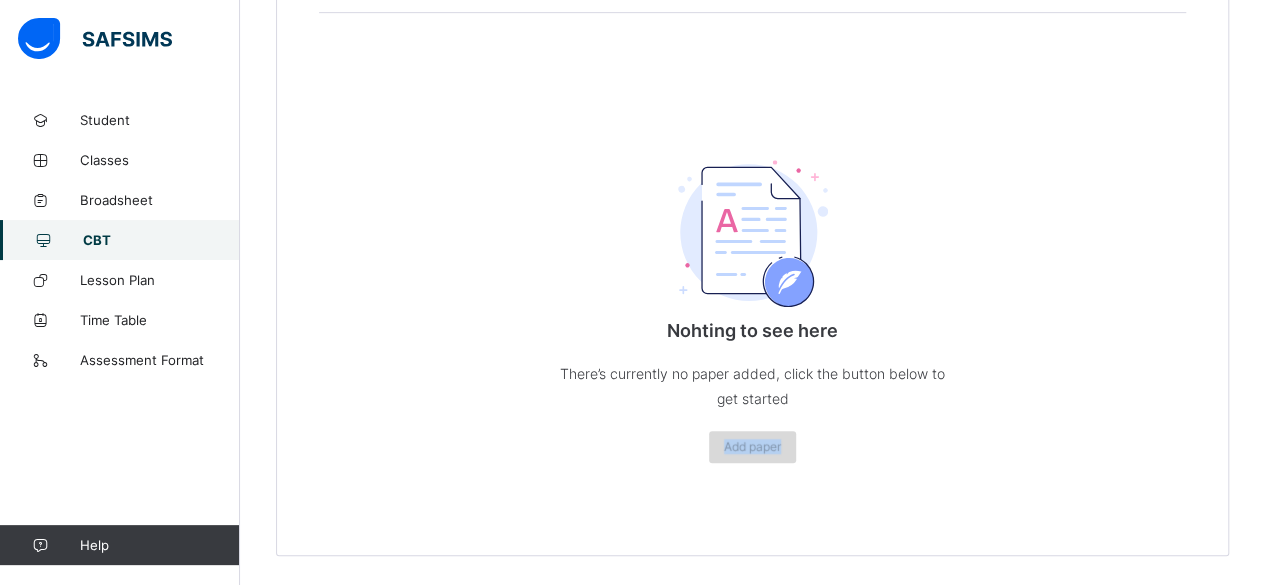 drag, startPoint x: 739, startPoint y: 481, endPoint x: 744, endPoint y: 445, distance: 36.345562 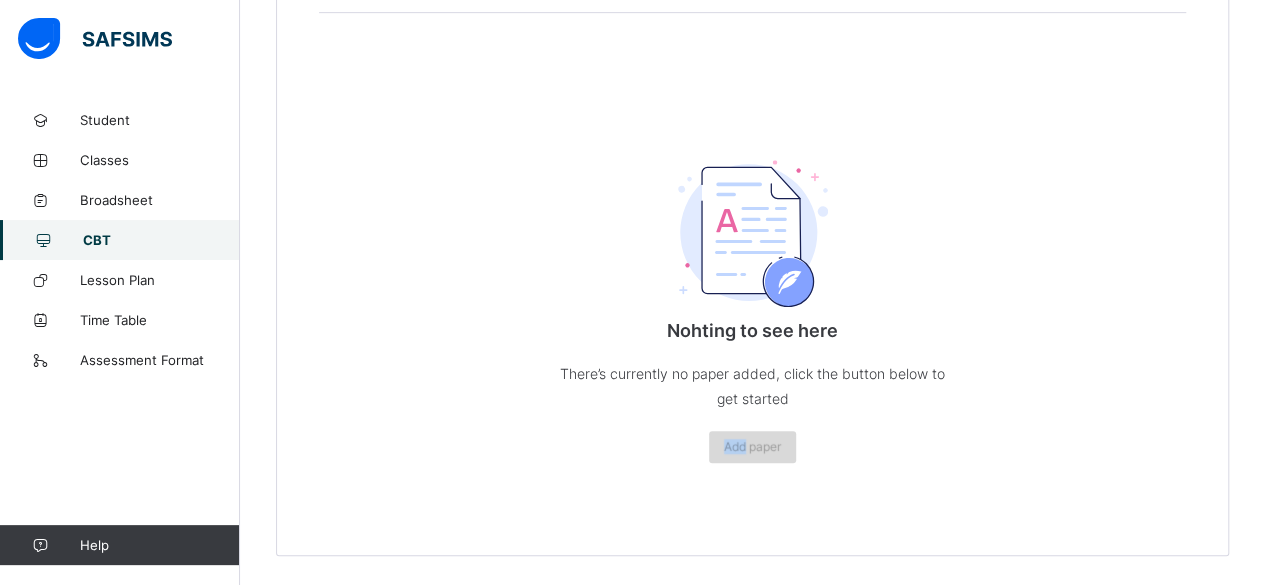 click on "Add paper" at bounding box center [752, 446] 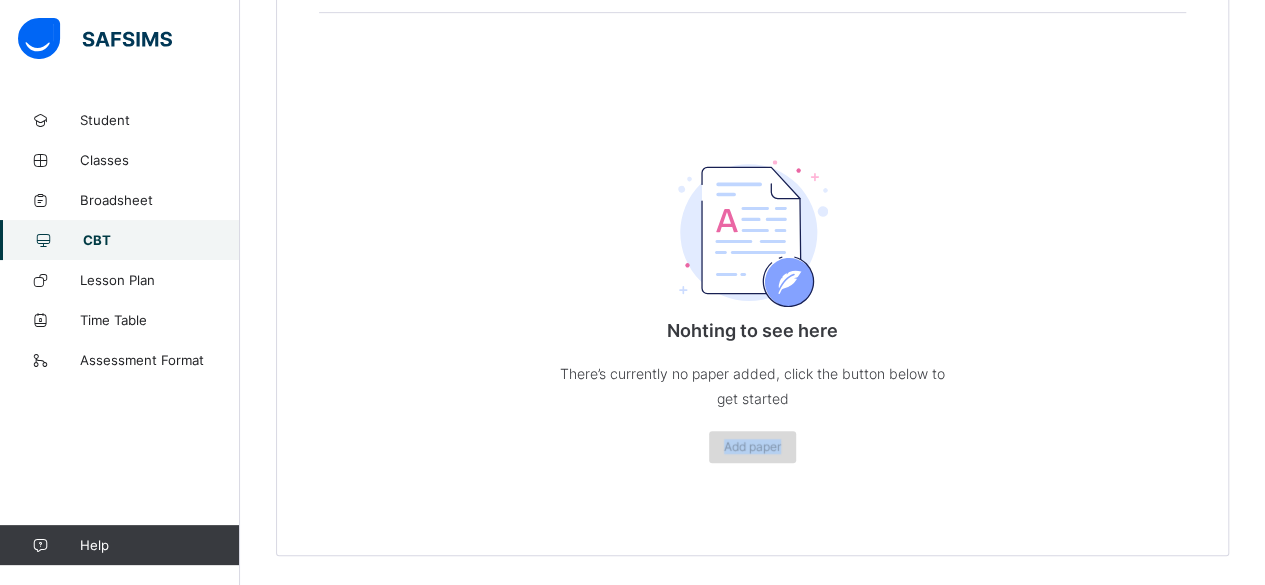 click on "Add paper" at bounding box center [752, 446] 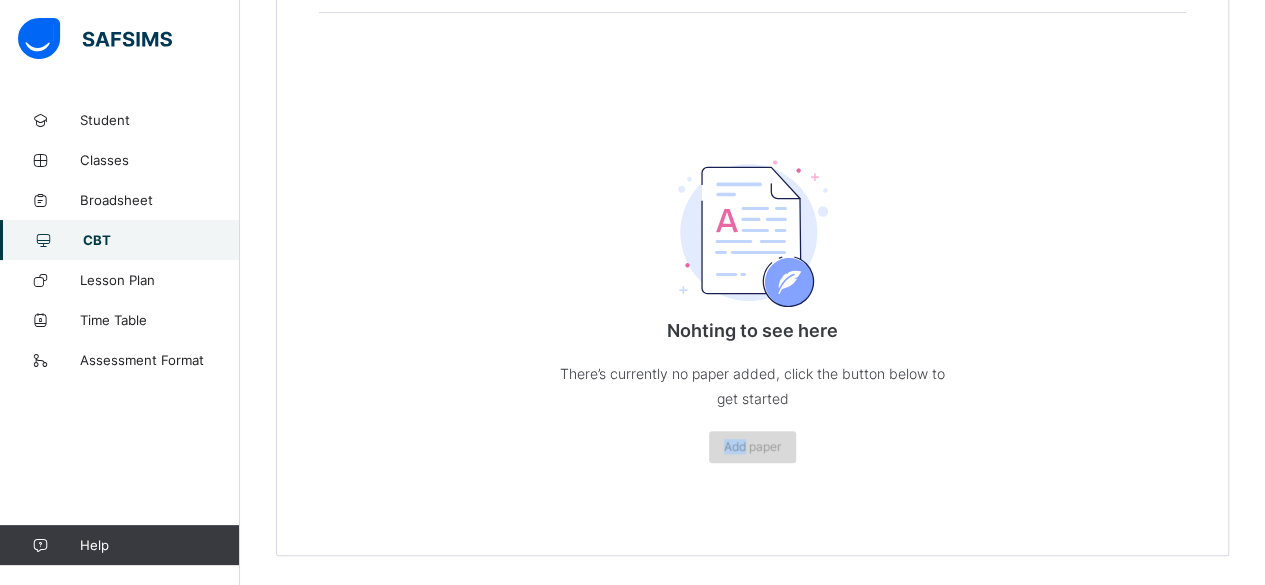 click on "Add paper" at bounding box center [752, 446] 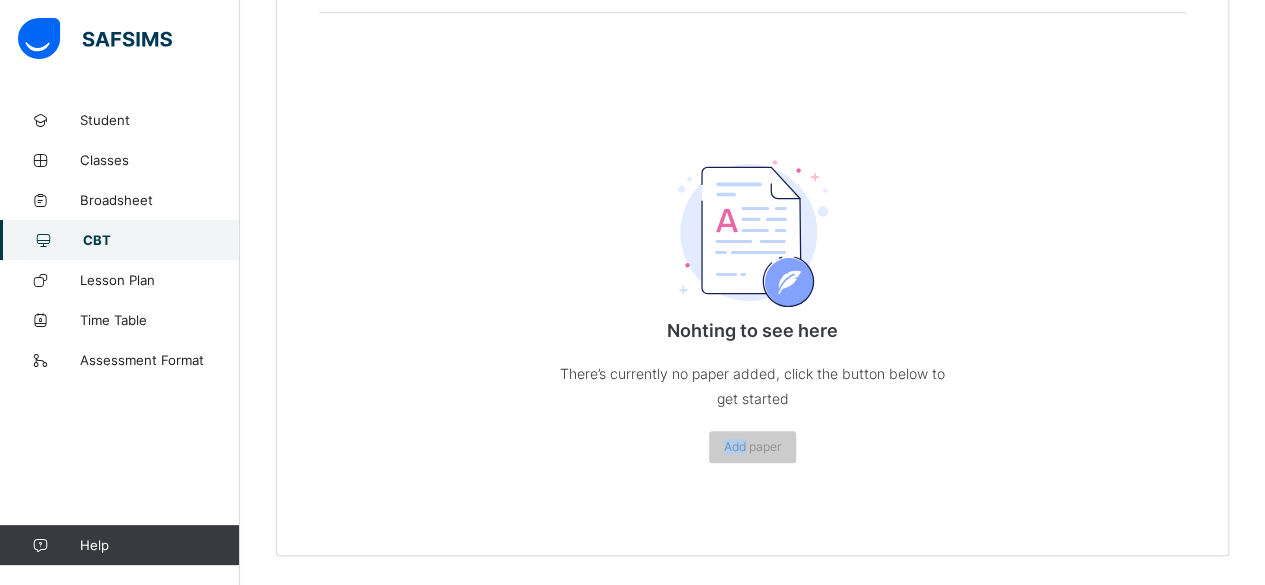 click at bounding box center (753, 233) 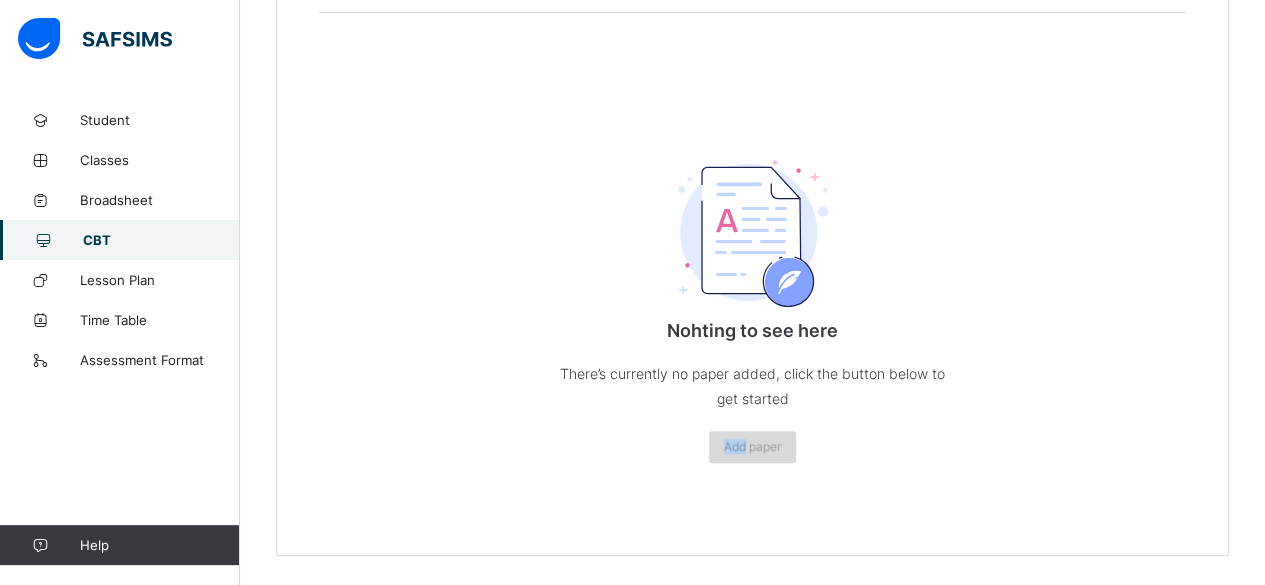drag, startPoint x: 767, startPoint y: 279, endPoint x: 771, endPoint y: 445, distance: 166.04819 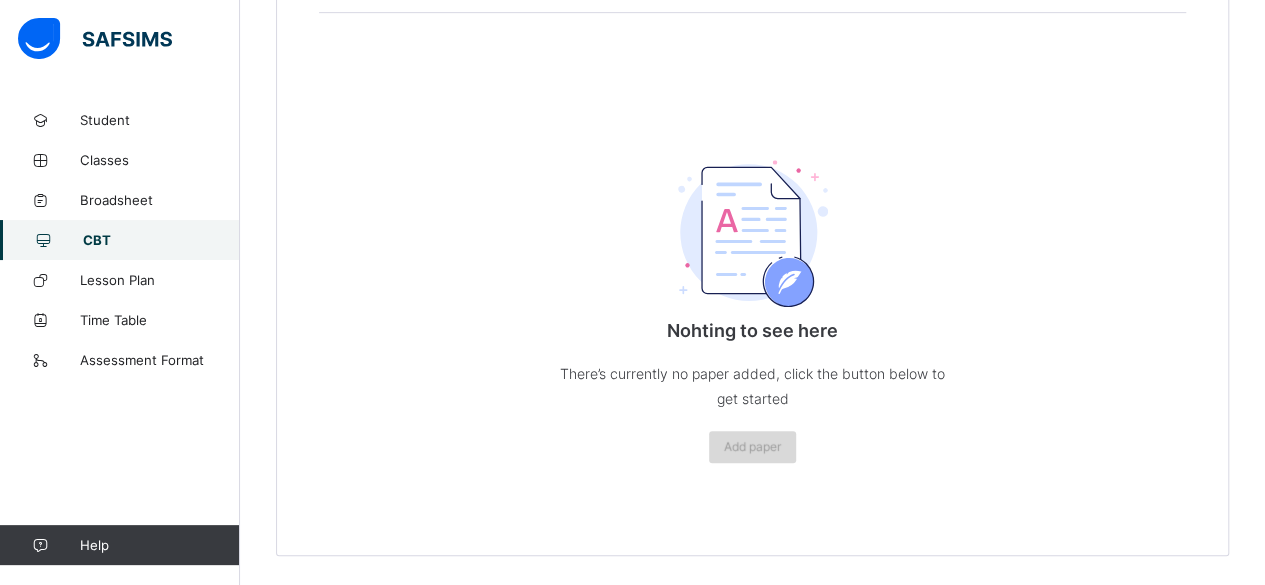 click on "Add paper" at bounding box center (752, 446) 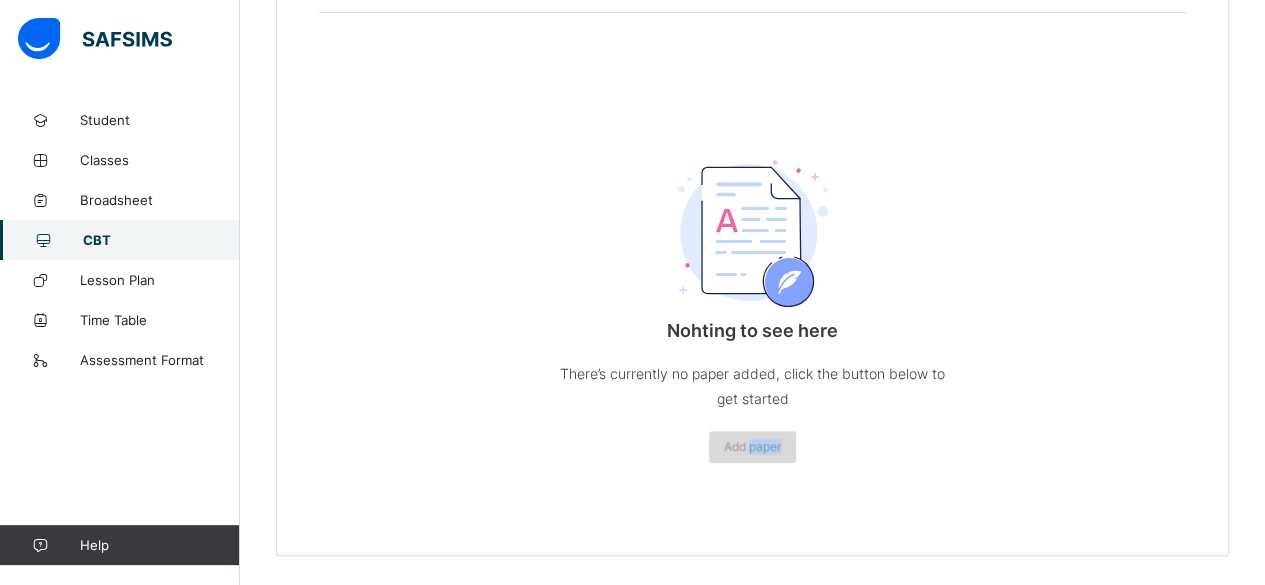 click on "Add paper" at bounding box center [752, 446] 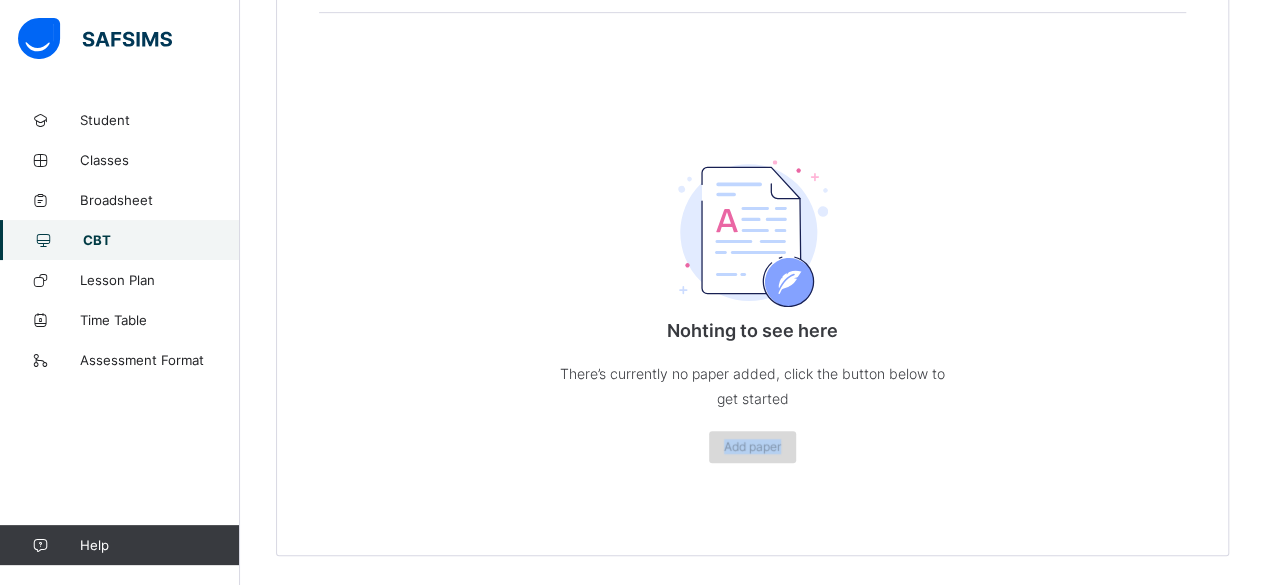 click on "Add paper" at bounding box center (752, 446) 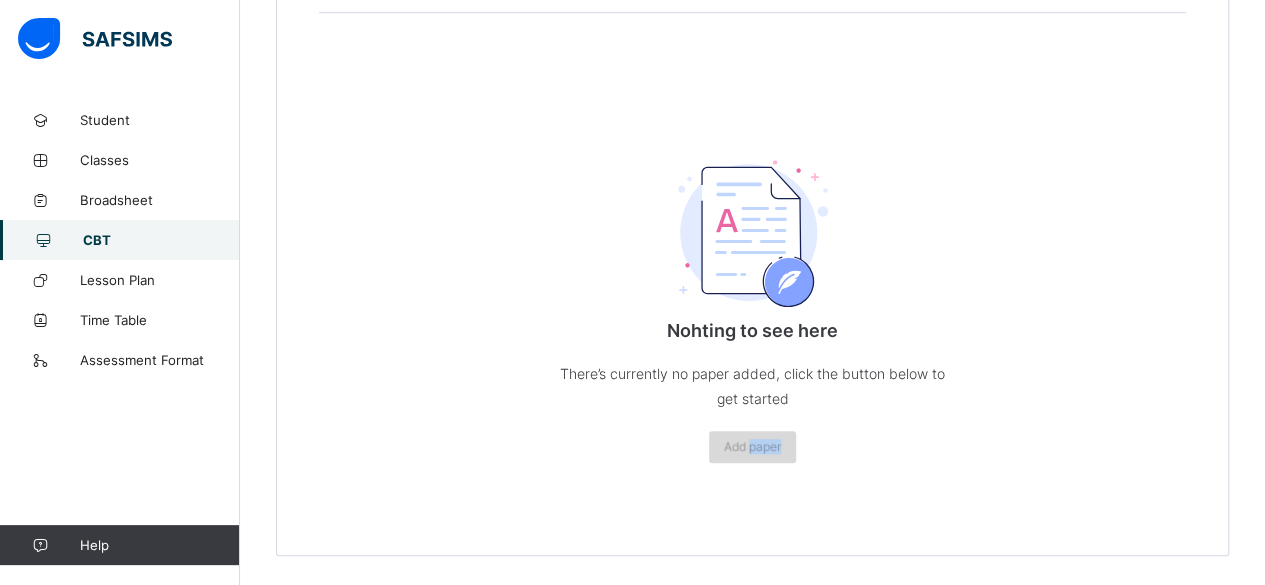 click on "Add paper" at bounding box center [752, 446] 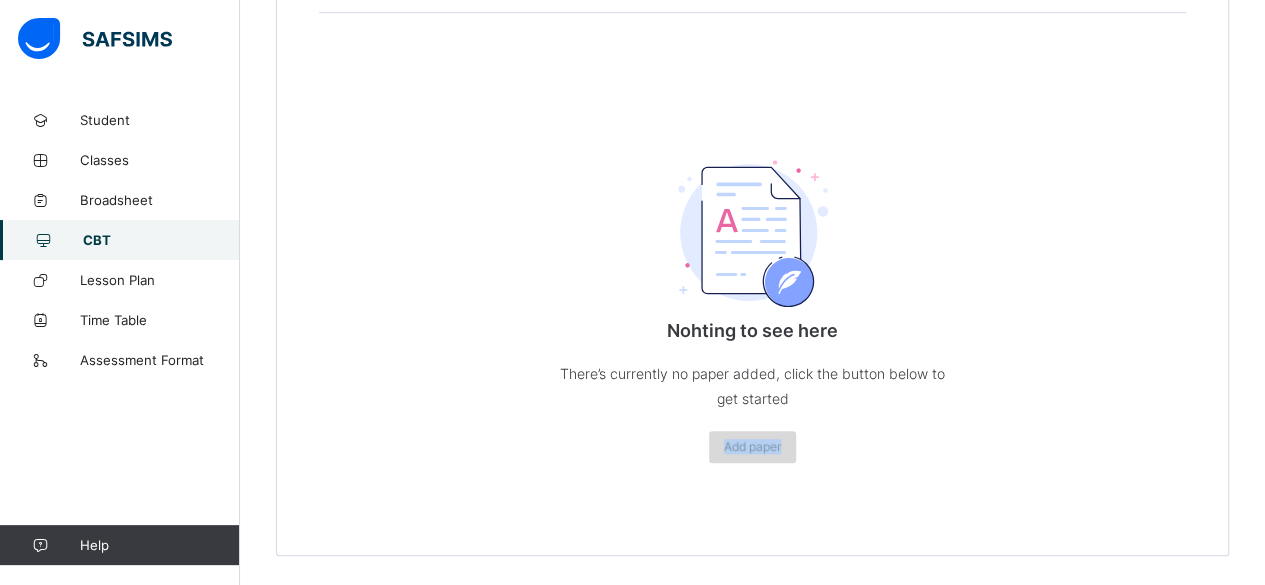 click on "Add paper" at bounding box center (752, 446) 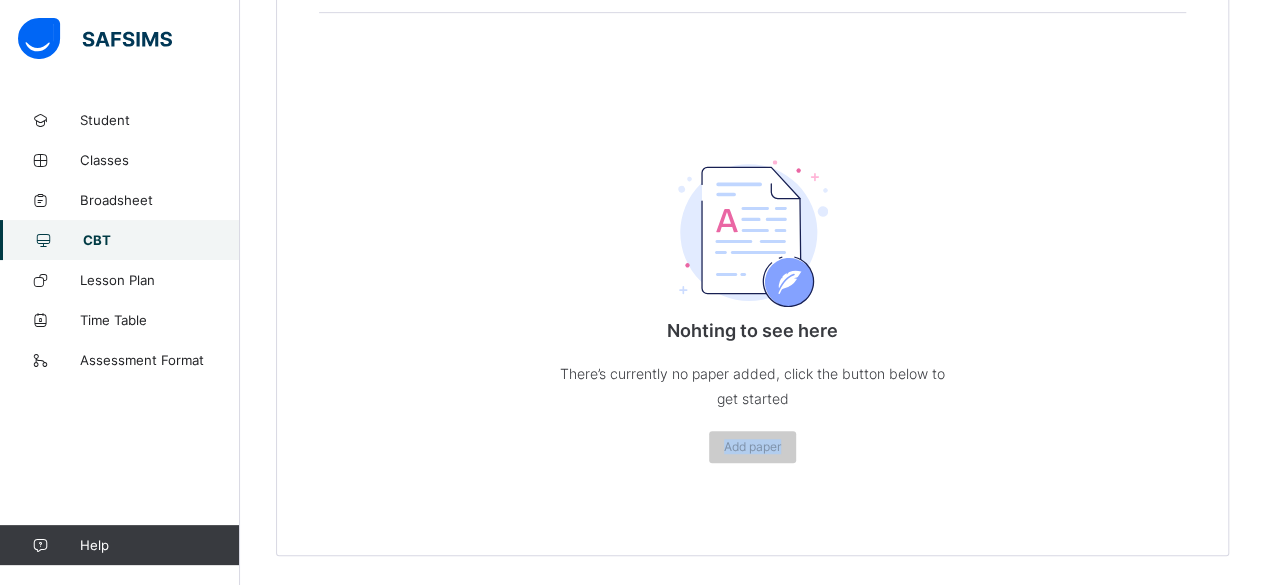click at bounding box center [753, 233] 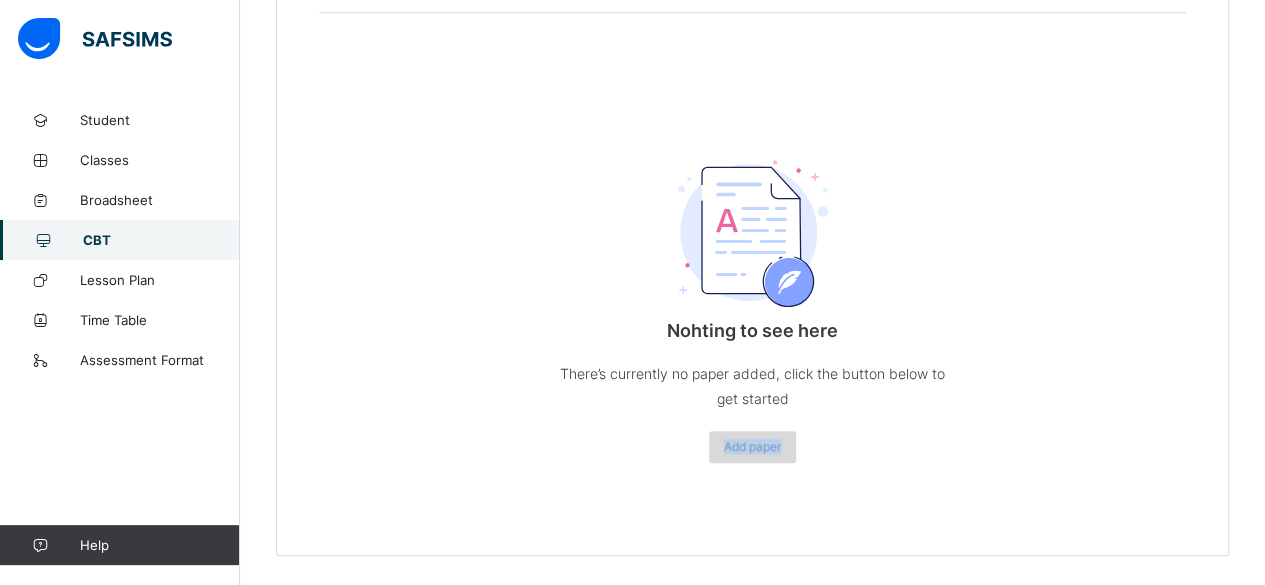 click on "Add paper" at bounding box center (752, 447) 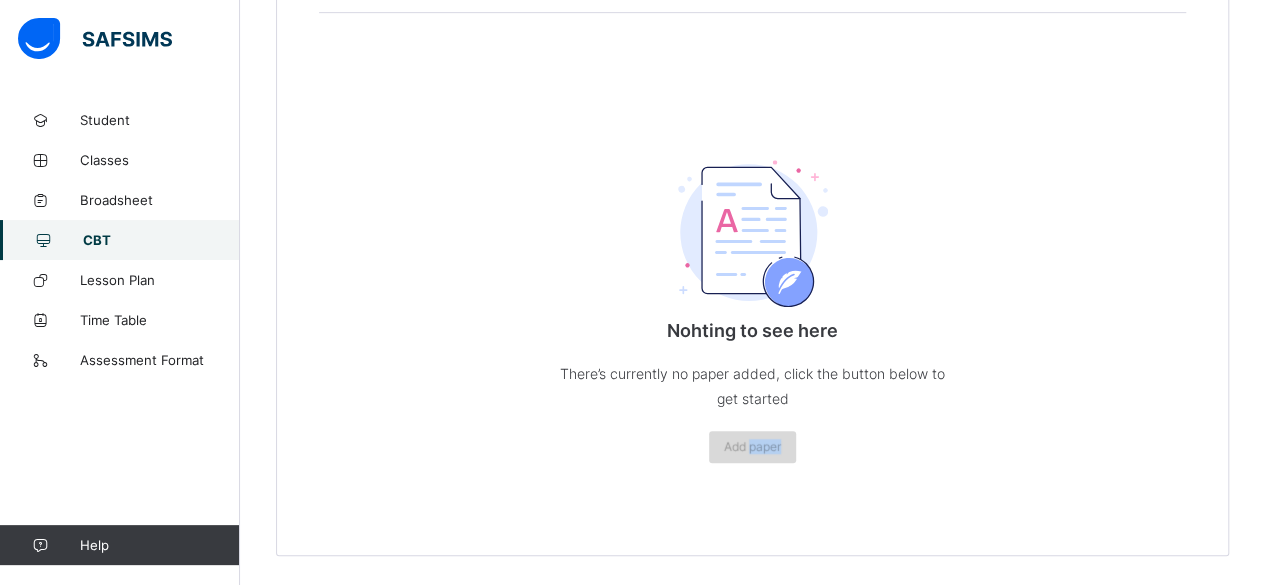 click on "Add paper" at bounding box center [752, 447] 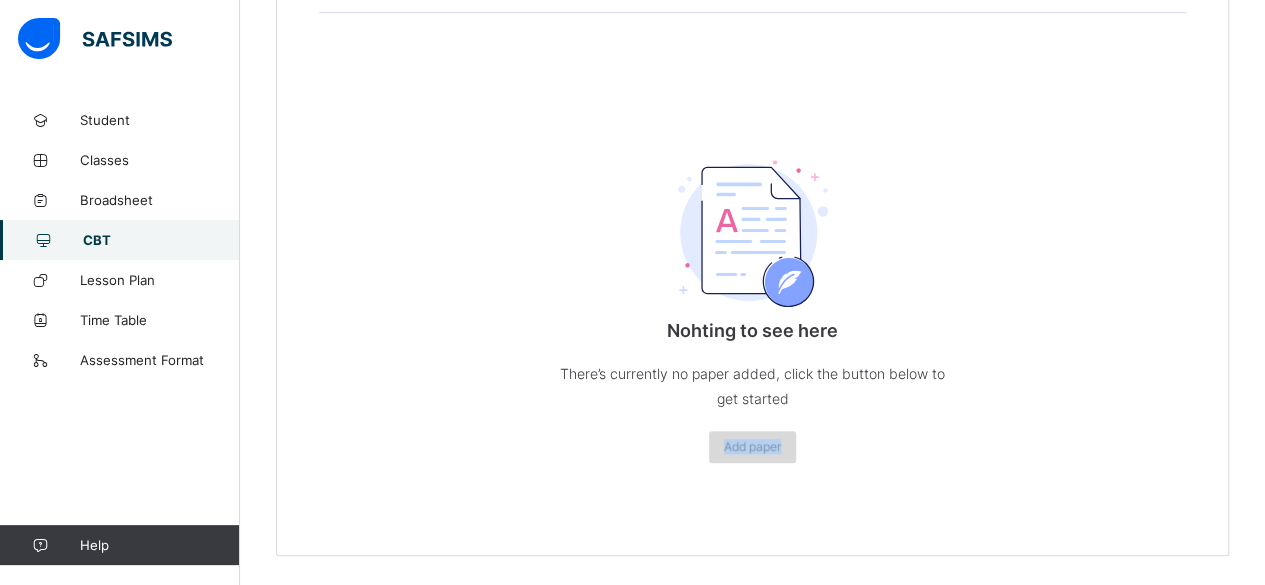 click on "Add paper" at bounding box center [752, 447] 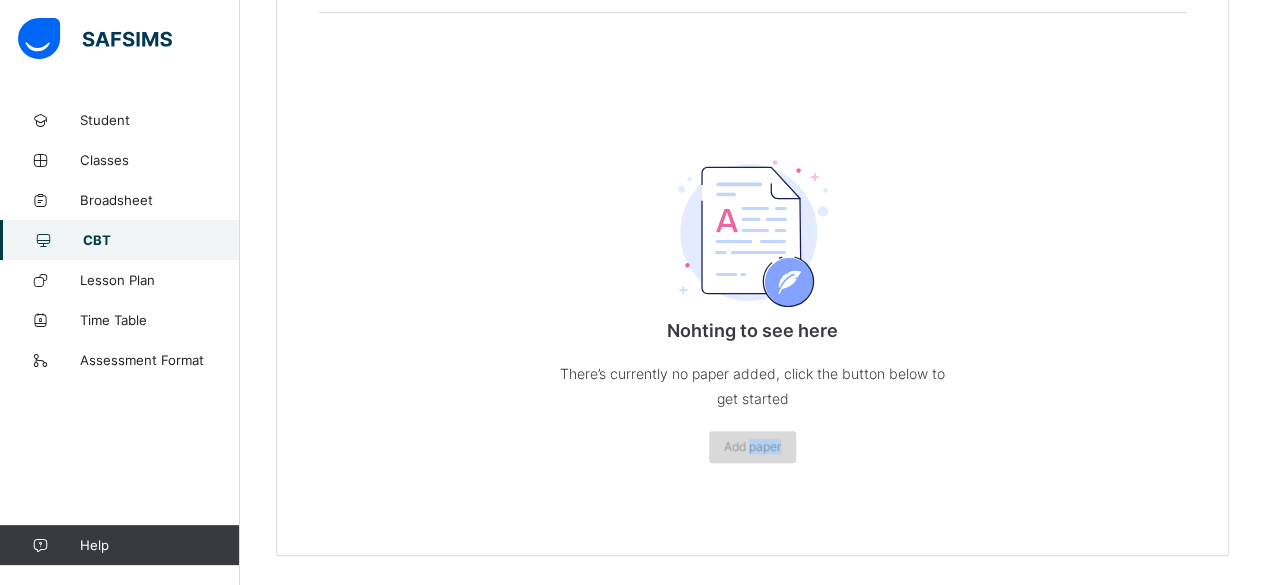 click on "Add paper" at bounding box center [752, 446] 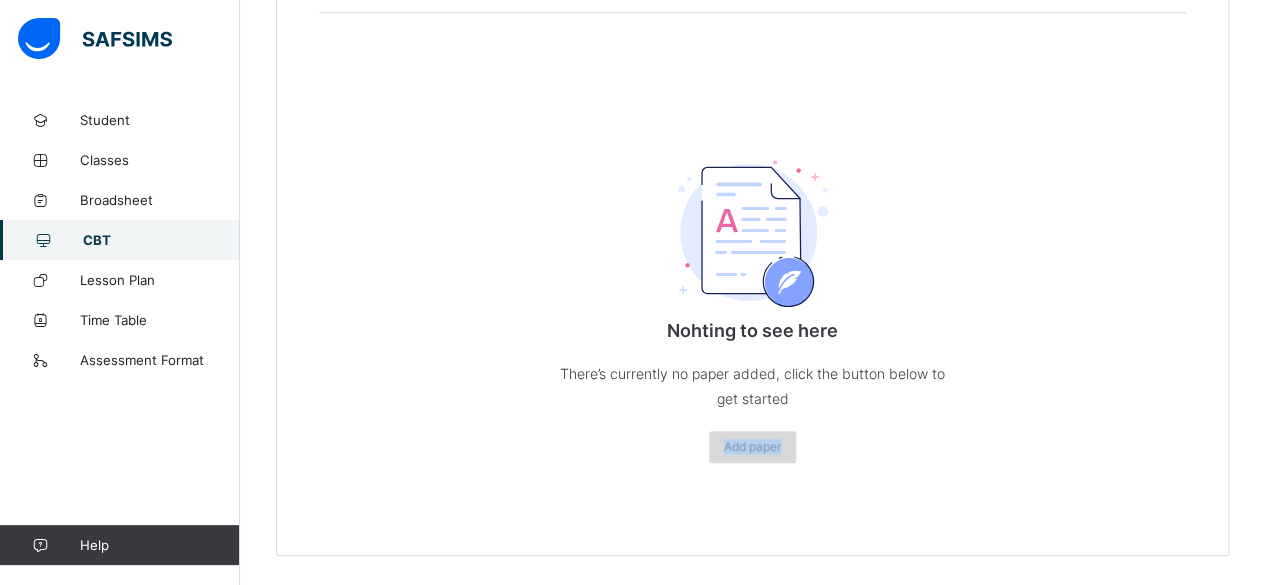 click on "Add paper" at bounding box center [752, 446] 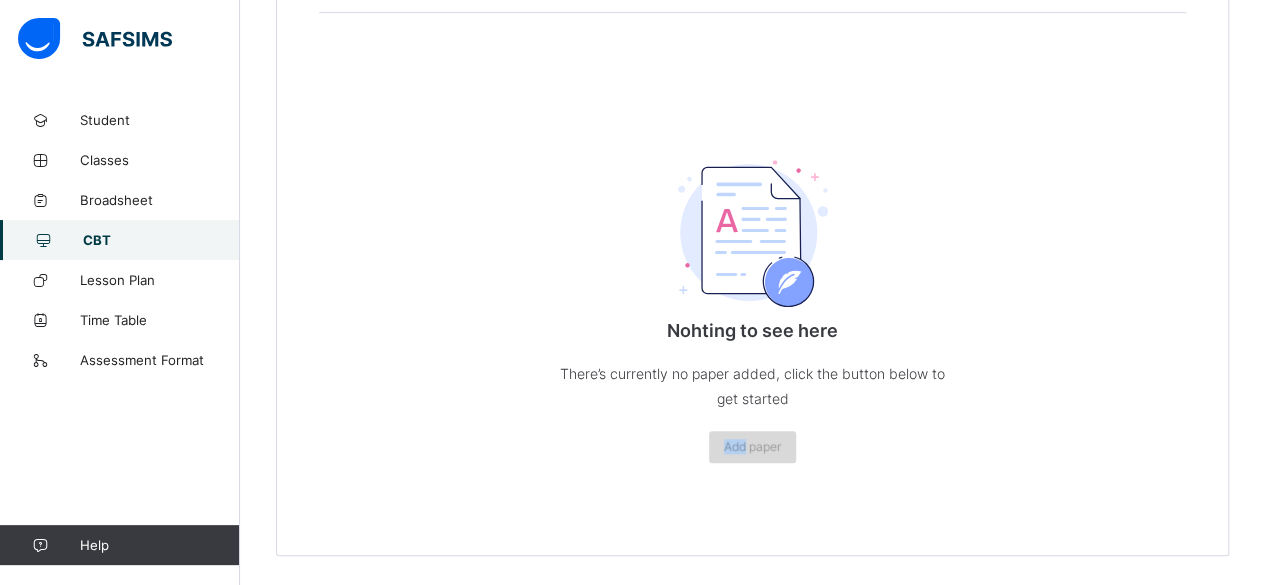 click on "Add paper" at bounding box center [752, 446] 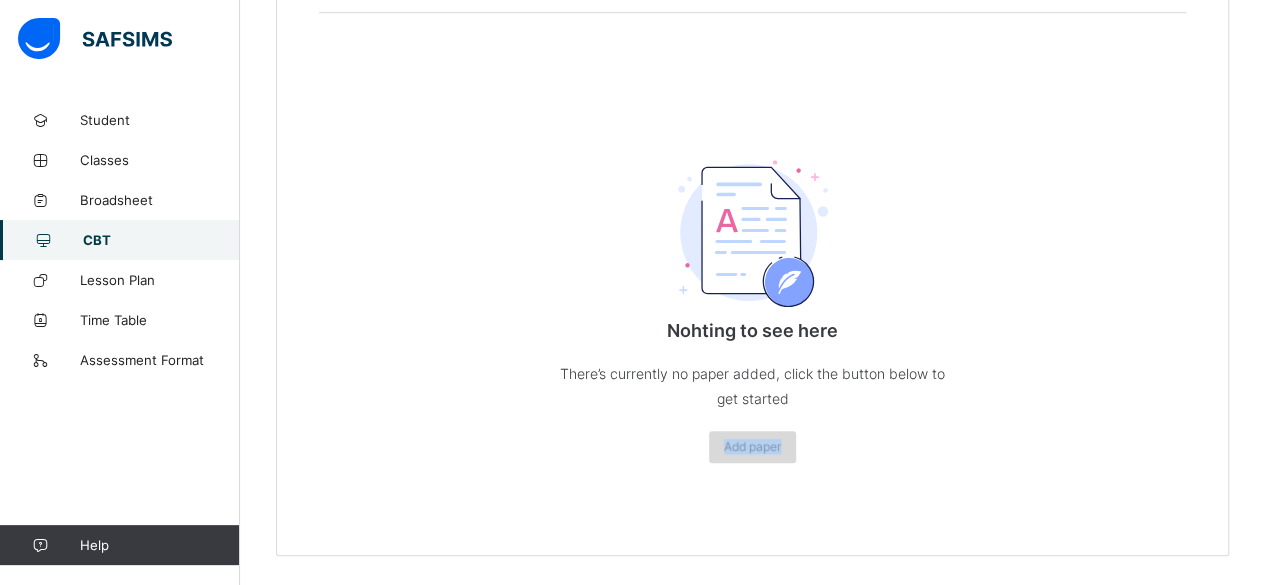 click on "Add paper" at bounding box center (752, 446) 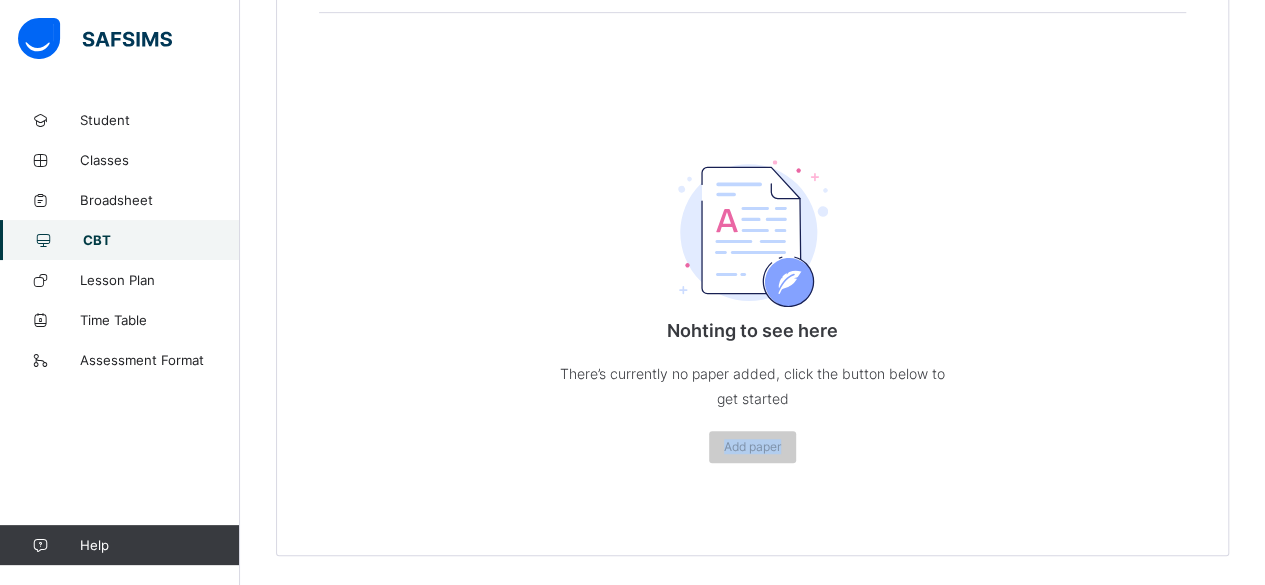click on "**********" at bounding box center [752, 108] 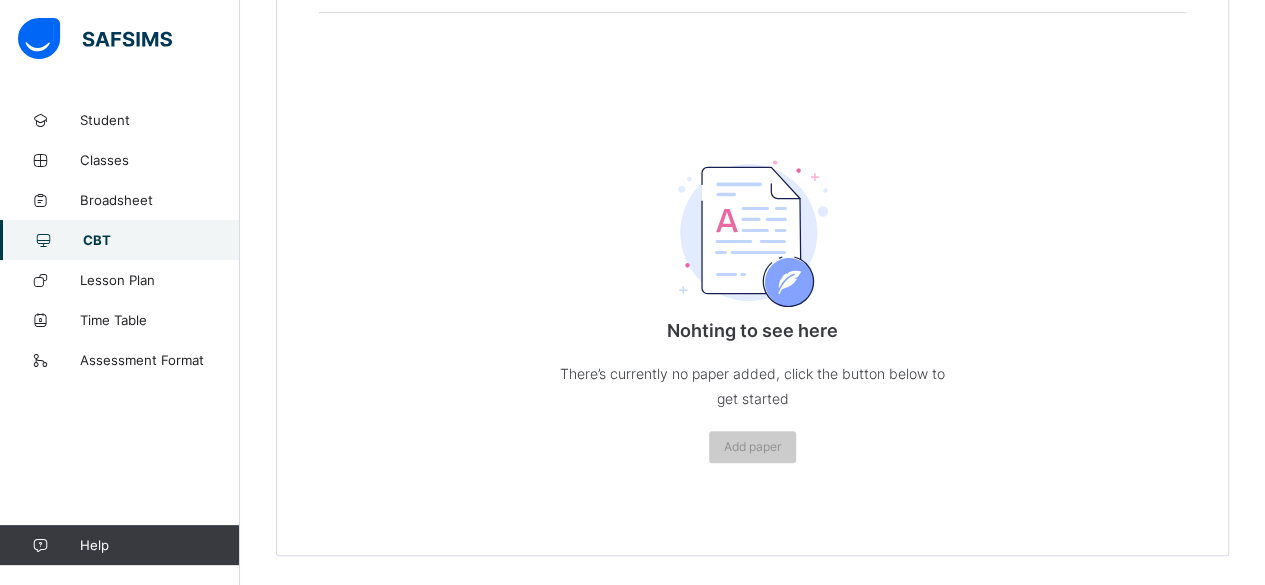 click on "**********" at bounding box center (752, 108) 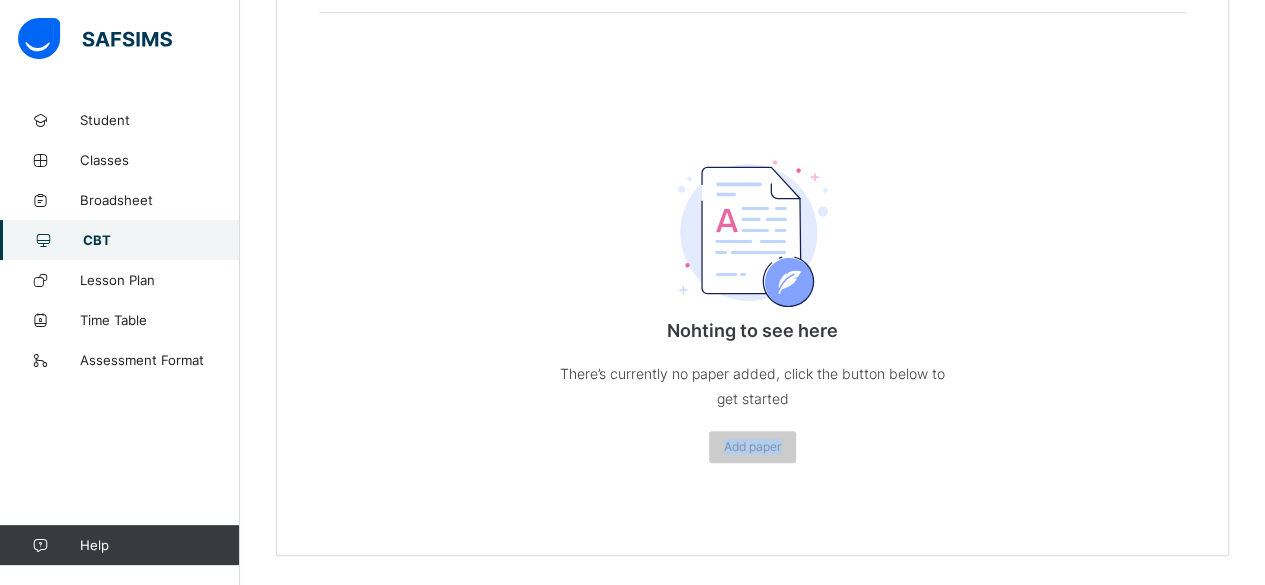 click on "**********" at bounding box center [752, 108] 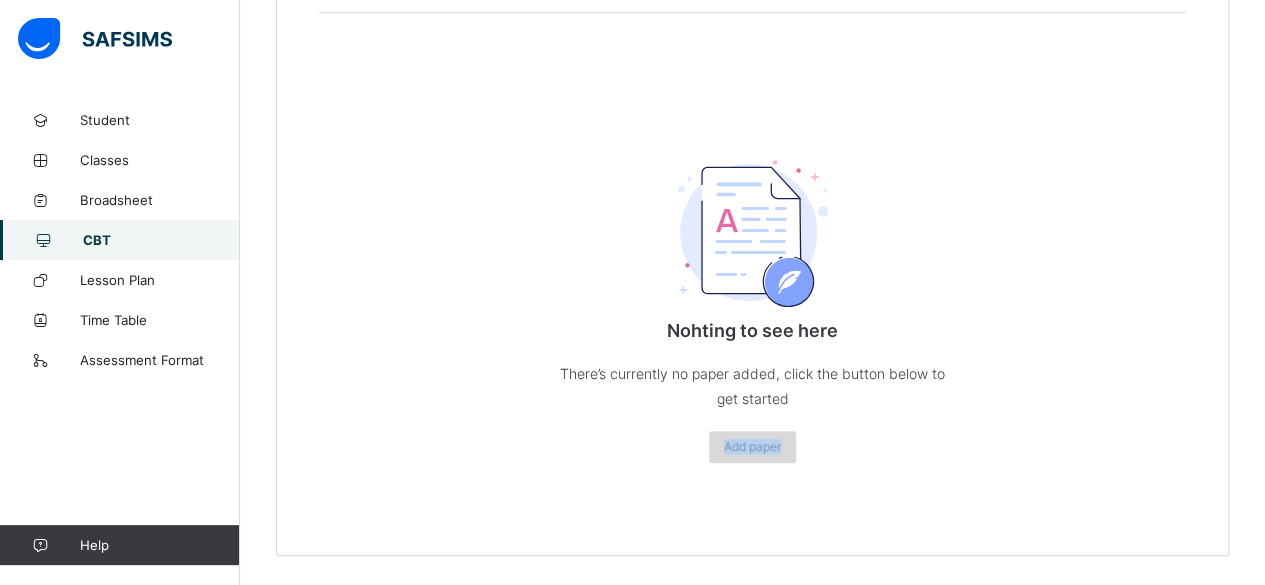 click on "Add paper" at bounding box center (752, 446) 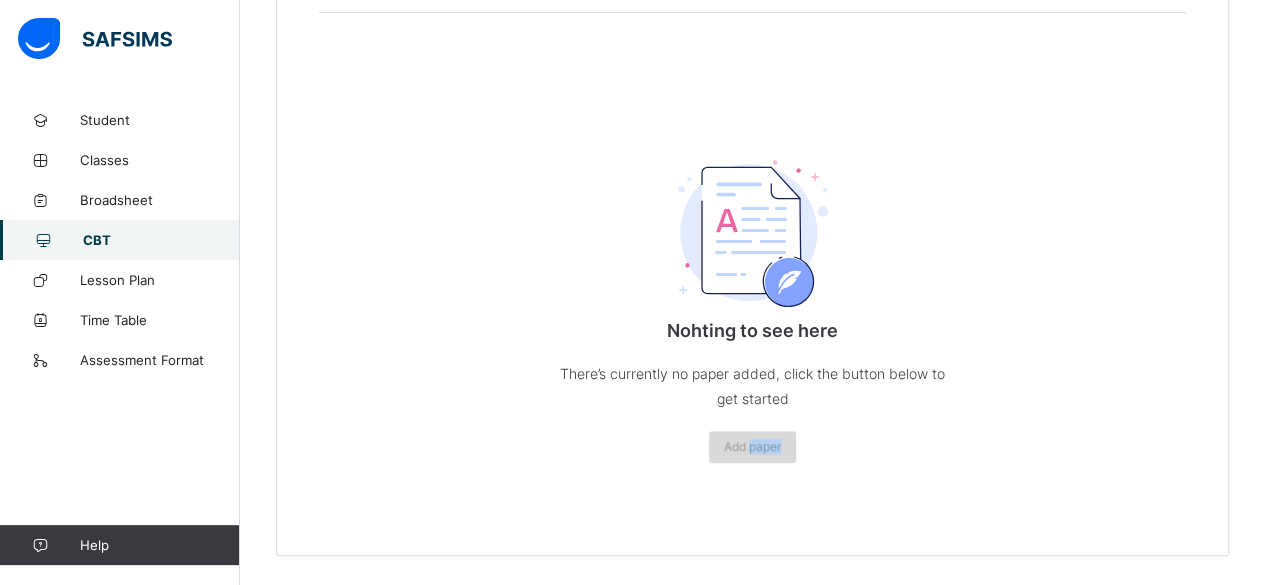 click on "Add paper" at bounding box center (752, 446) 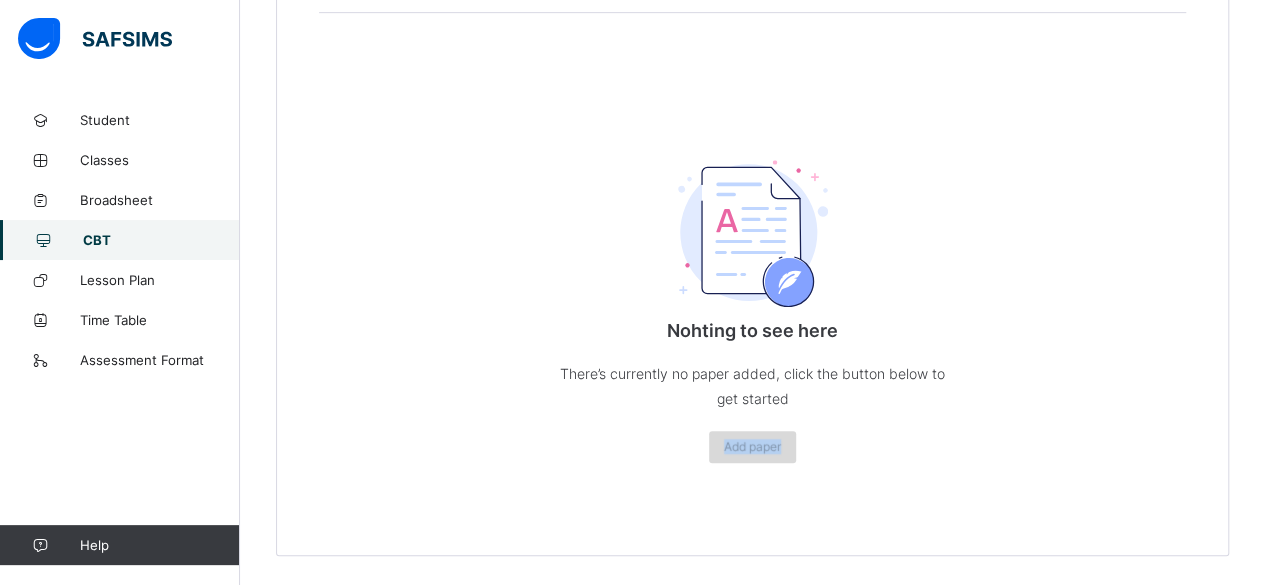 click on "Add paper" at bounding box center (752, 446) 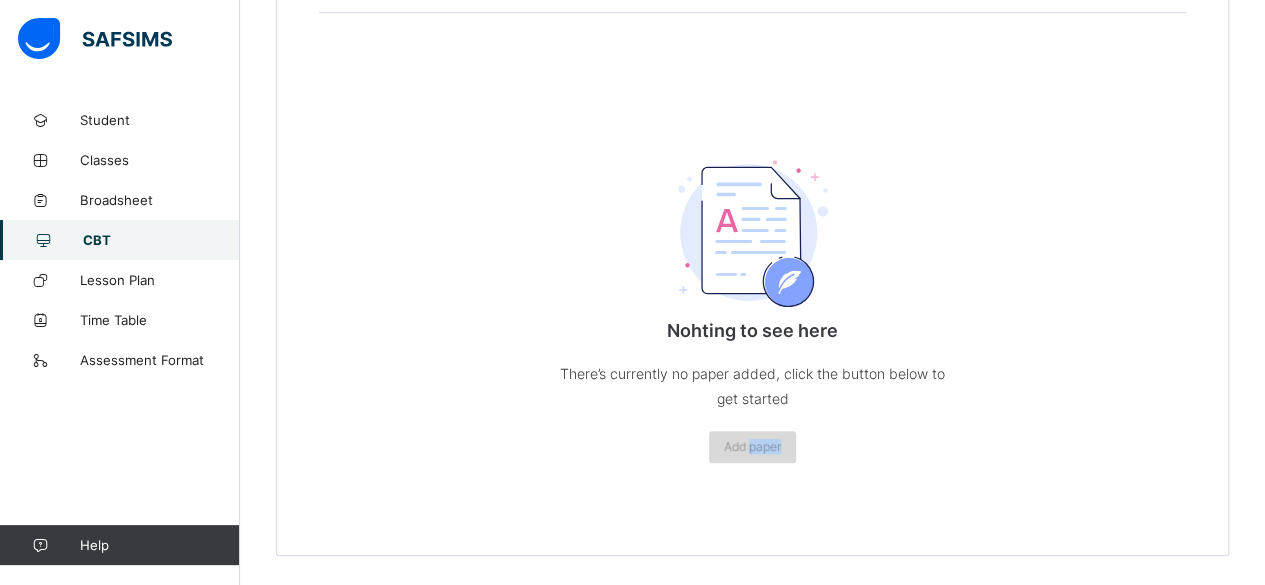 click on "Add paper" at bounding box center [752, 446] 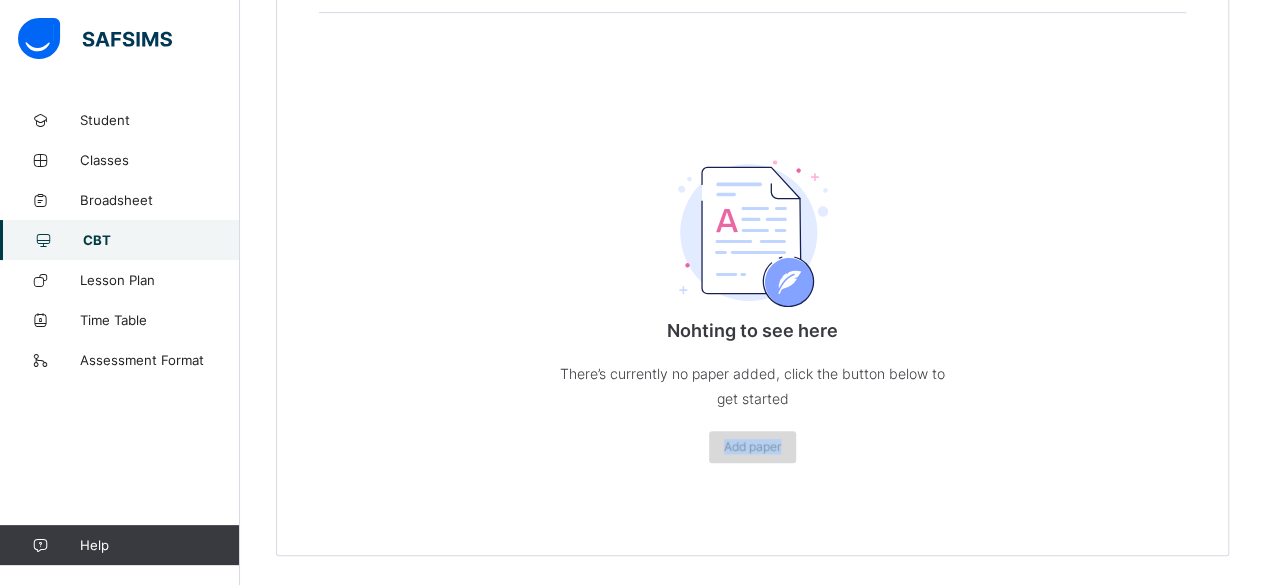 click on "Add paper" at bounding box center (752, 446) 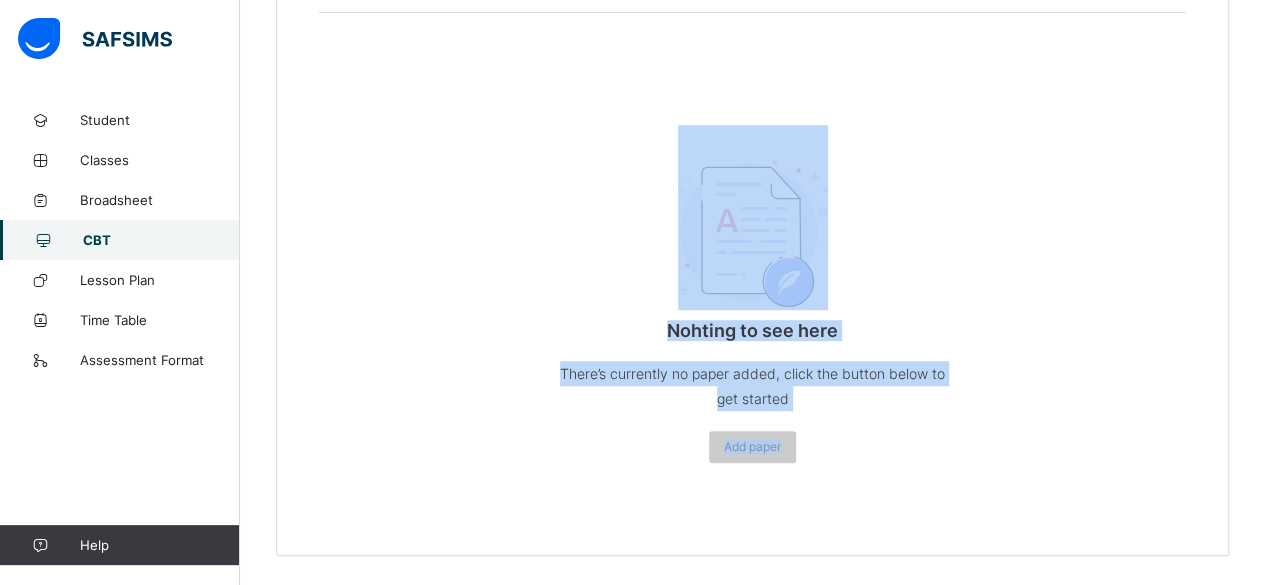 drag, startPoint x: 758, startPoint y: 445, endPoint x: 772, endPoint y: 239, distance: 206.47517 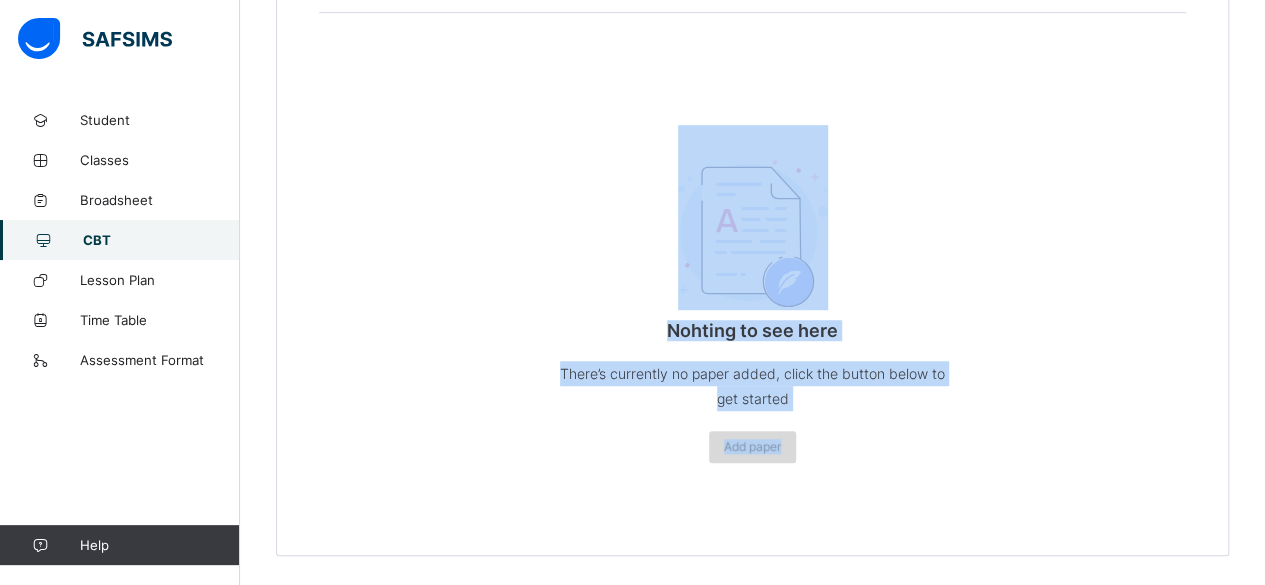 drag, startPoint x: 792, startPoint y: 284, endPoint x: 747, endPoint y: 441, distance: 163.32176 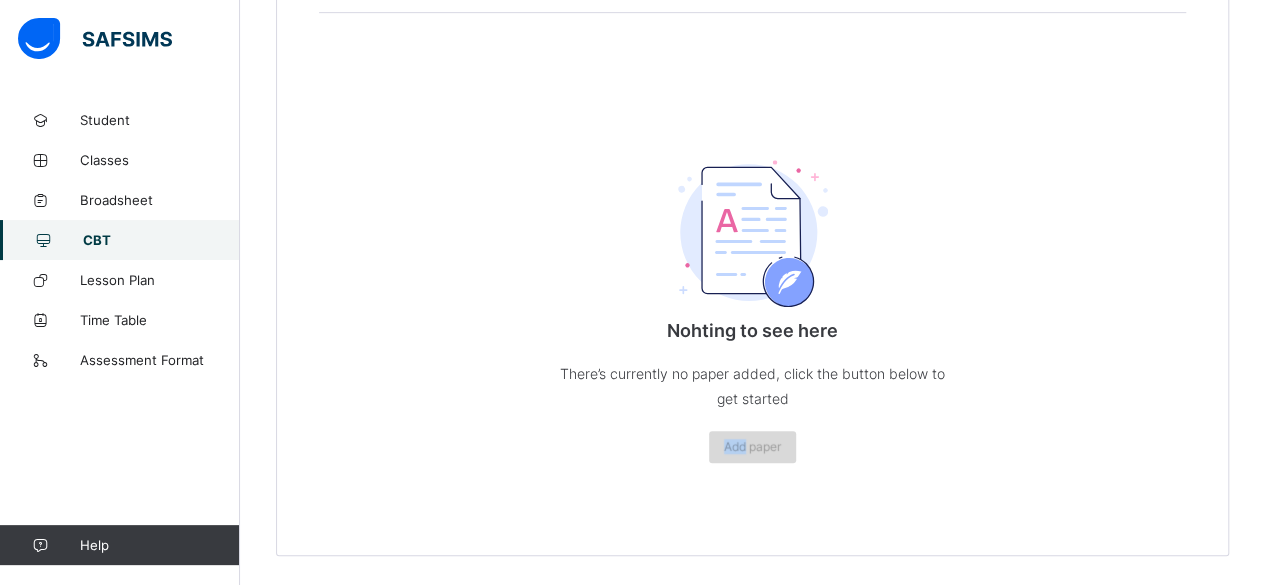 click on "Add paper" at bounding box center [752, 446] 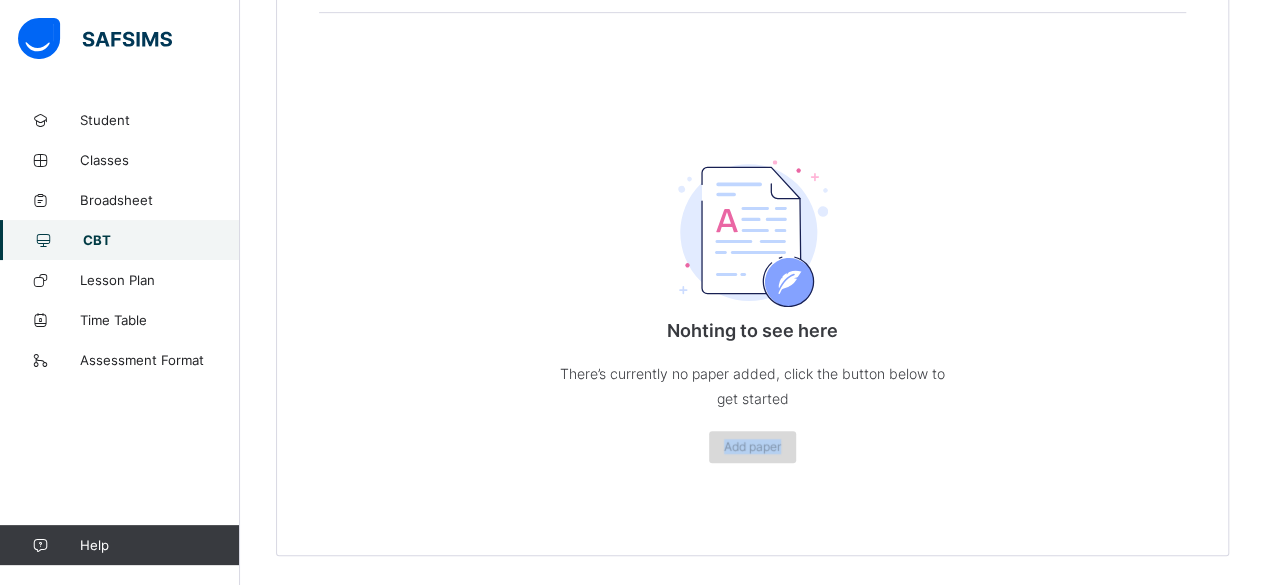 click on "Add paper" at bounding box center (752, 446) 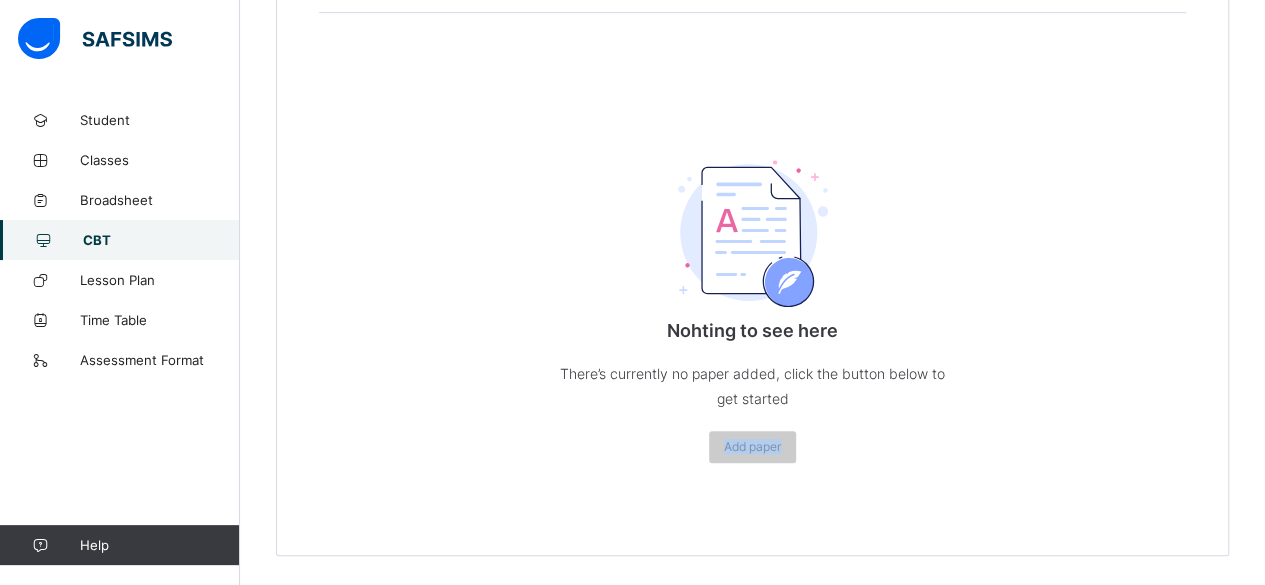 click at bounding box center (753, 233) 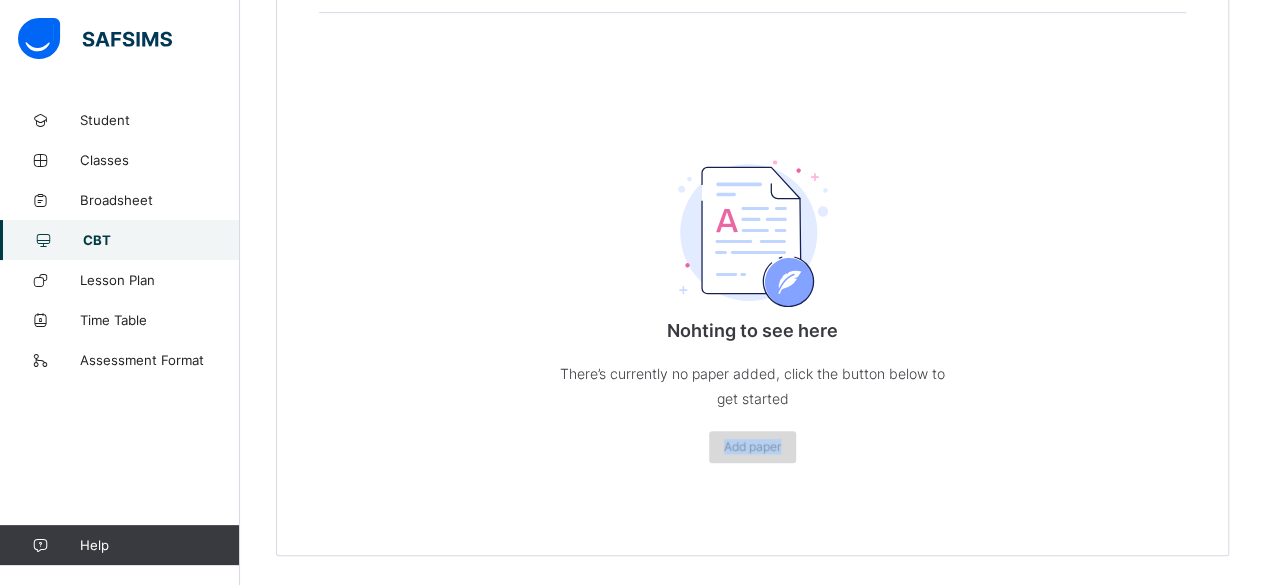click on "Add paper" at bounding box center [752, 446] 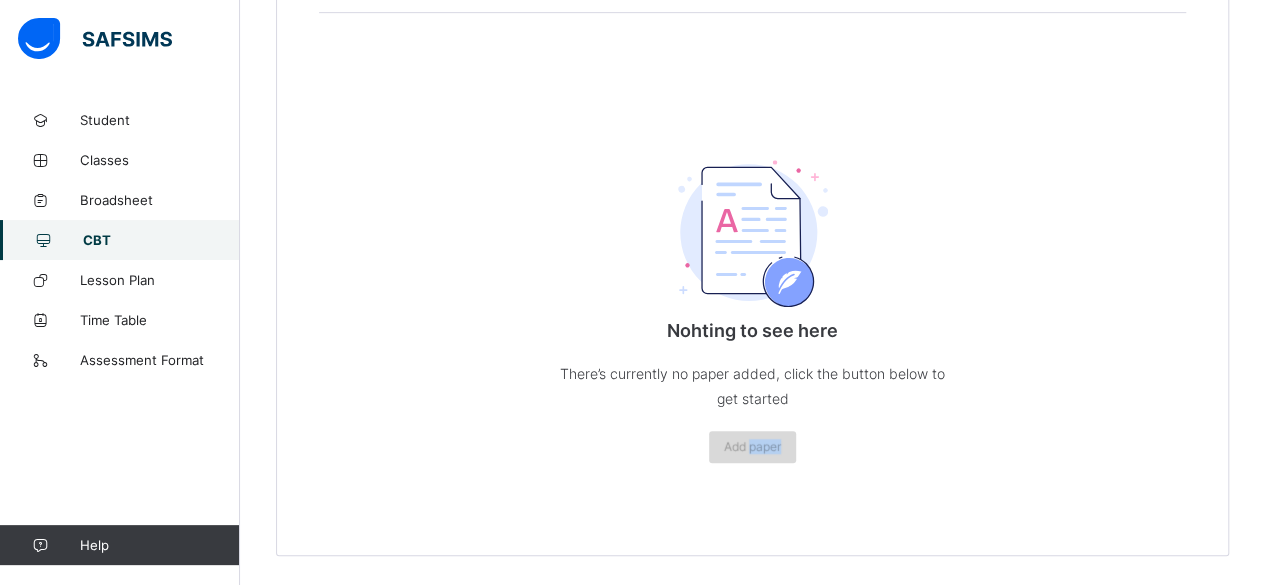 click on "Add paper" at bounding box center (752, 446) 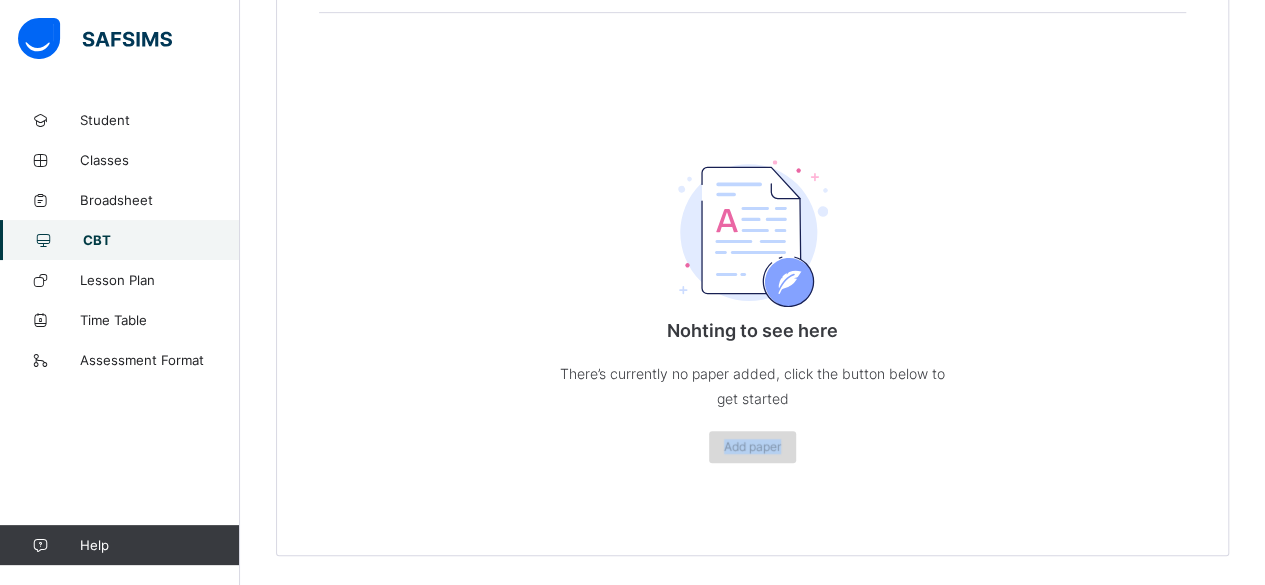 click on "Add paper" at bounding box center (752, 446) 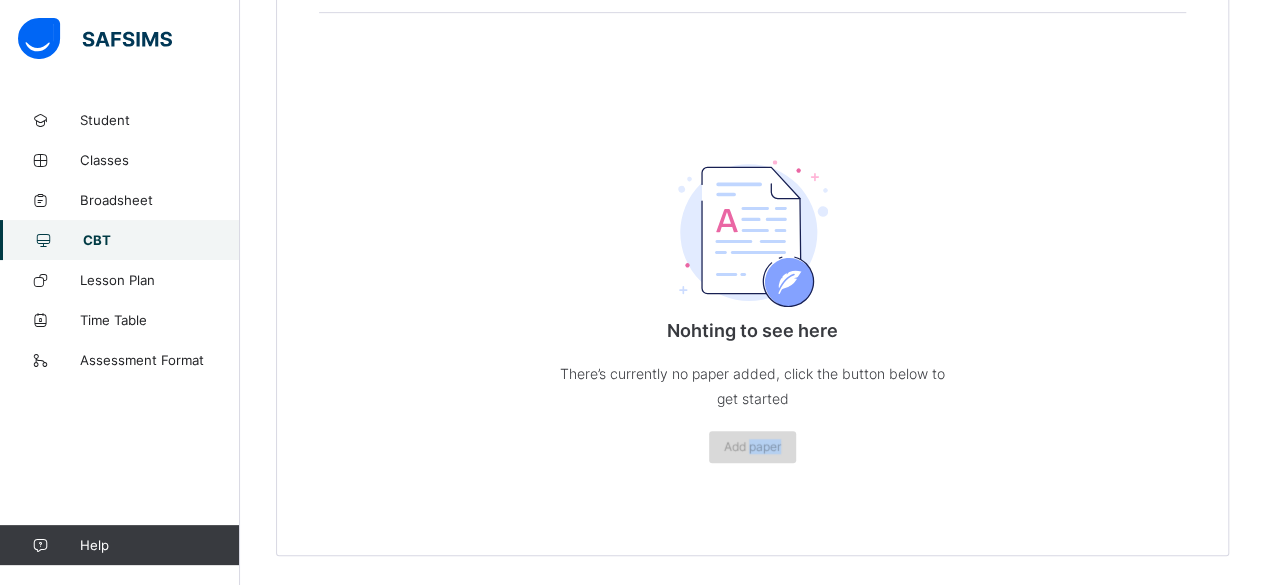 click on "Add paper" at bounding box center [752, 446] 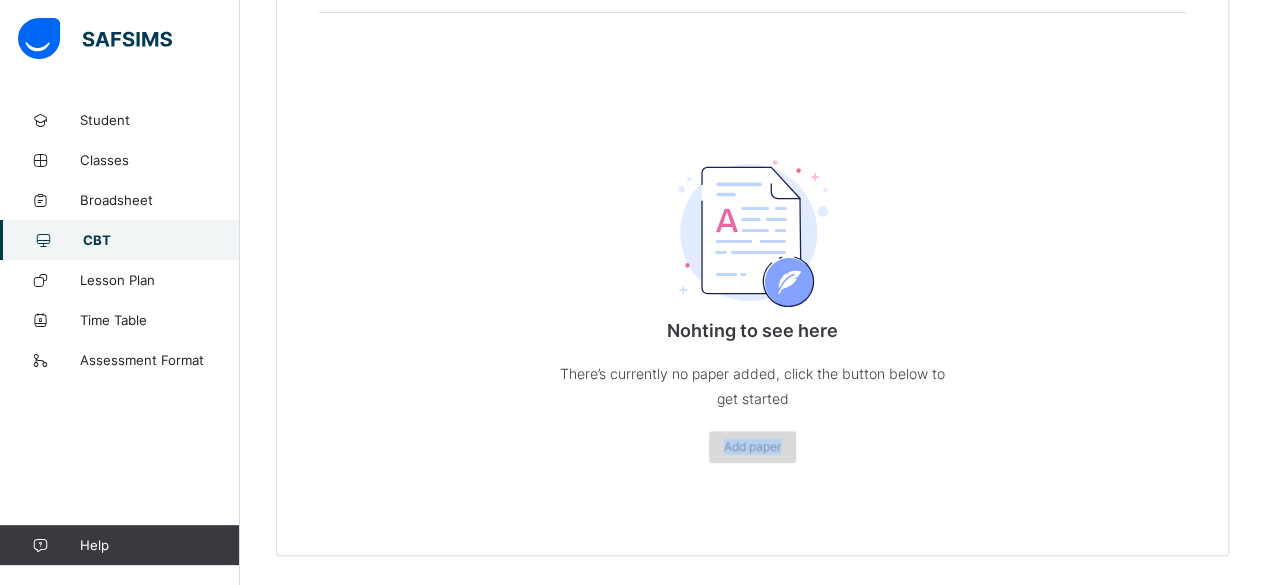 click on "Add paper" at bounding box center (752, 446) 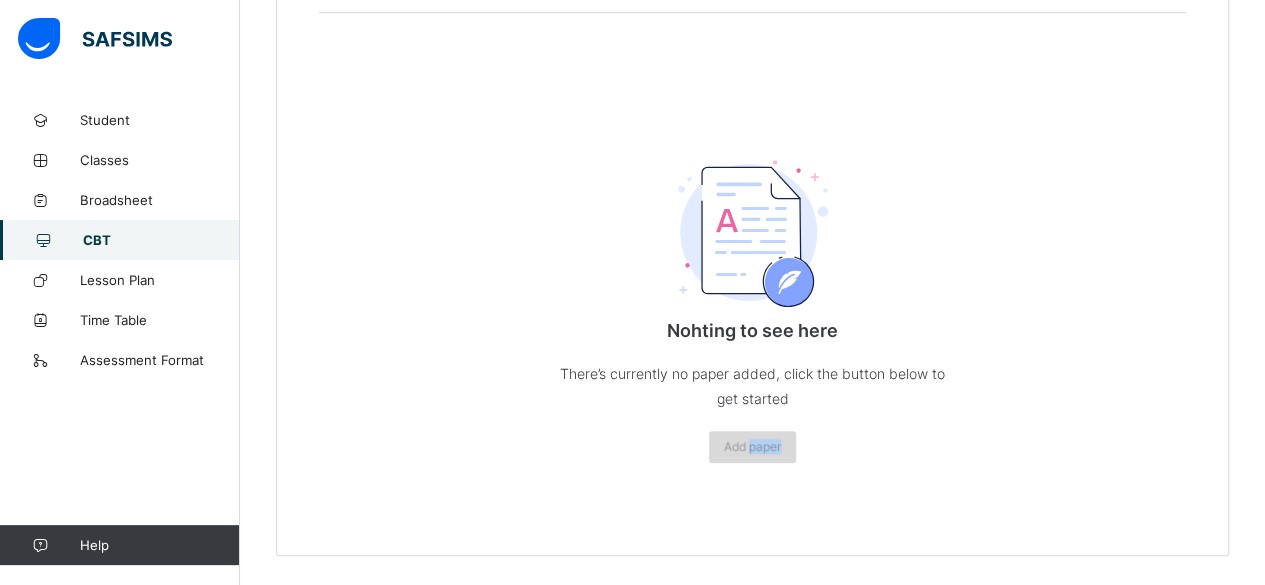 click on "Add paper" at bounding box center [752, 446] 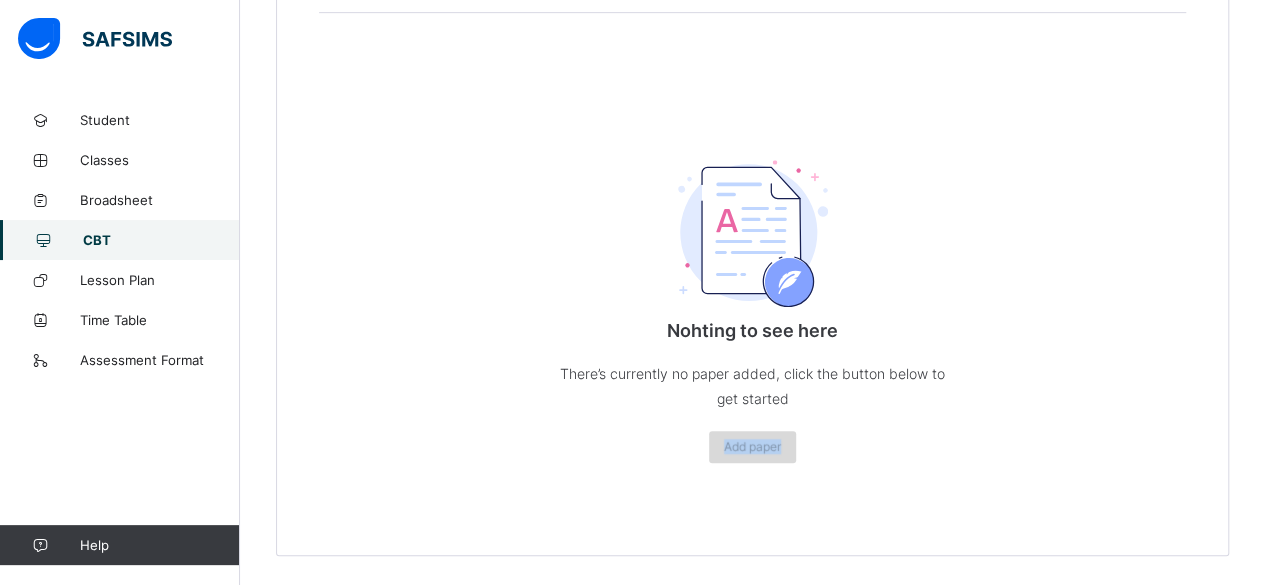 click on "Add paper" at bounding box center (752, 446) 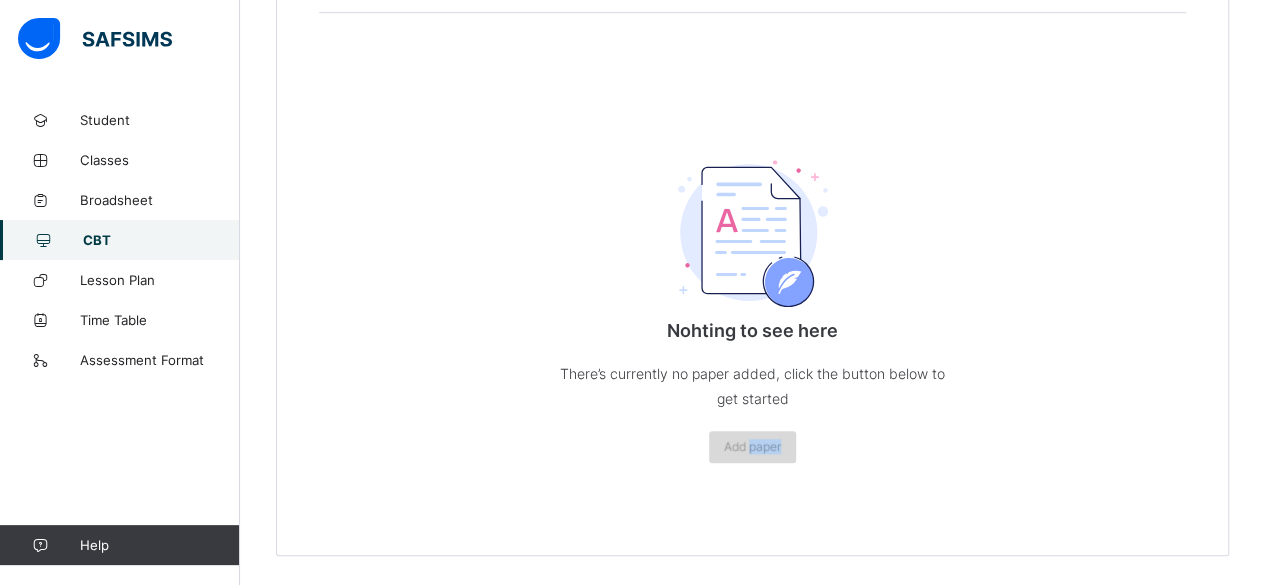 click on "Add paper" at bounding box center [752, 446] 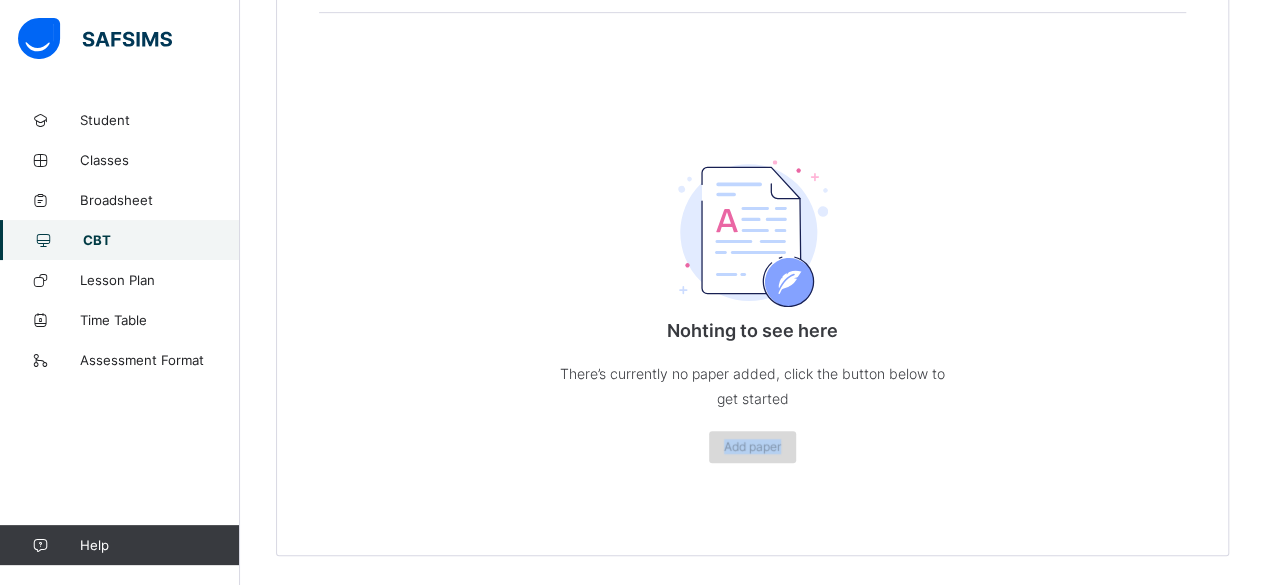 click on "Add paper" at bounding box center (752, 446) 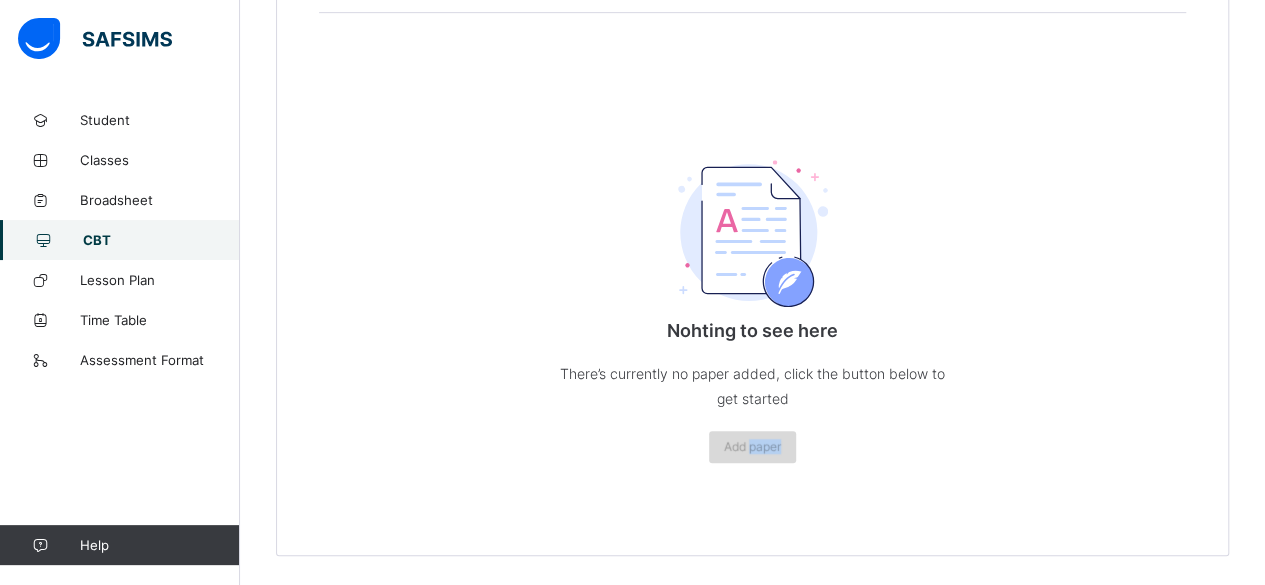 click on "Add paper" at bounding box center [752, 446] 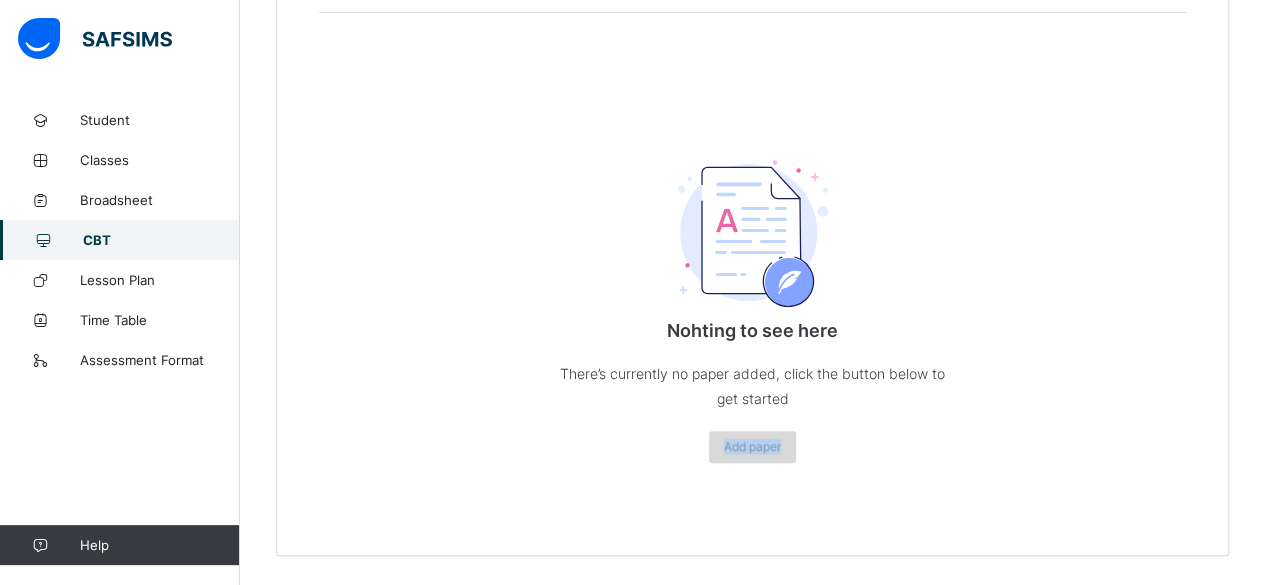 click on "Add paper" at bounding box center (752, 446) 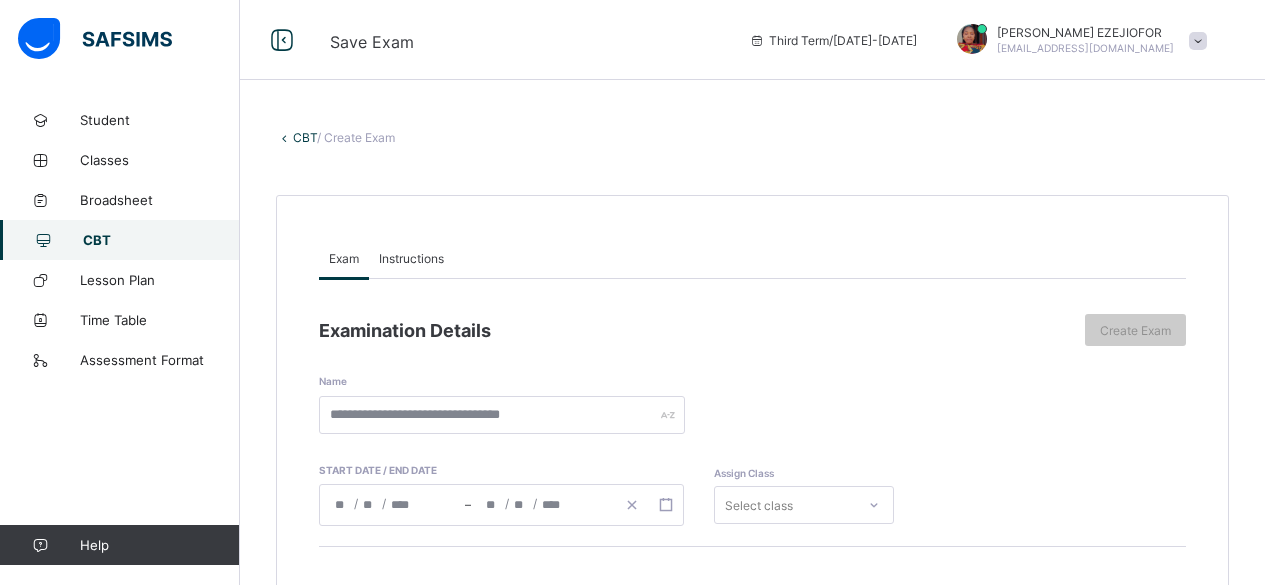 scroll, scrollTop: 534, scrollLeft: 0, axis: vertical 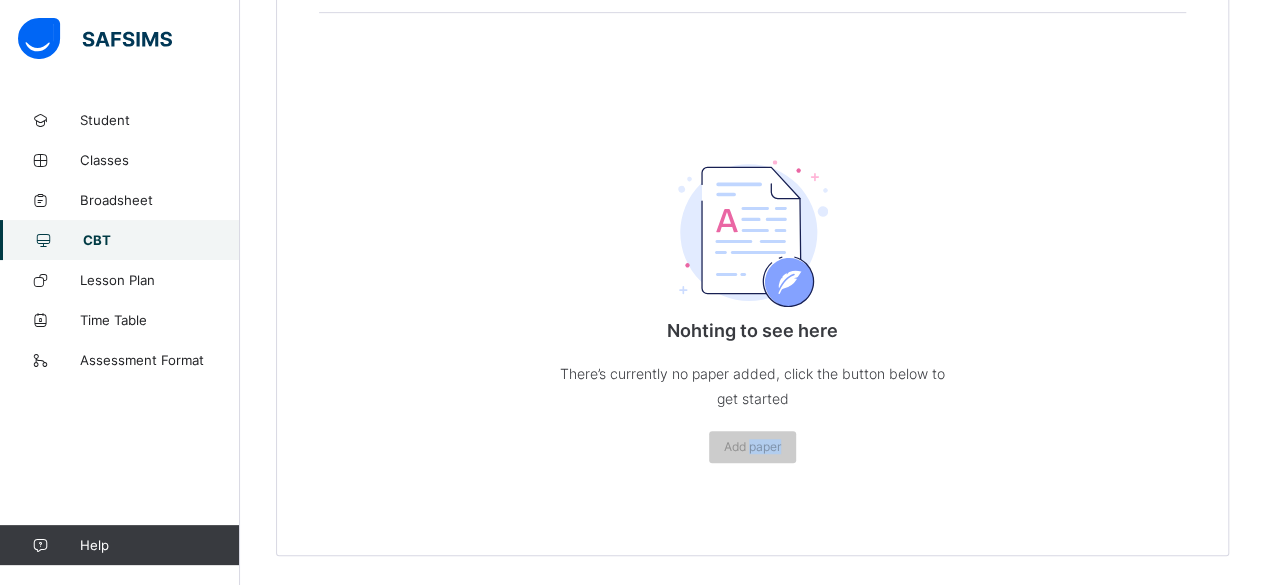 click on "Add paper" at bounding box center [752, 447] 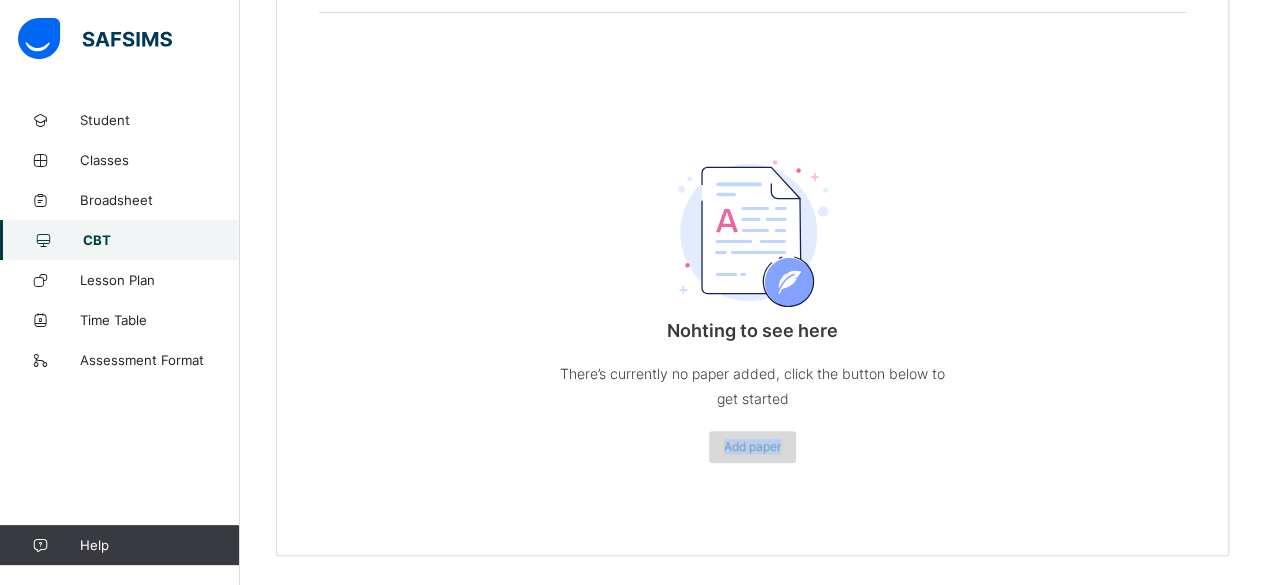 drag, startPoint x: 0, startPoint y: 0, endPoint x: 784, endPoint y: 437, distance: 897.56616 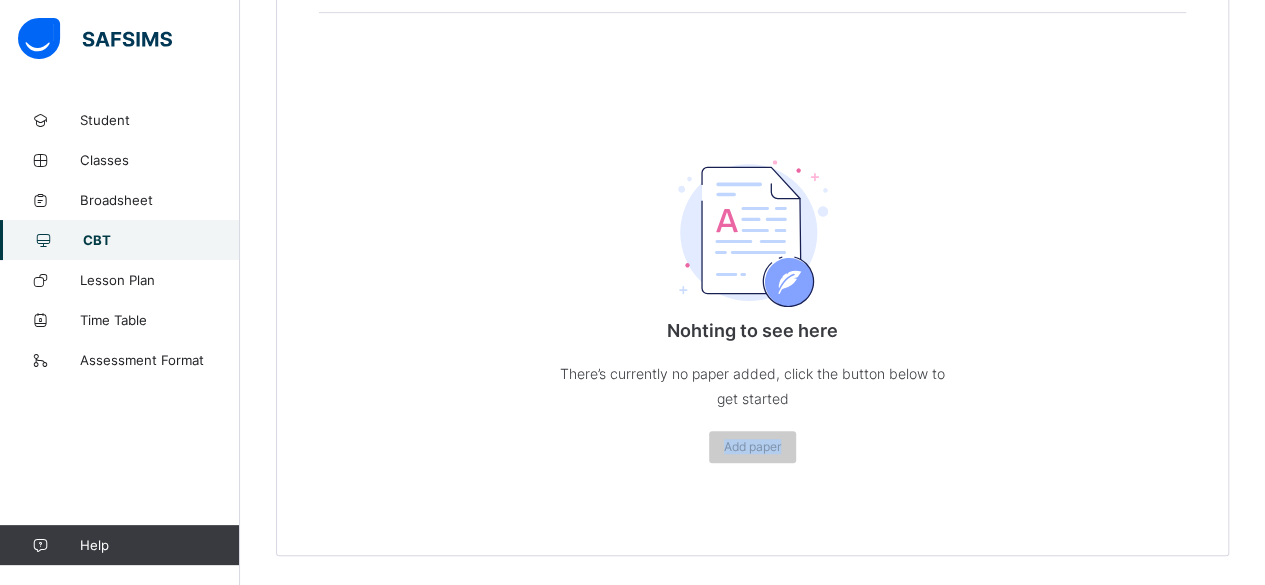 click at bounding box center (753, 233) 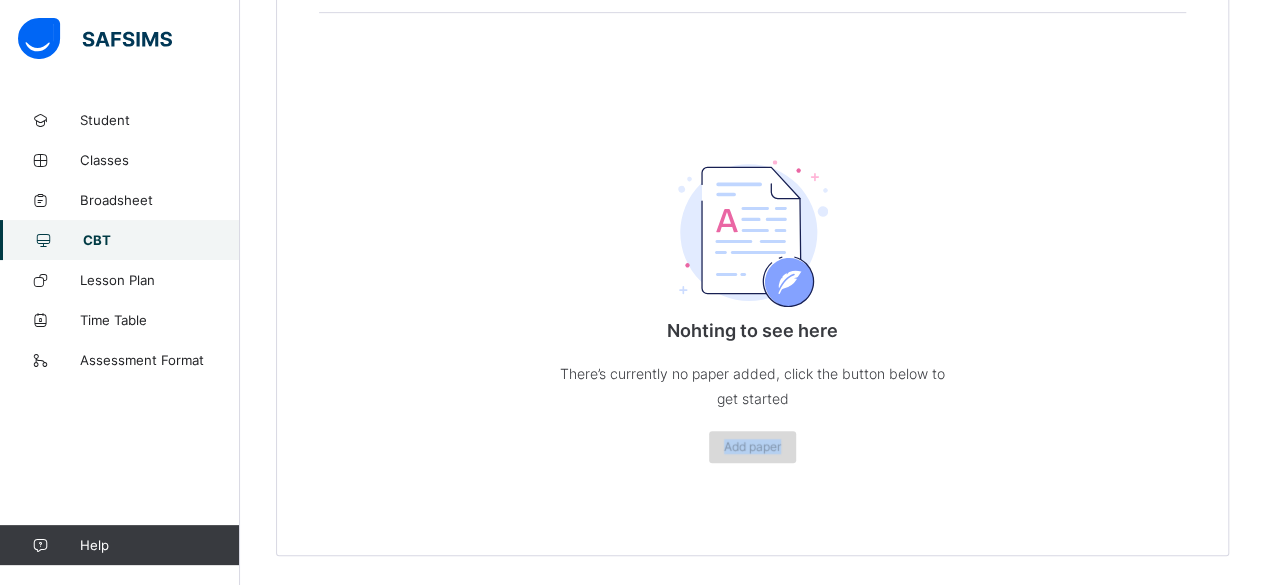 click on "Add paper" at bounding box center (752, 446) 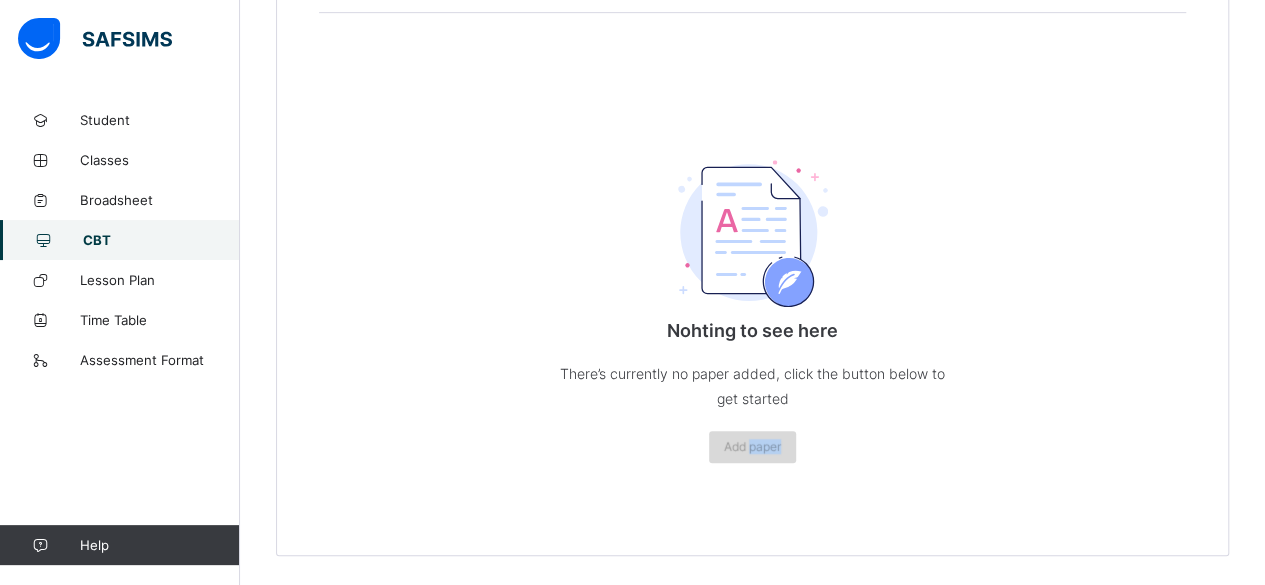 click on "Add paper" at bounding box center (752, 446) 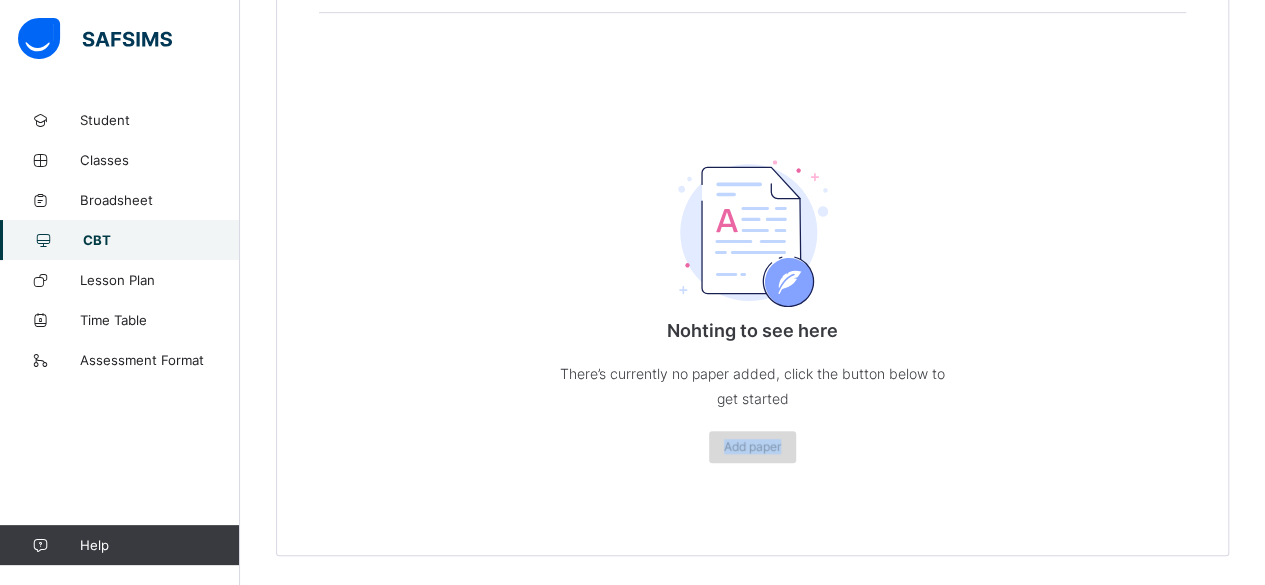 click on "Add paper" at bounding box center [752, 446] 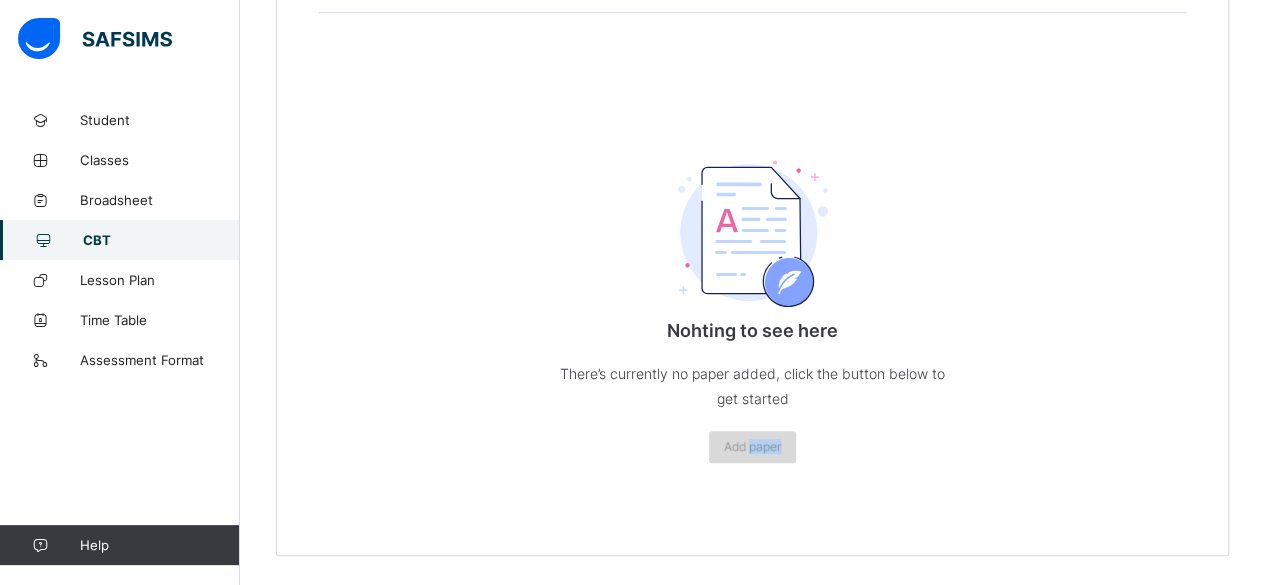 click on "Add paper" at bounding box center (752, 446) 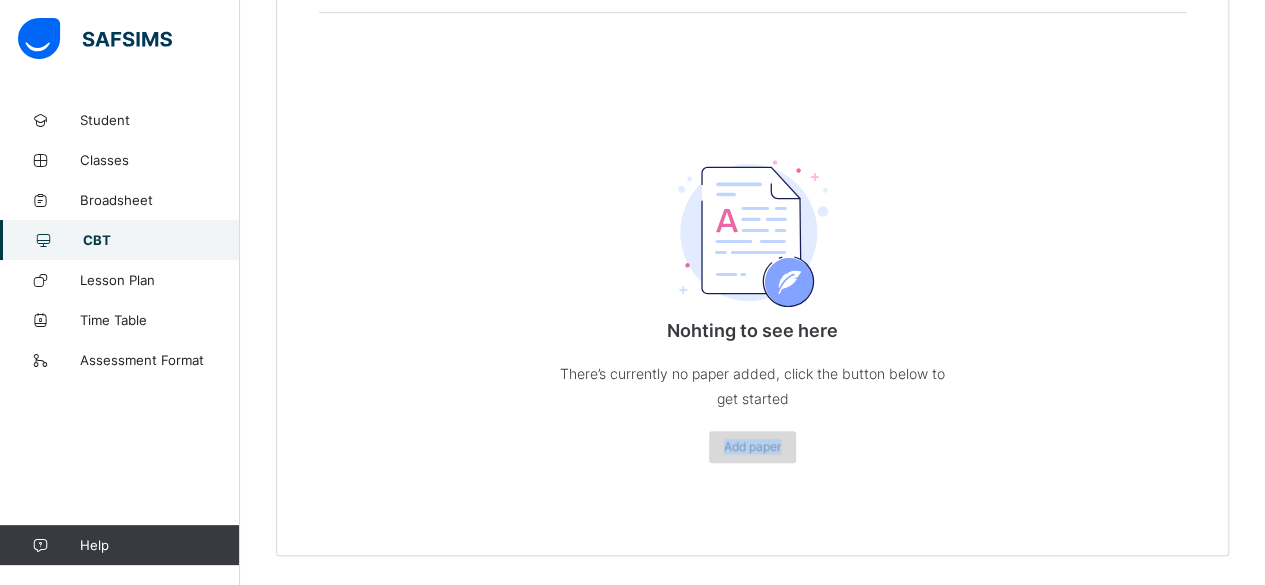 click on "Add paper" at bounding box center [752, 446] 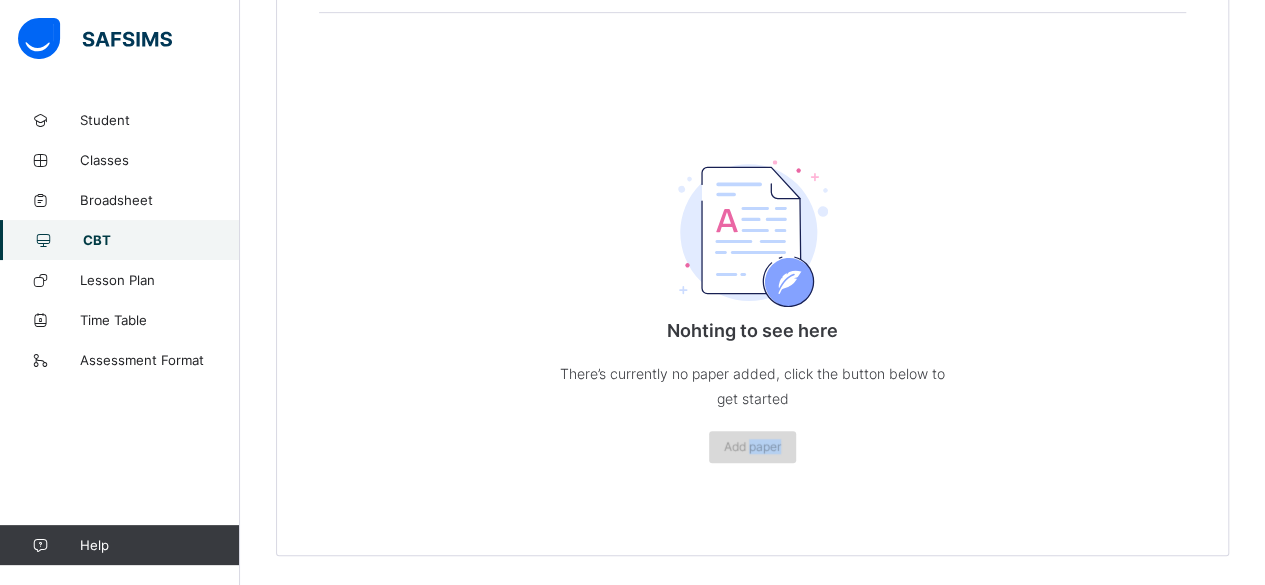 click on "Add paper" at bounding box center (752, 446) 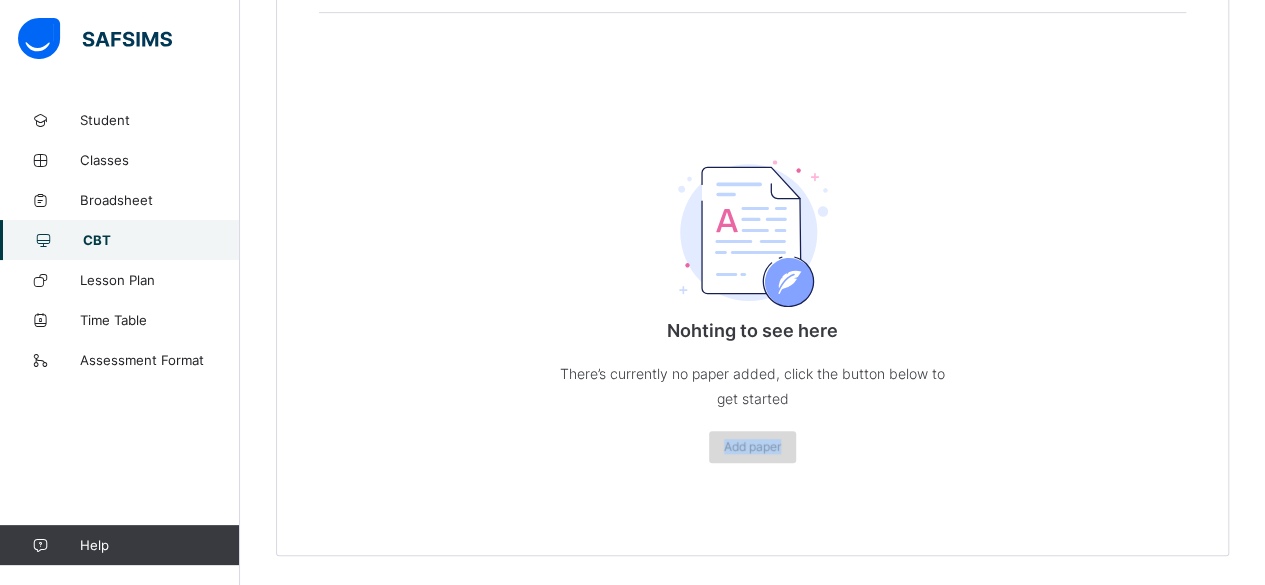 click on "Add paper" at bounding box center [752, 446] 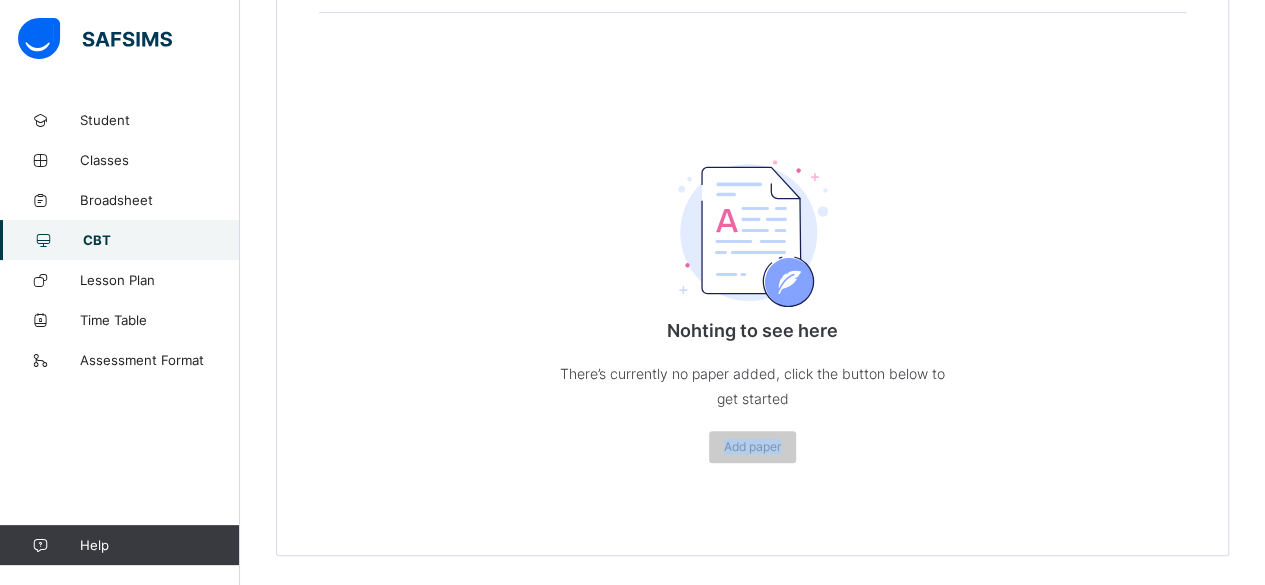 click on "CBT" at bounding box center (120, 240) 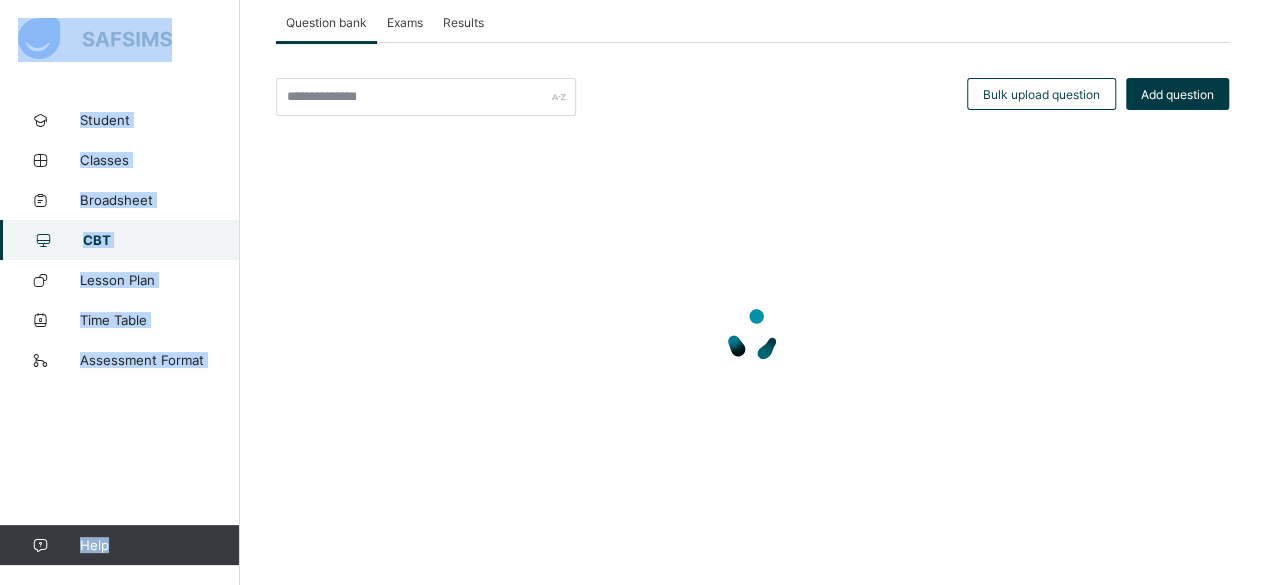 scroll, scrollTop: 109, scrollLeft: 0, axis: vertical 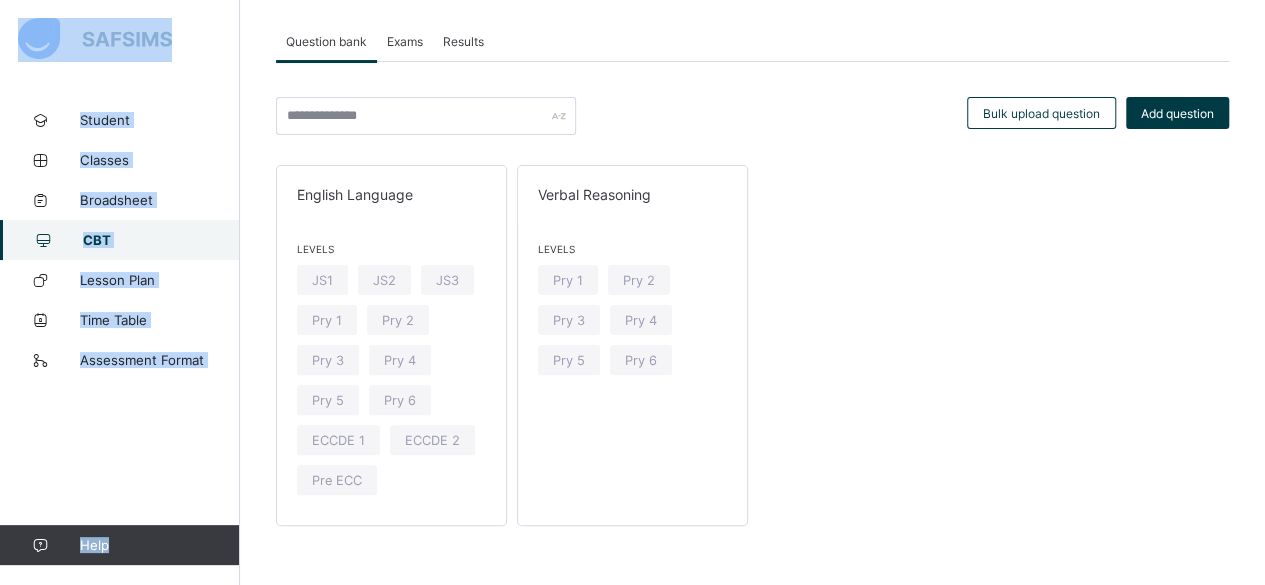 click on "English Language Levels JS1 JS2 JS3 Pry 1 Pry 2 Pry 3 Pry 4 Pry 5 Pry 6 ECCDE 1 ECCDE 2 Pre ECC Verbal Reasoning Levels Pry 1 Pry 2 Pry 3 Pry 4 Pry 5 Pry 6" at bounding box center (752, 345) 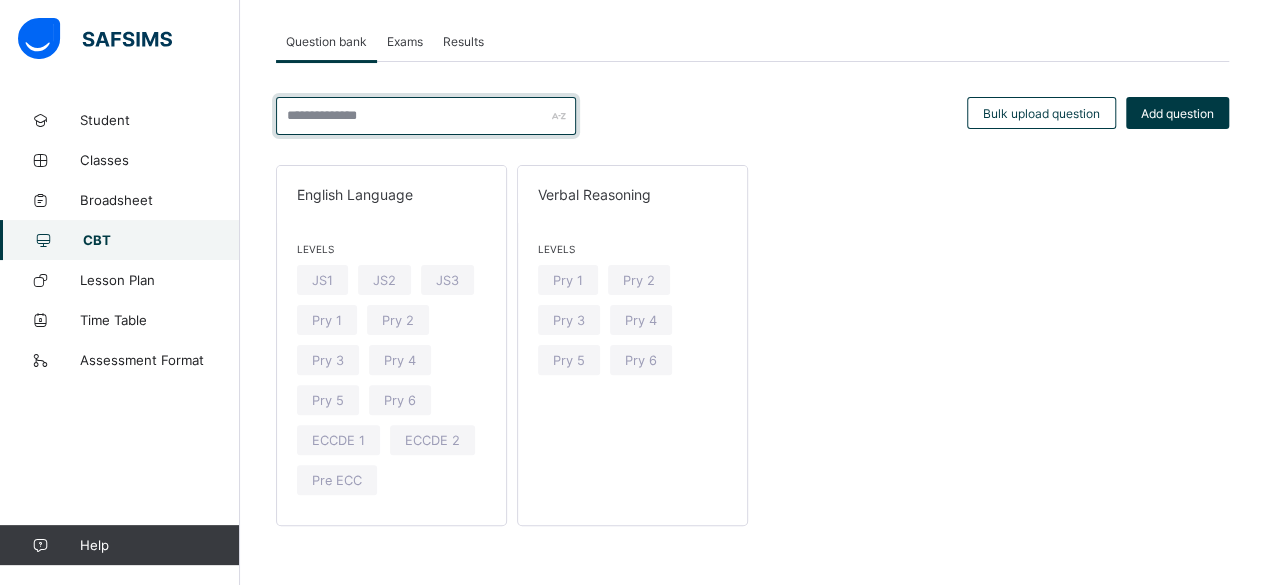 click at bounding box center (426, 116) 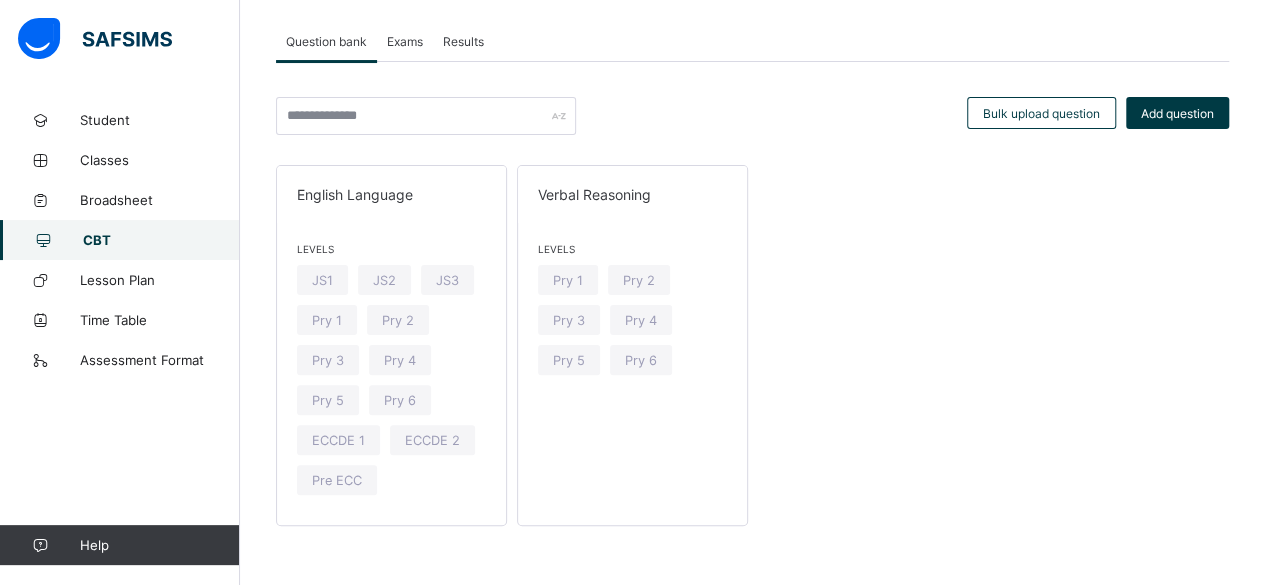 click at bounding box center [426, 116] 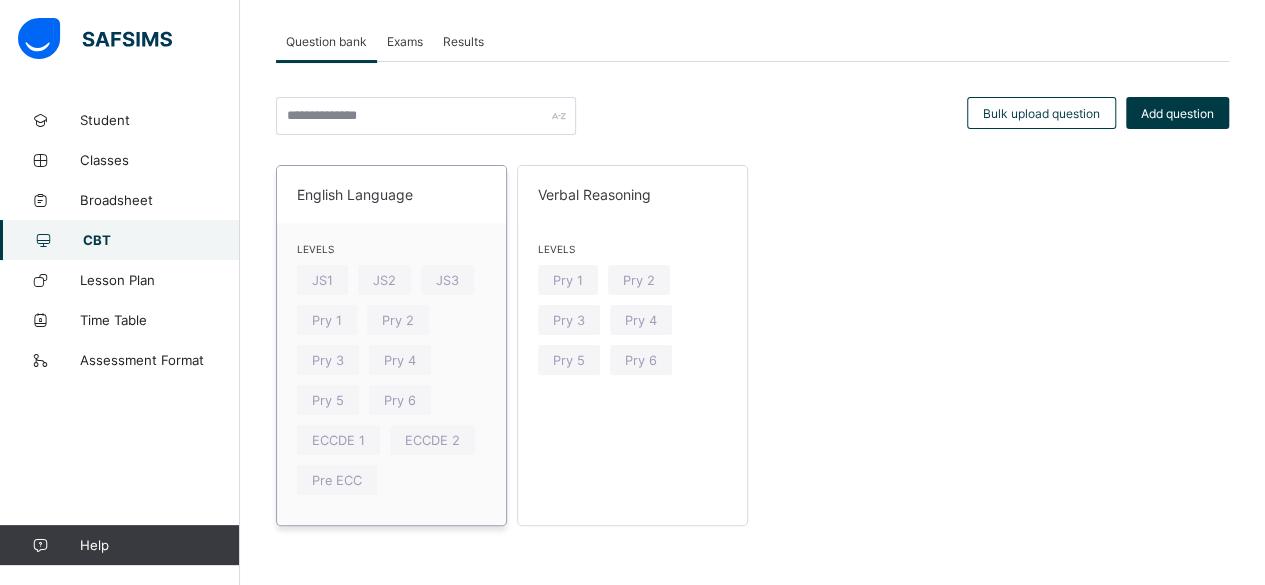 click on "English Language" at bounding box center (391, 194) 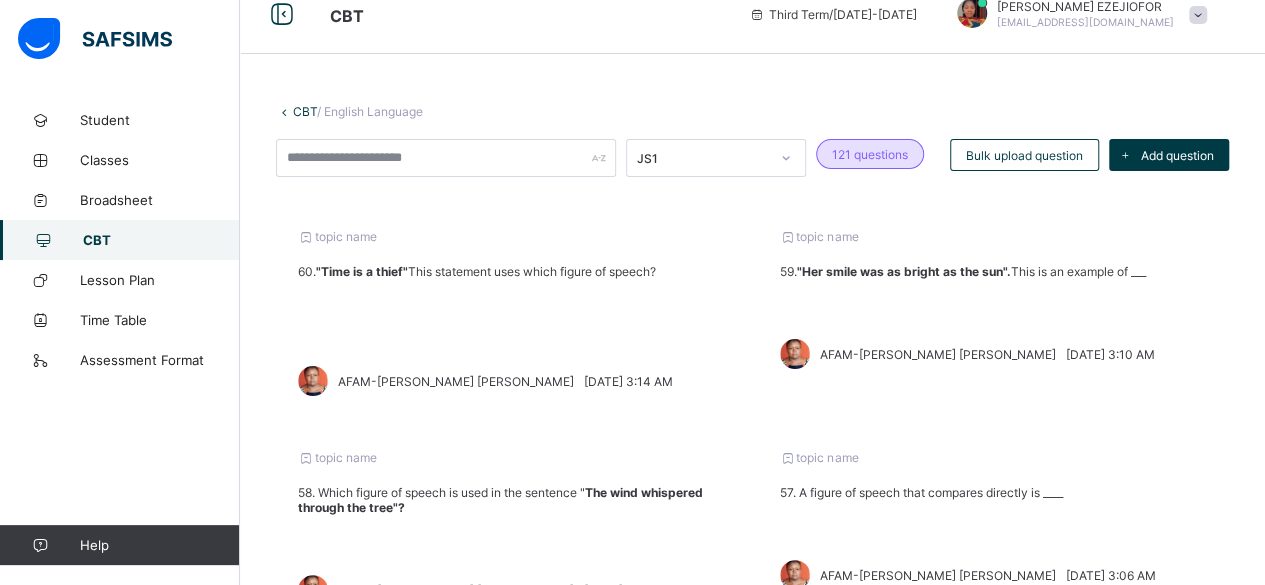 scroll, scrollTop: 109, scrollLeft: 0, axis: vertical 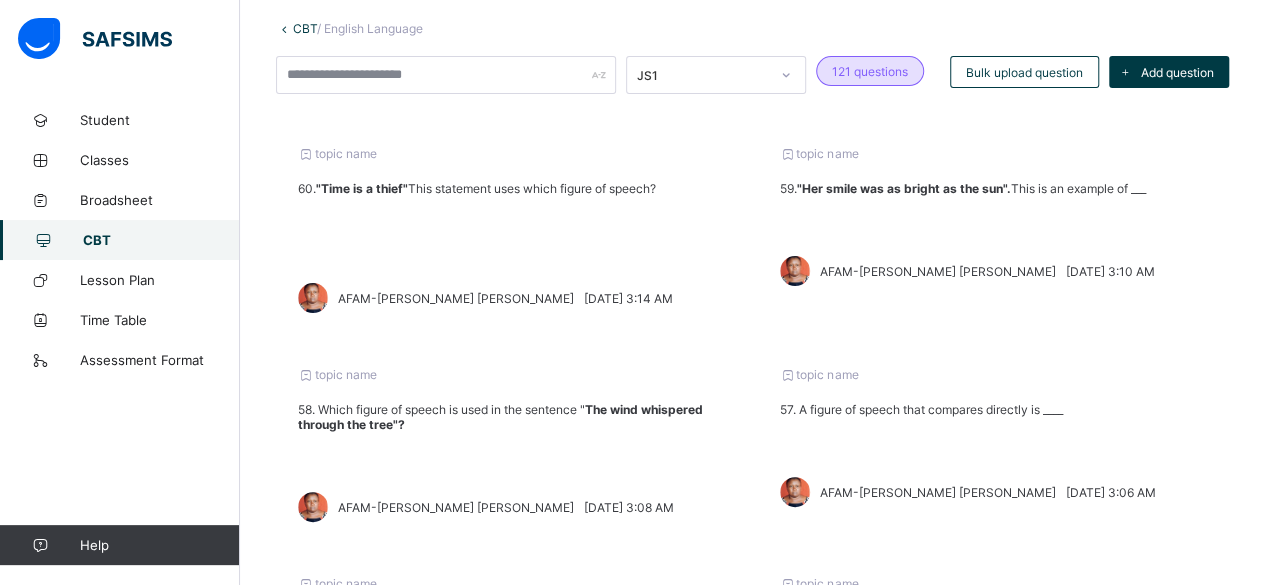click on "CBT" at bounding box center (161, 240) 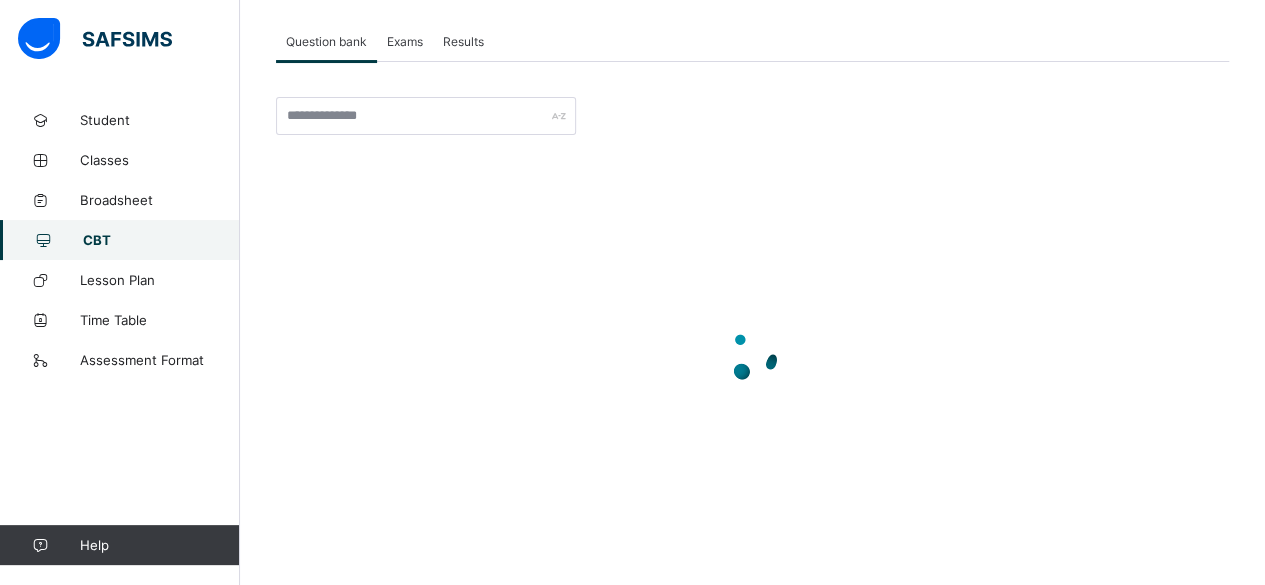 click on "CBT" at bounding box center [161, 240] 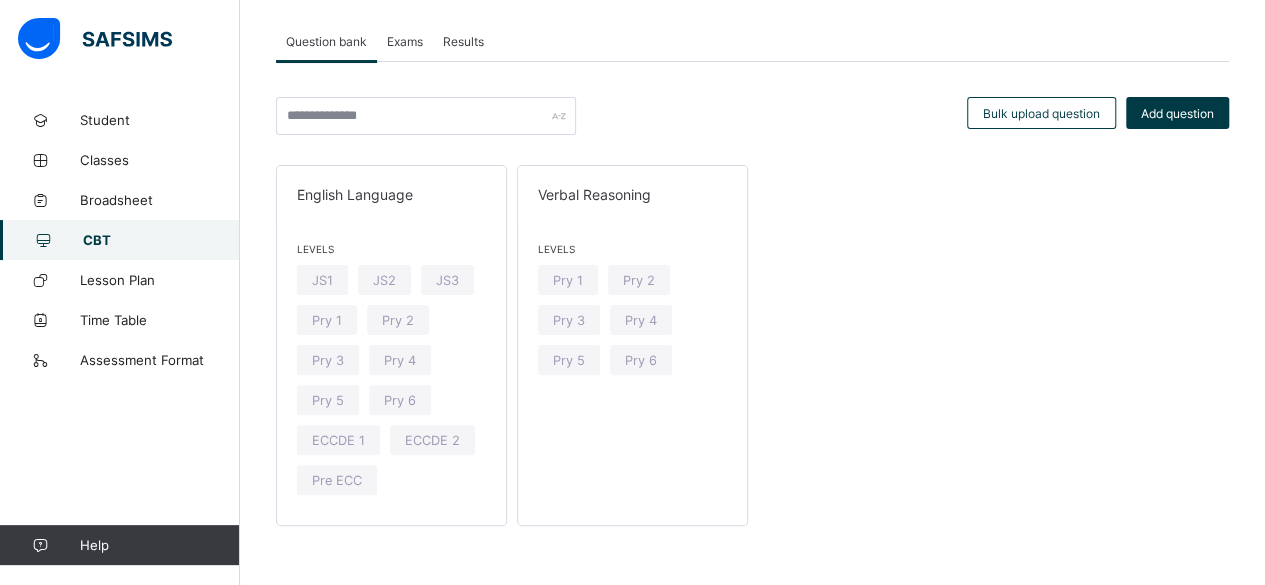 click on "Exams" at bounding box center (405, 41) 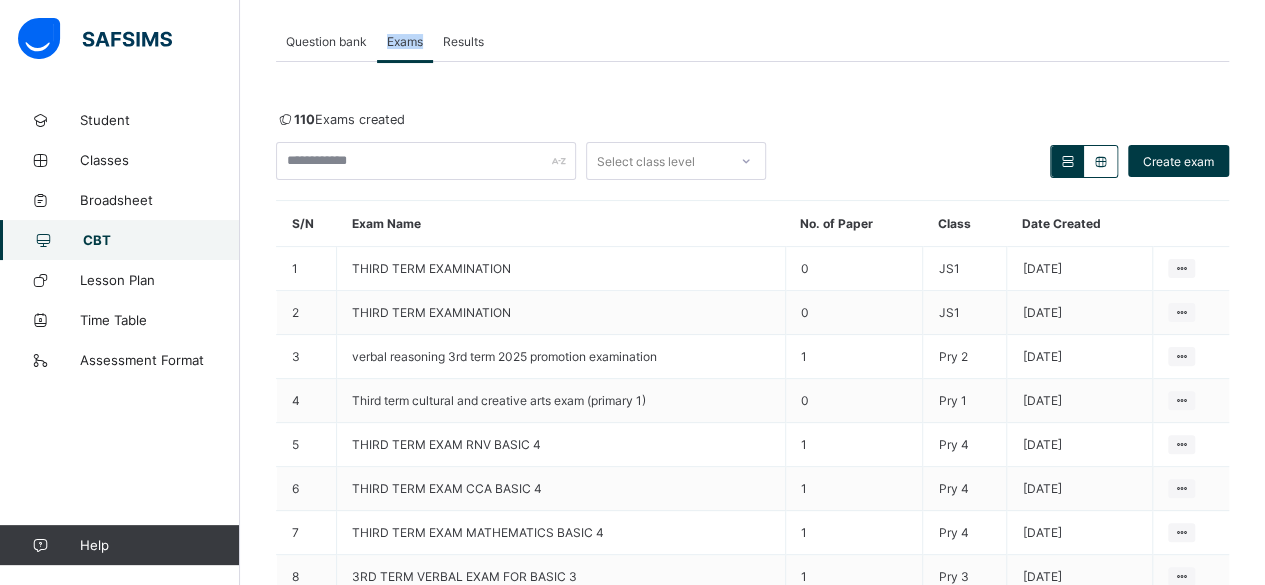 click on "Exams" at bounding box center [405, 41] 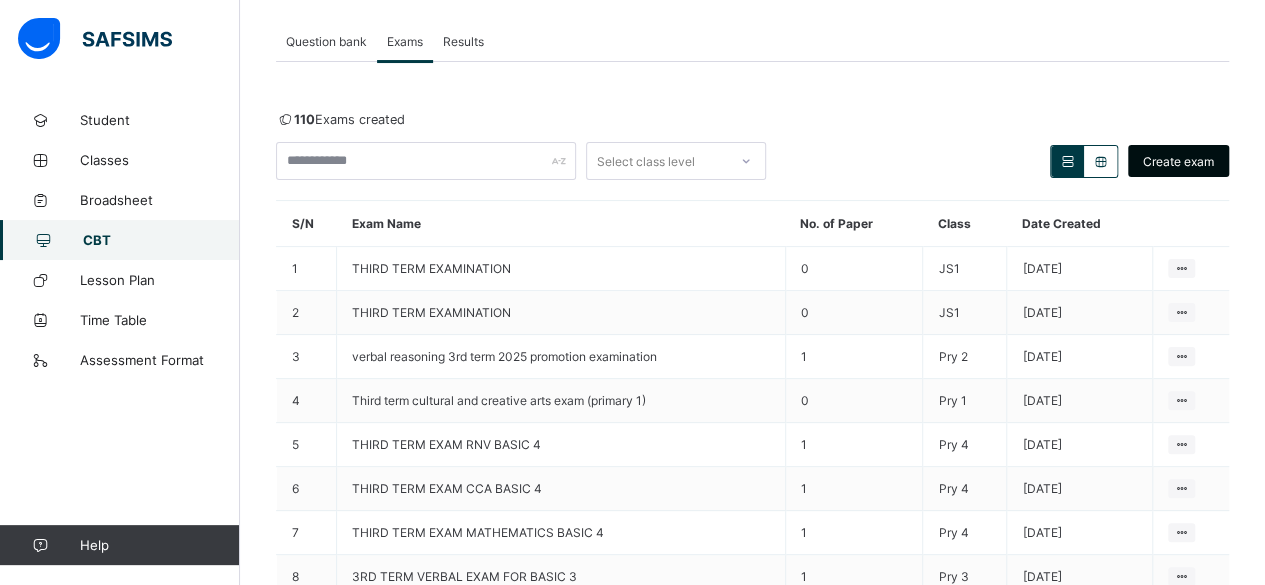click on "Create exam" at bounding box center [1178, 161] 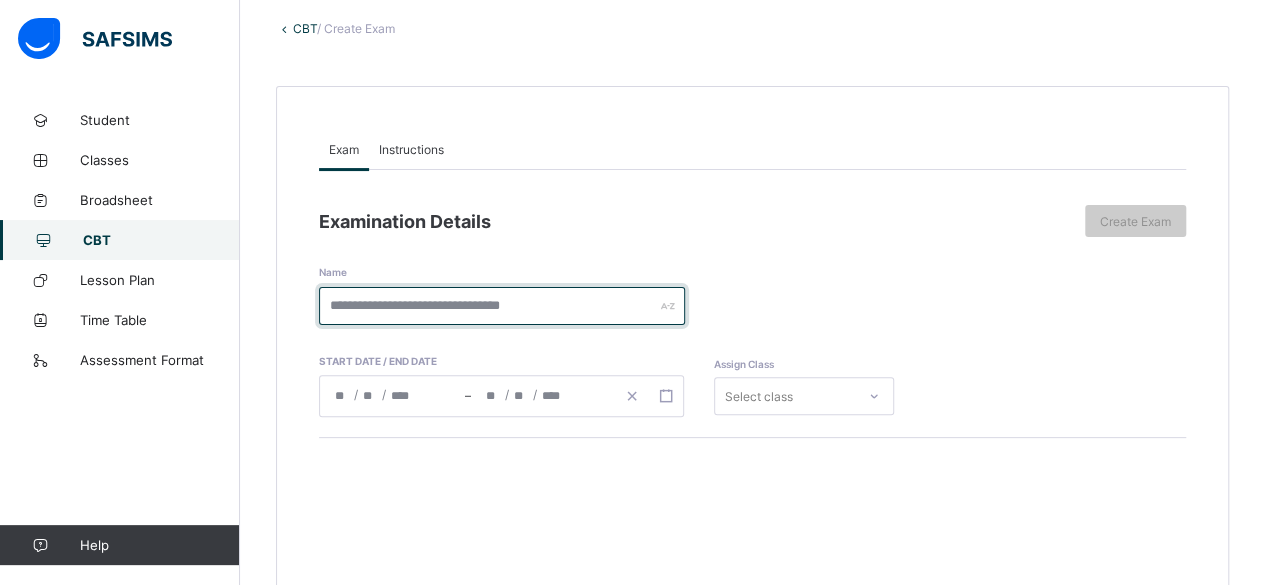 click at bounding box center (502, 306) 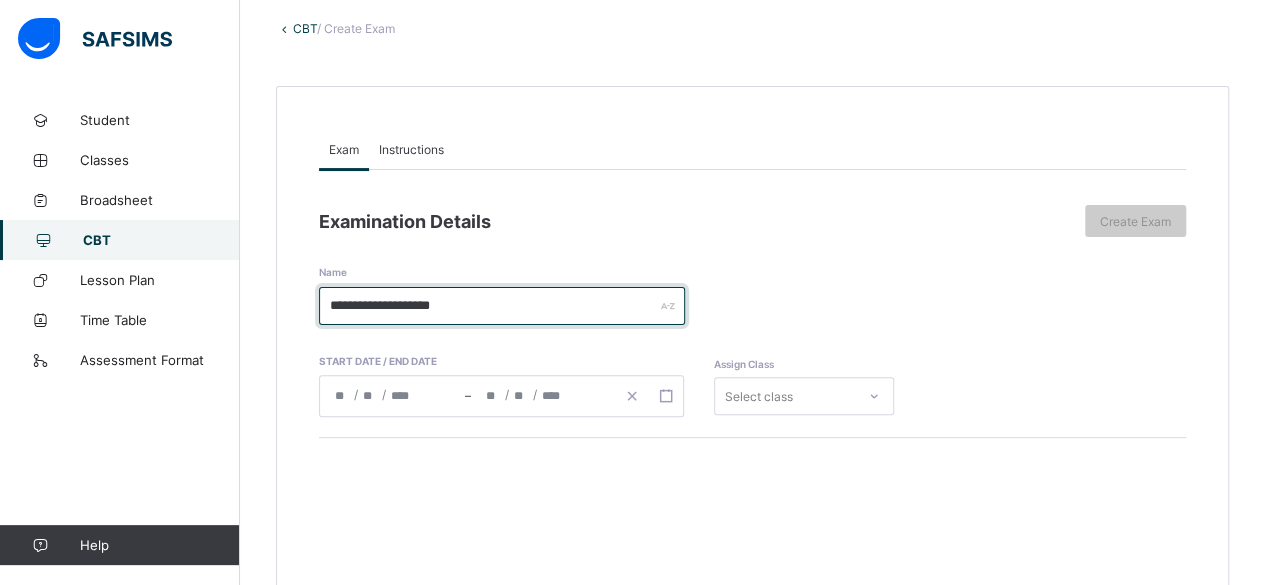 click on "**********" at bounding box center (502, 306) 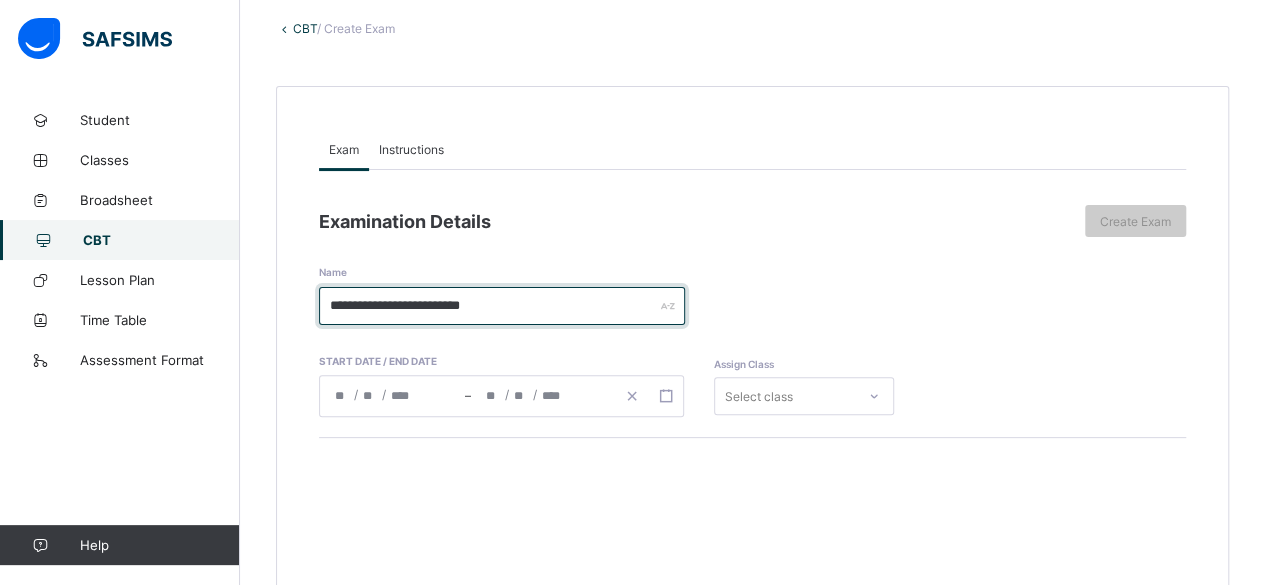 click on "**********" at bounding box center [502, 306] 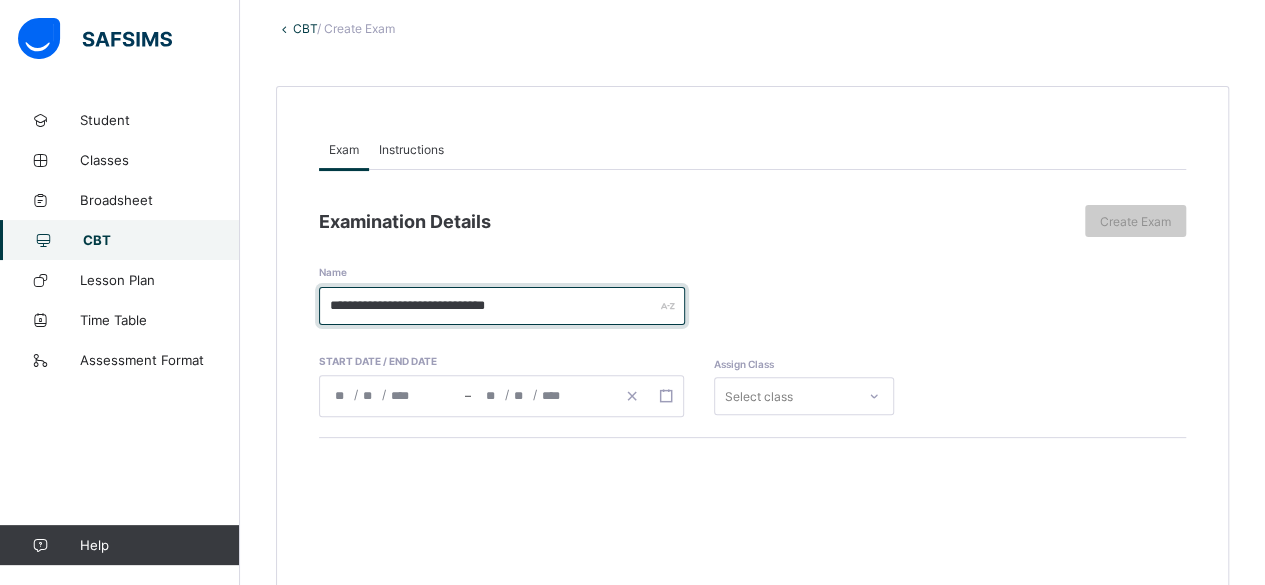 type on "**********" 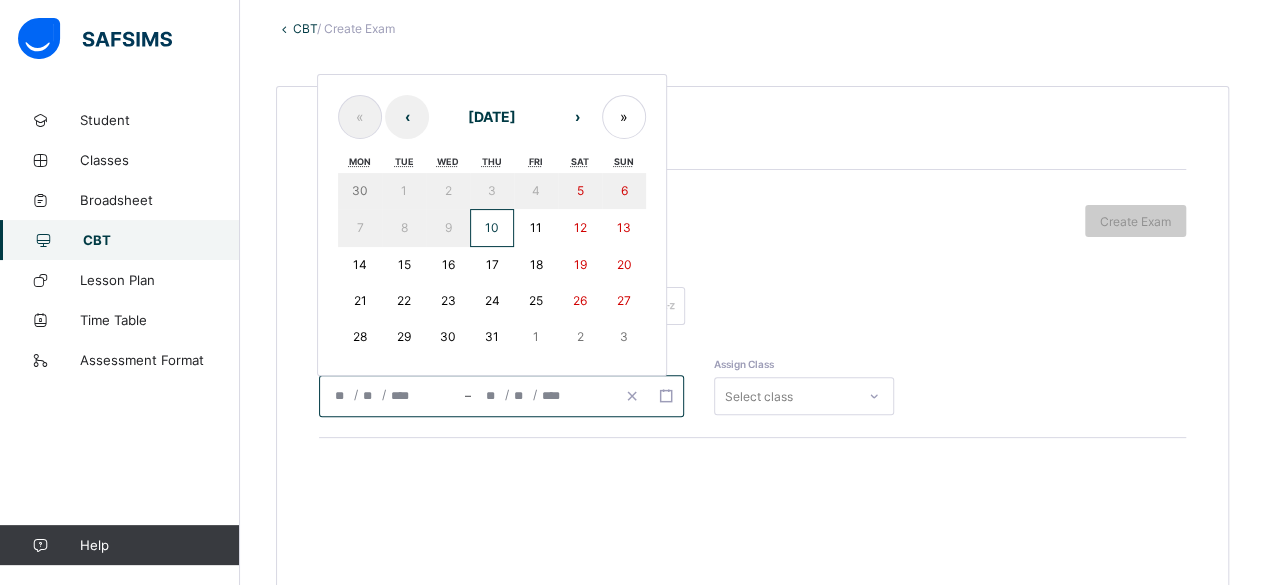click 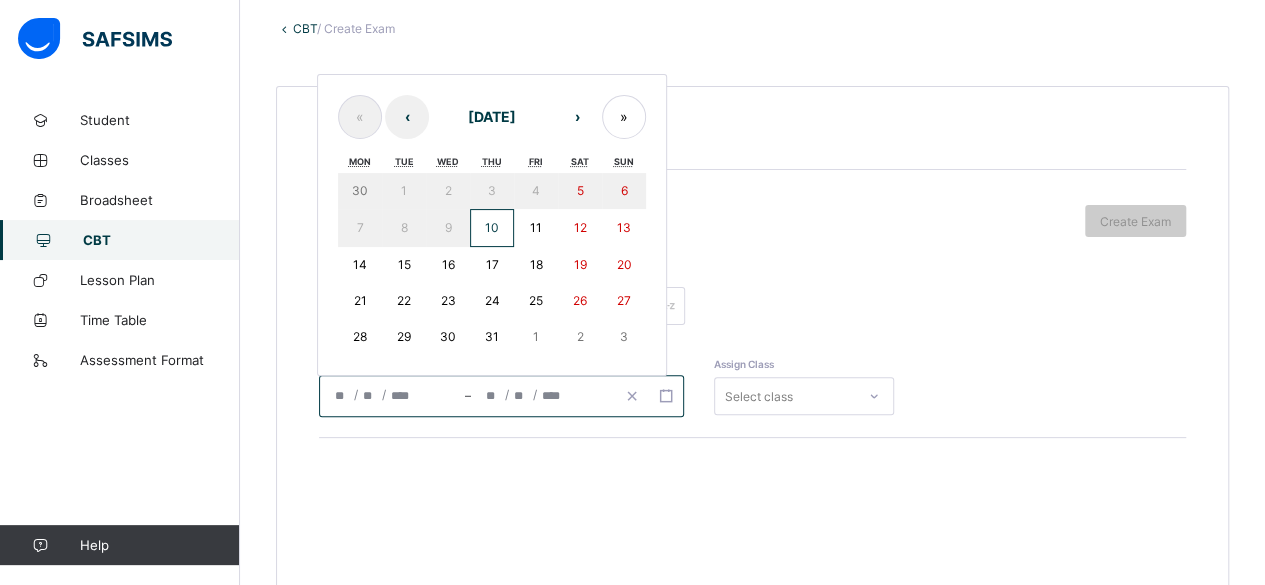 click on "11" at bounding box center (536, 227) 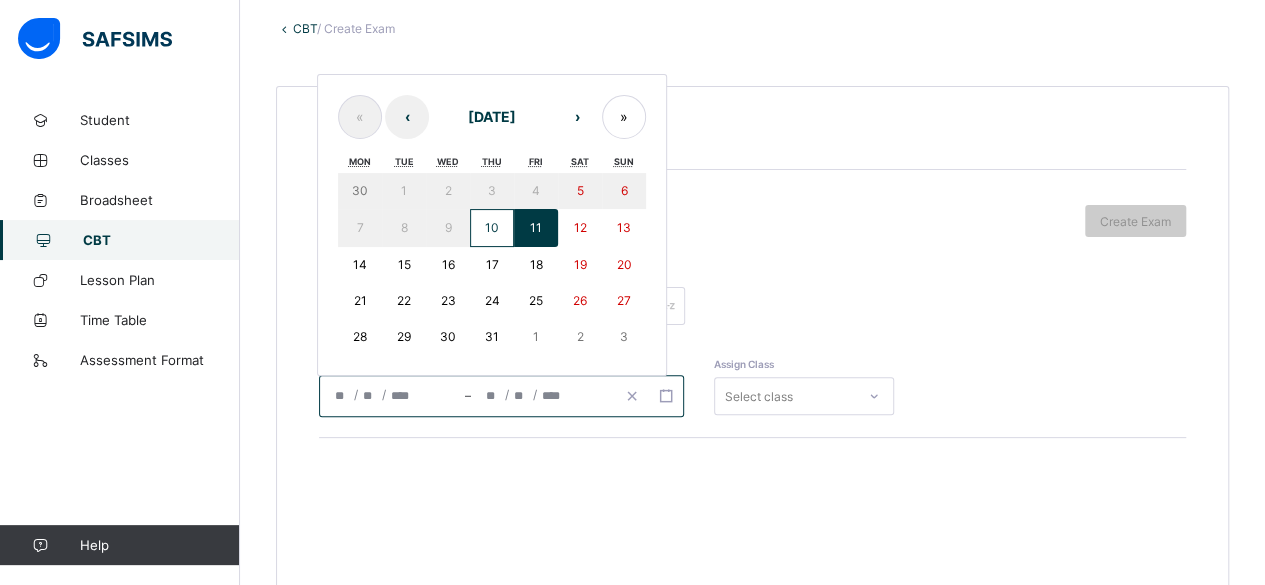 click on "11" at bounding box center [536, 227] 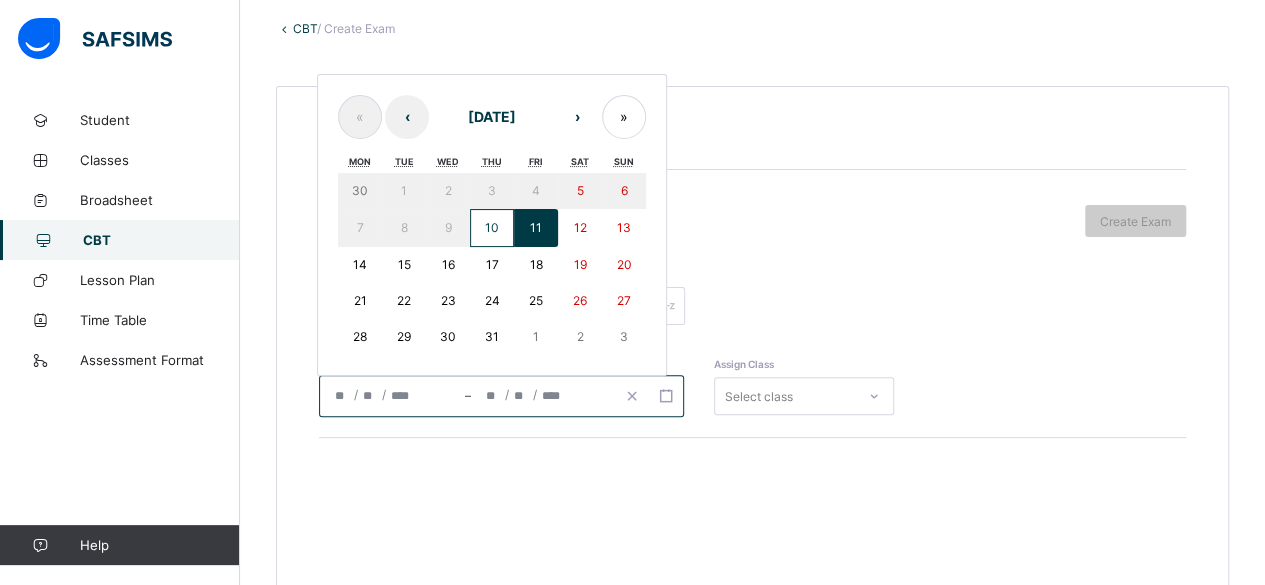 click on "Examination Details" at bounding box center (697, 221) 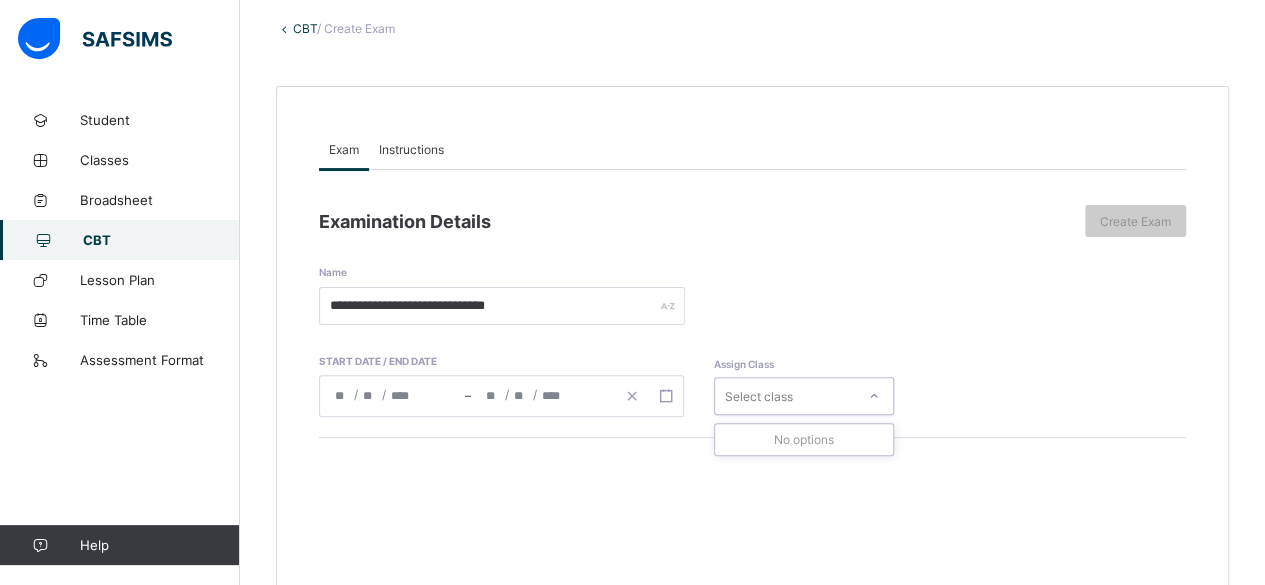 click 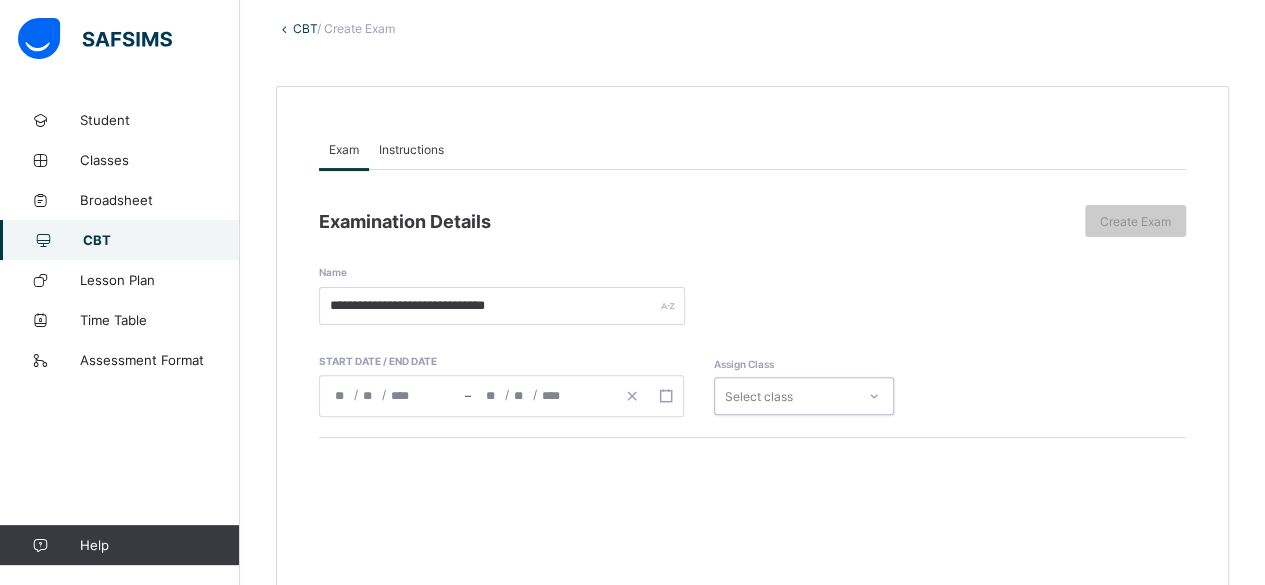 click 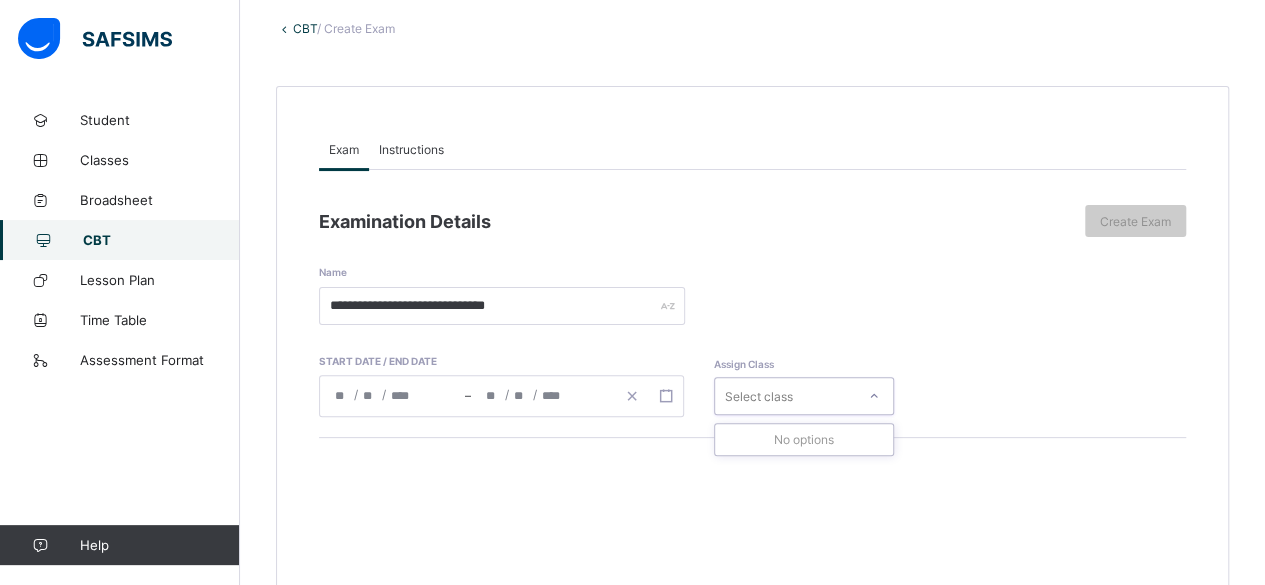 click 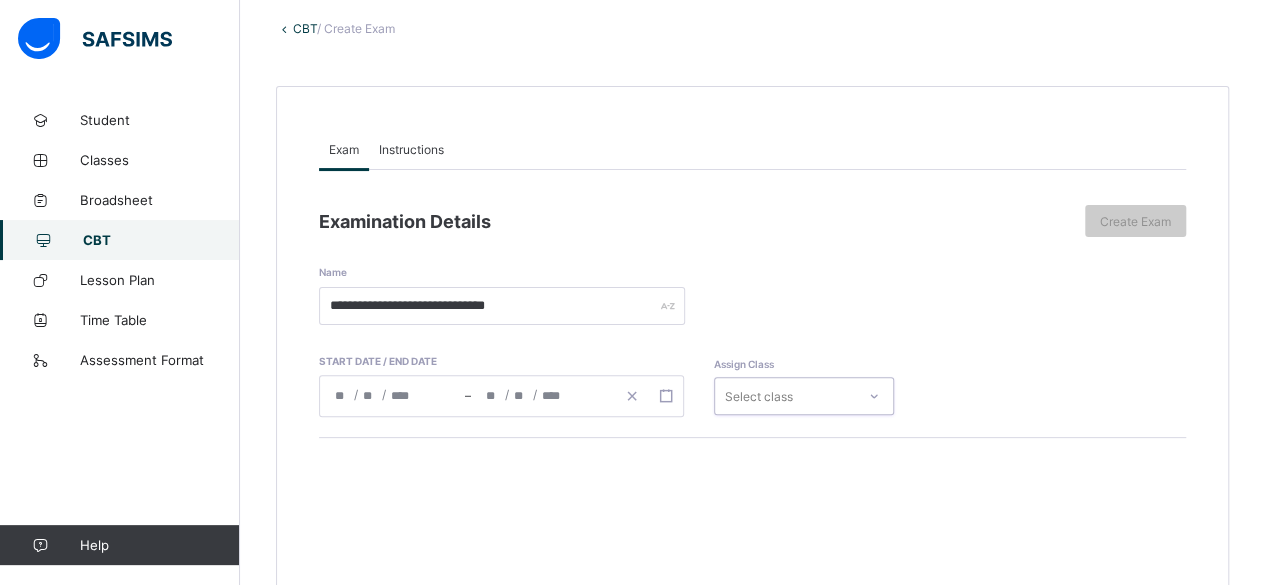 click 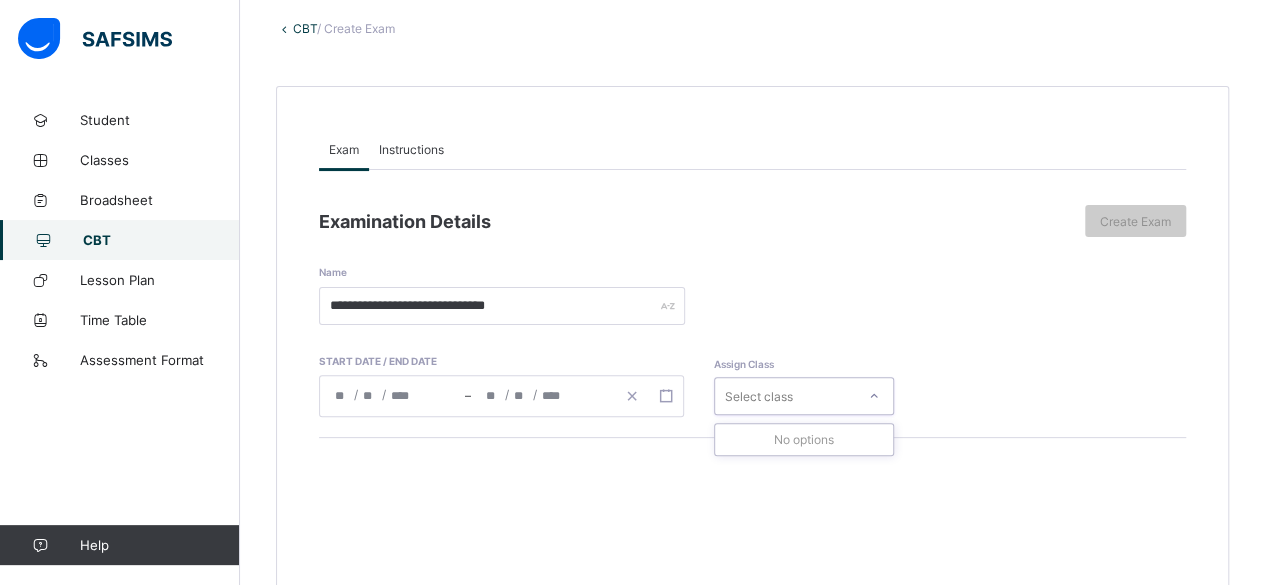 click 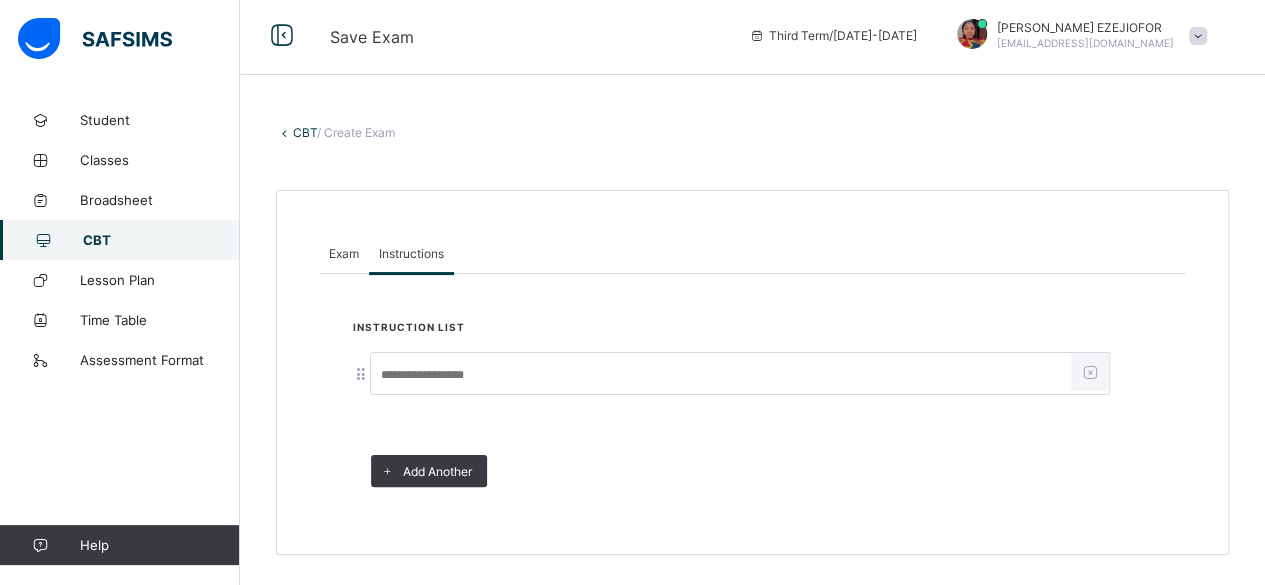 scroll, scrollTop: 0, scrollLeft: 0, axis: both 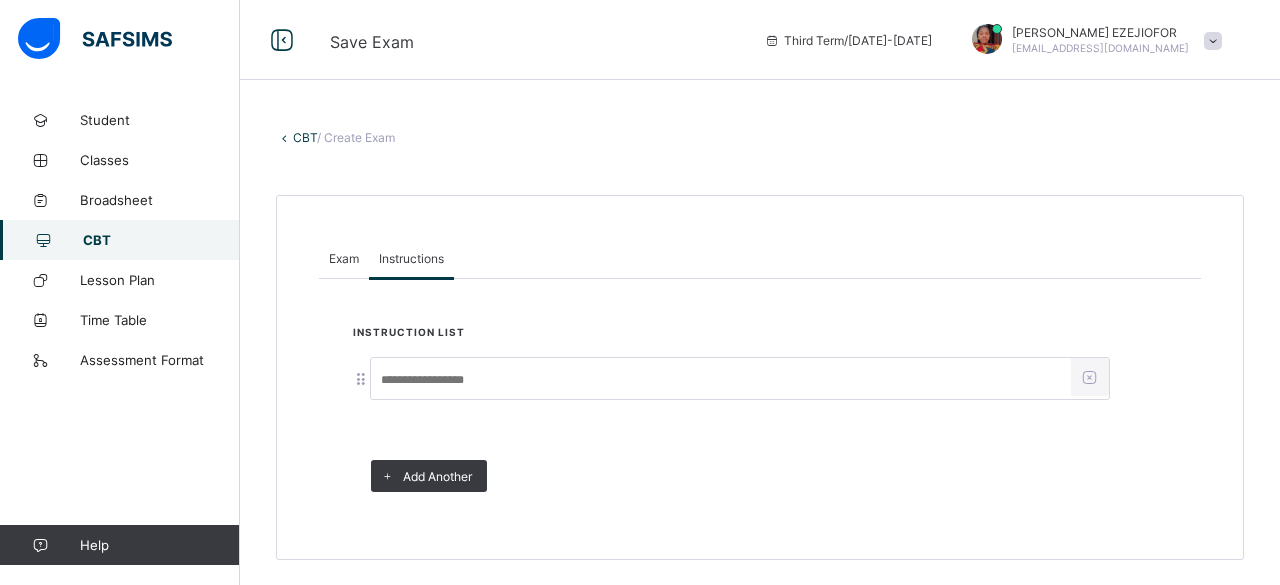 click at bounding box center [721, 380] 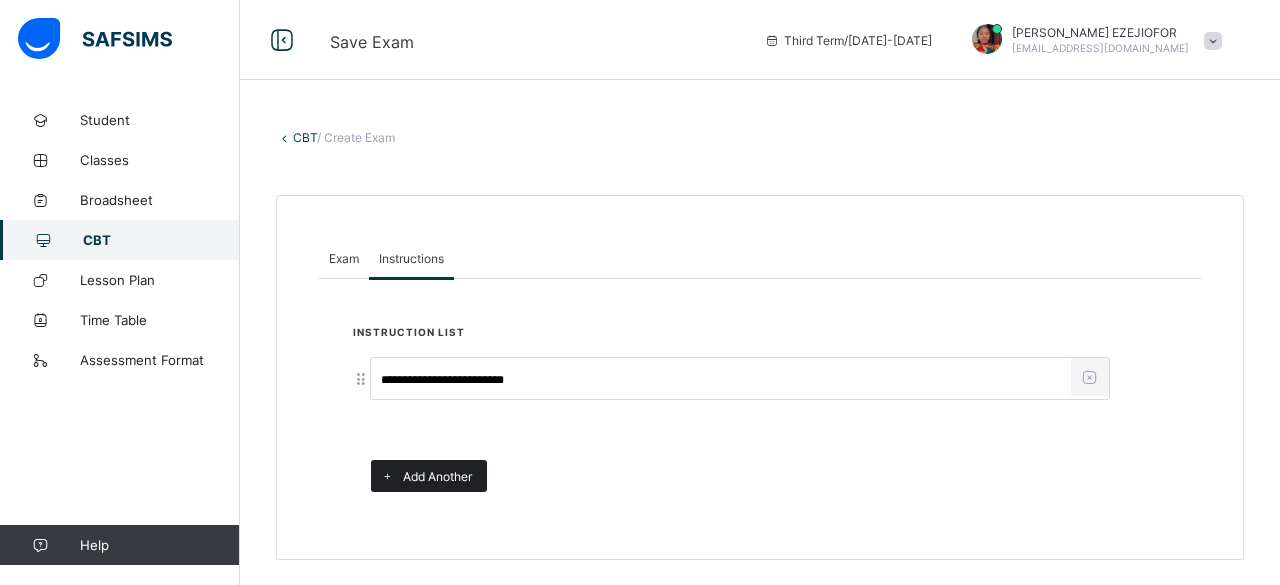 type on "**********" 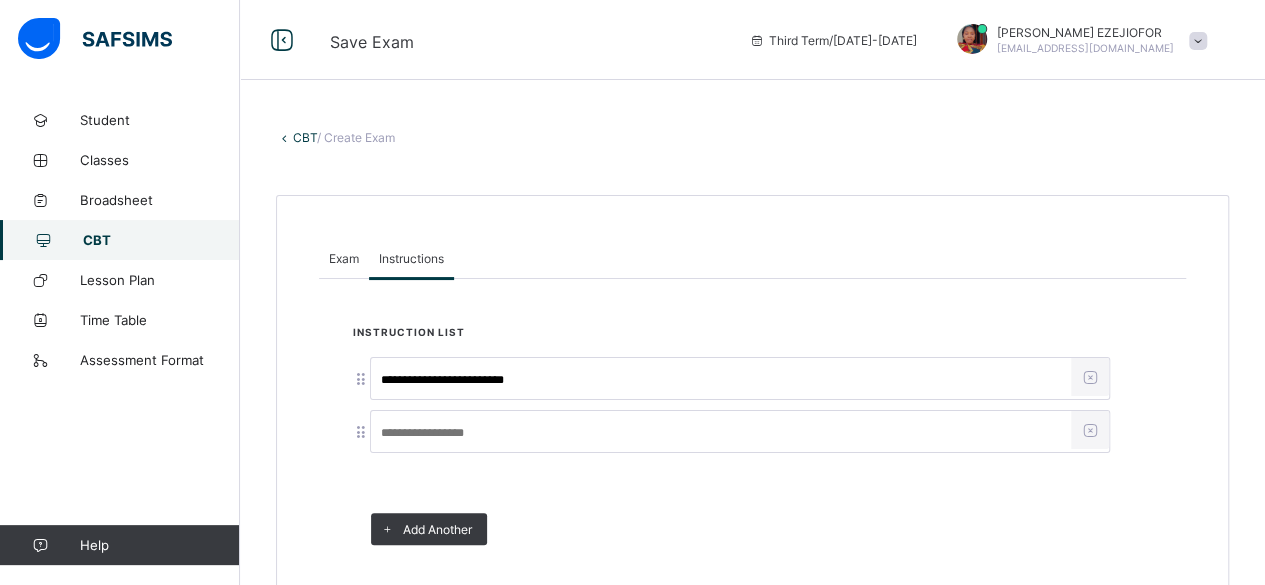 click at bounding box center (752, 480) 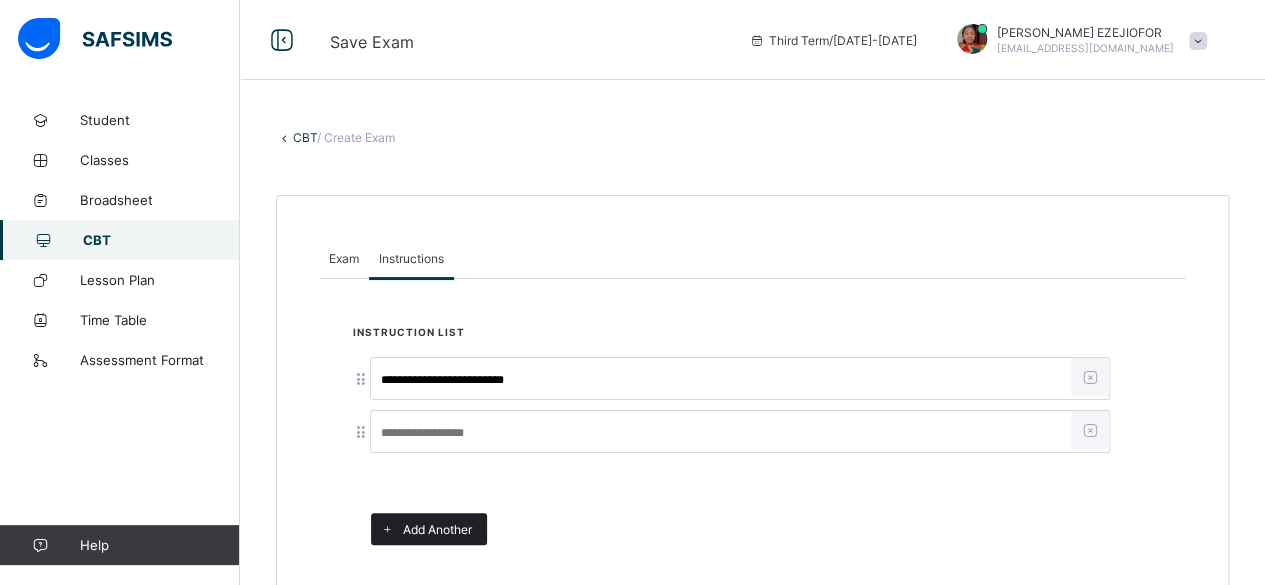 click on "Add Another" at bounding box center [437, 529] 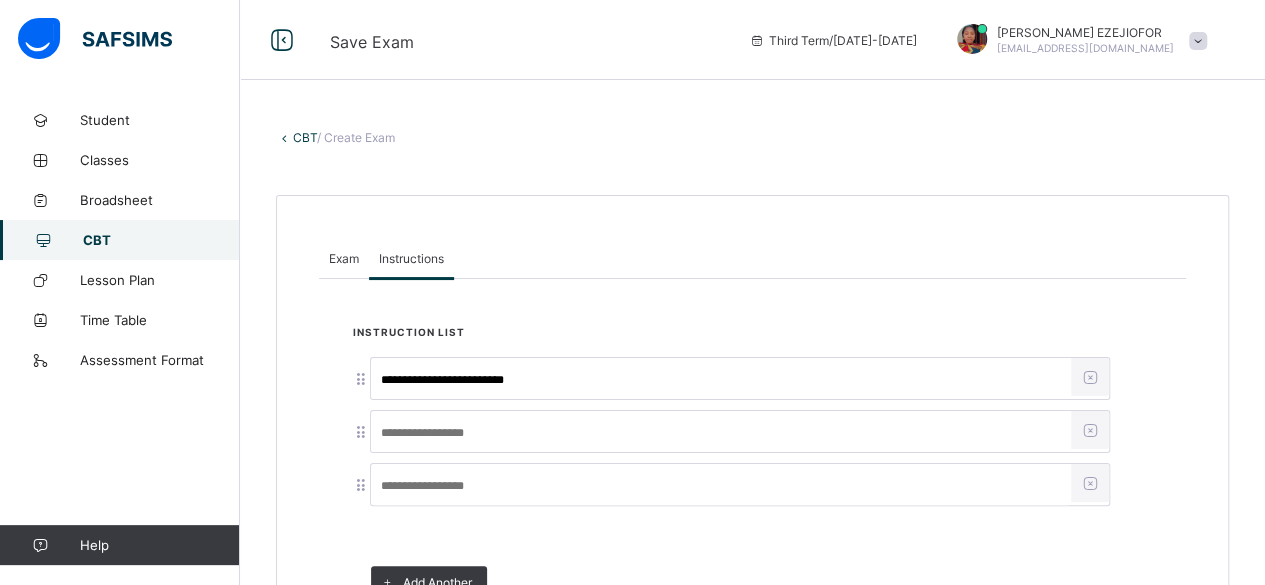 click on "**********" at bounding box center [752, 431] 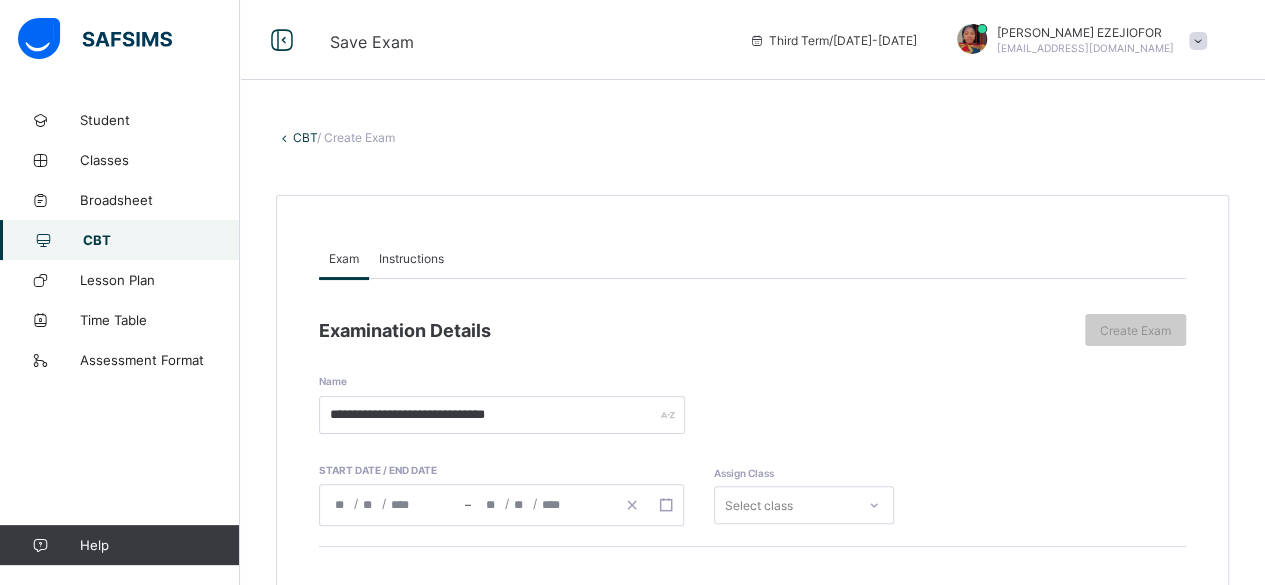 click on "/ Create Exam" at bounding box center [356, 137] 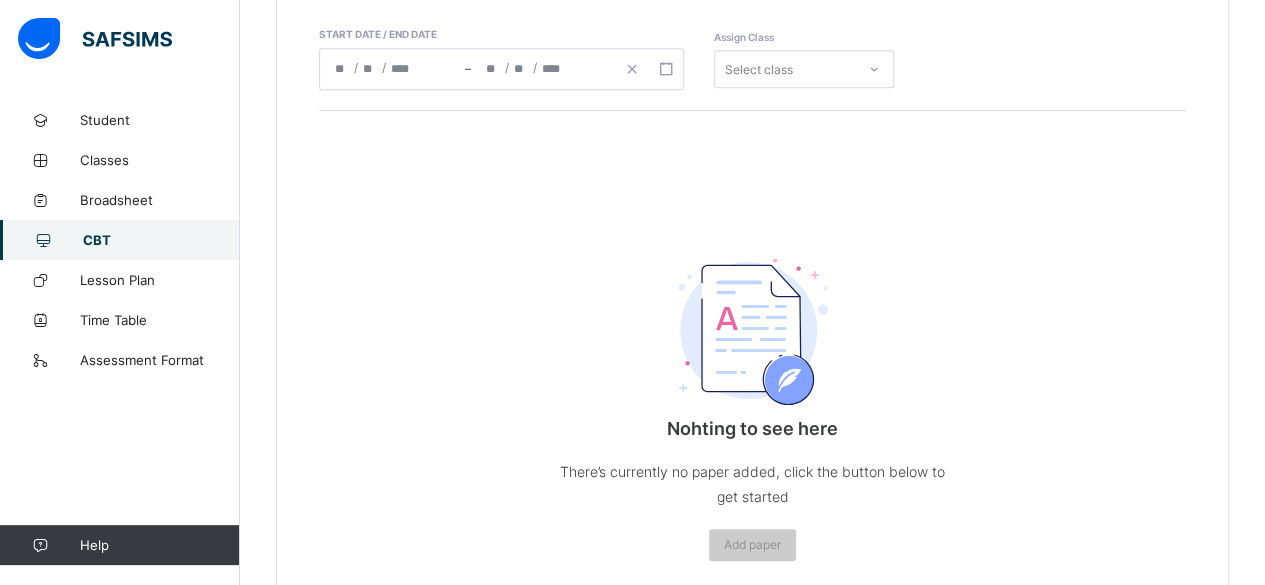 scroll, scrollTop: 440, scrollLeft: 0, axis: vertical 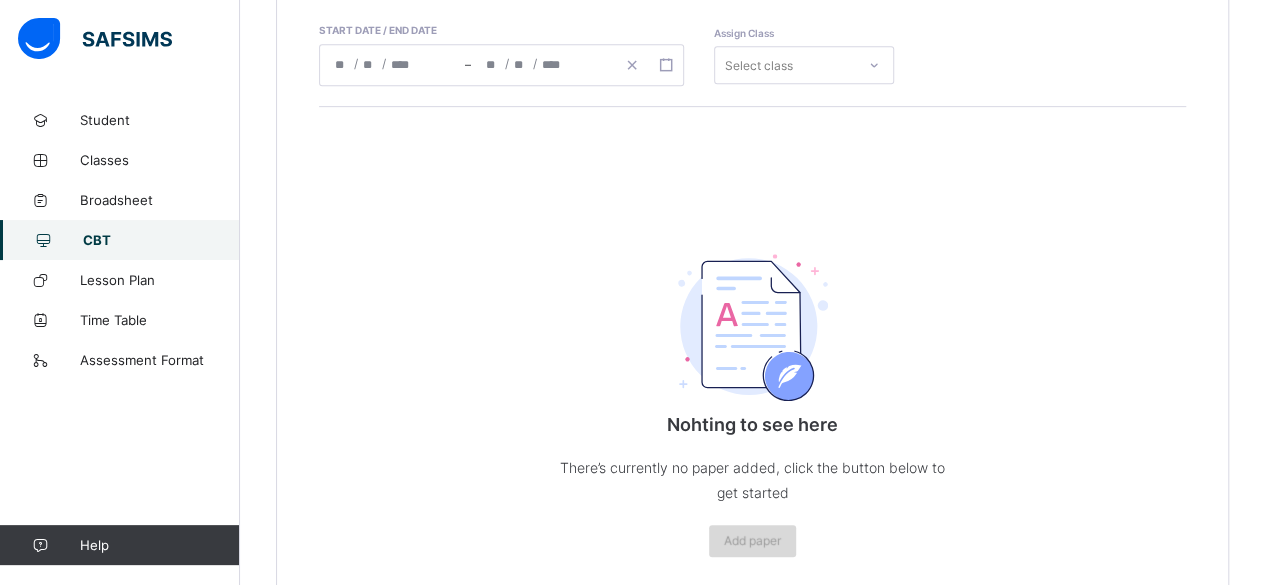 click on "Add paper" at bounding box center (752, 540) 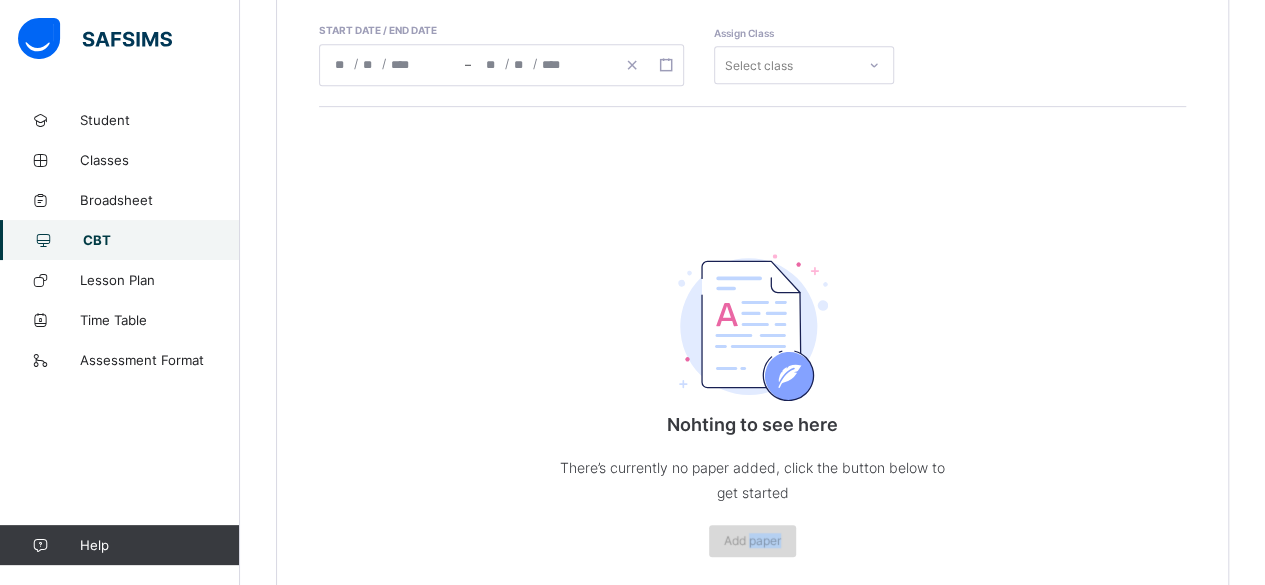 click on "Add paper" at bounding box center [752, 540] 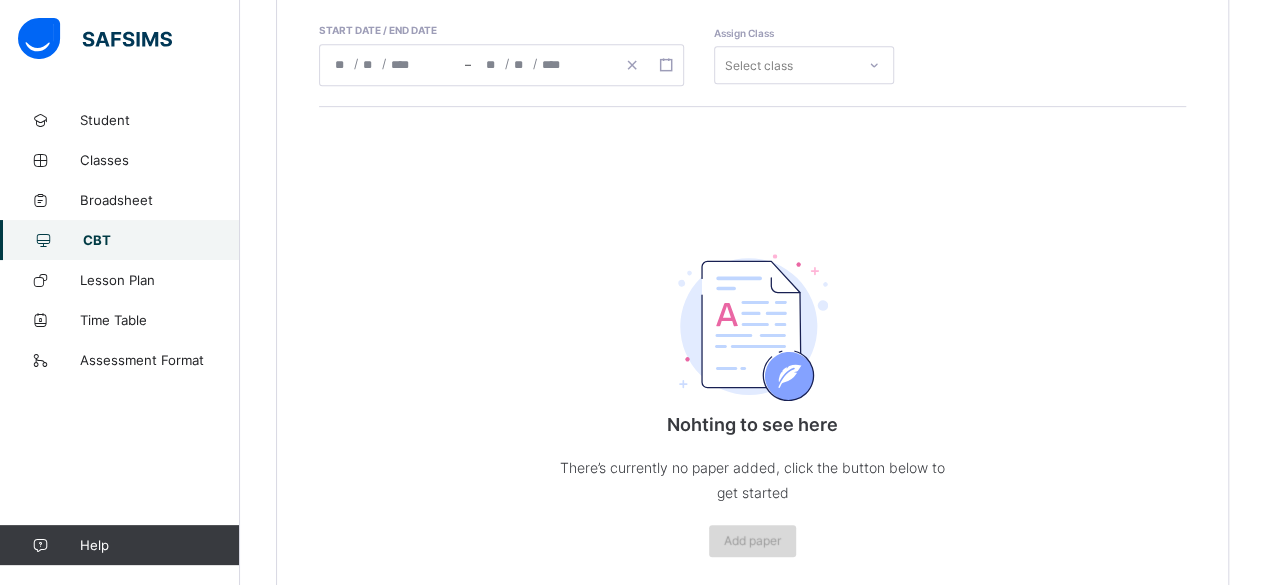 click on "Add paper" at bounding box center (752, 540) 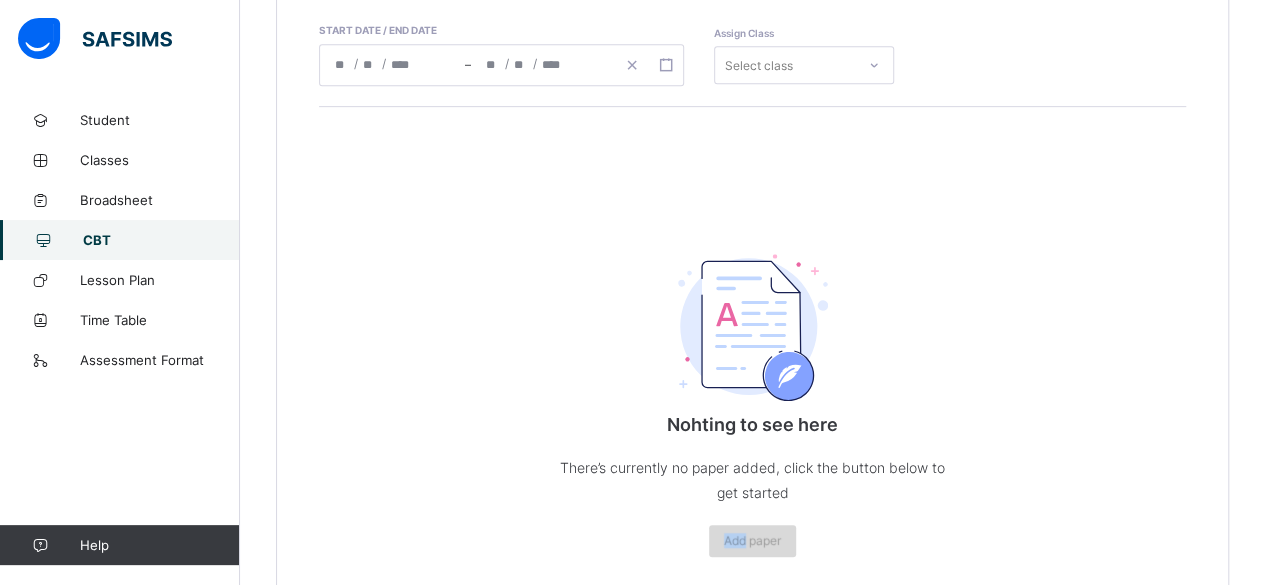 click on "Add paper" at bounding box center (752, 540) 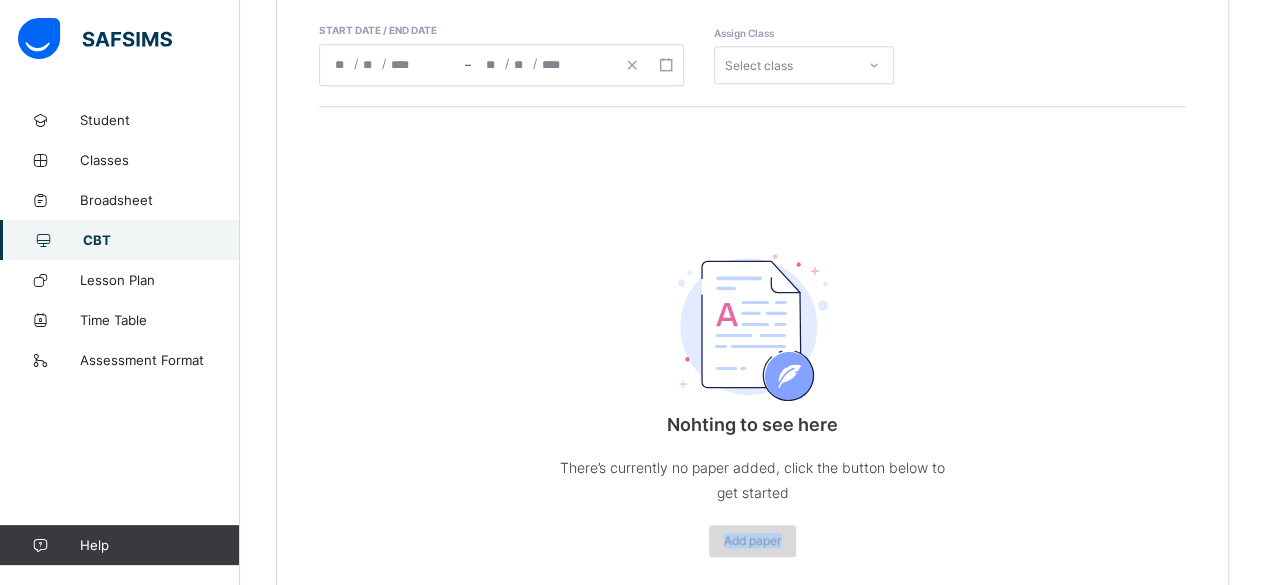 click on "Add paper" at bounding box center [752, 540] 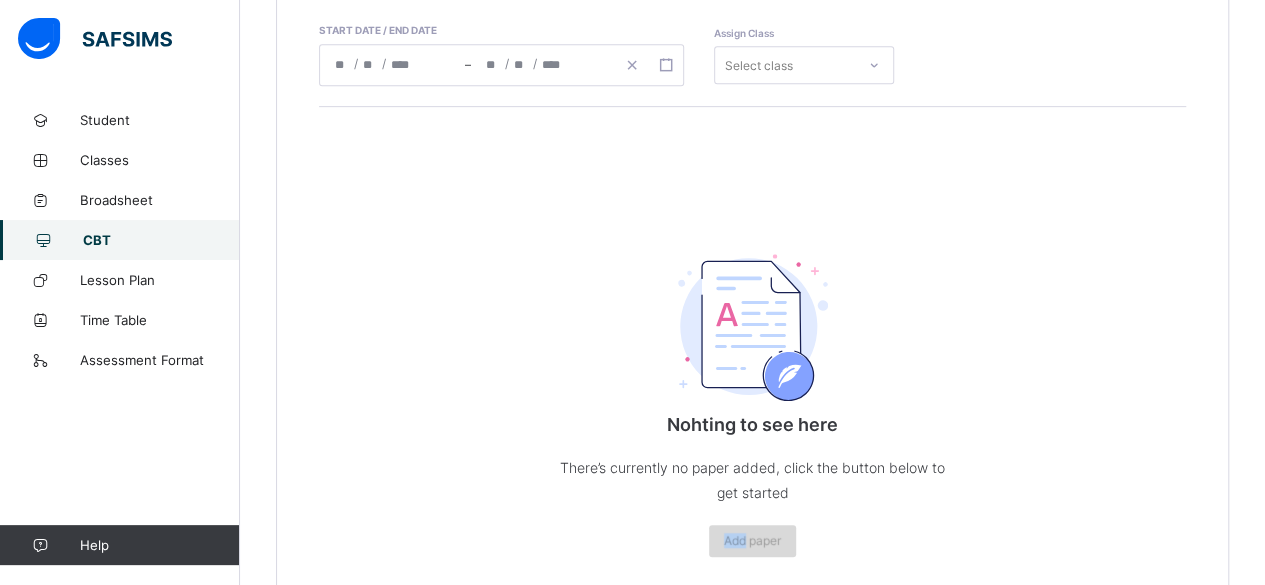 click on "Add paper" at bounding box center (752, 540) 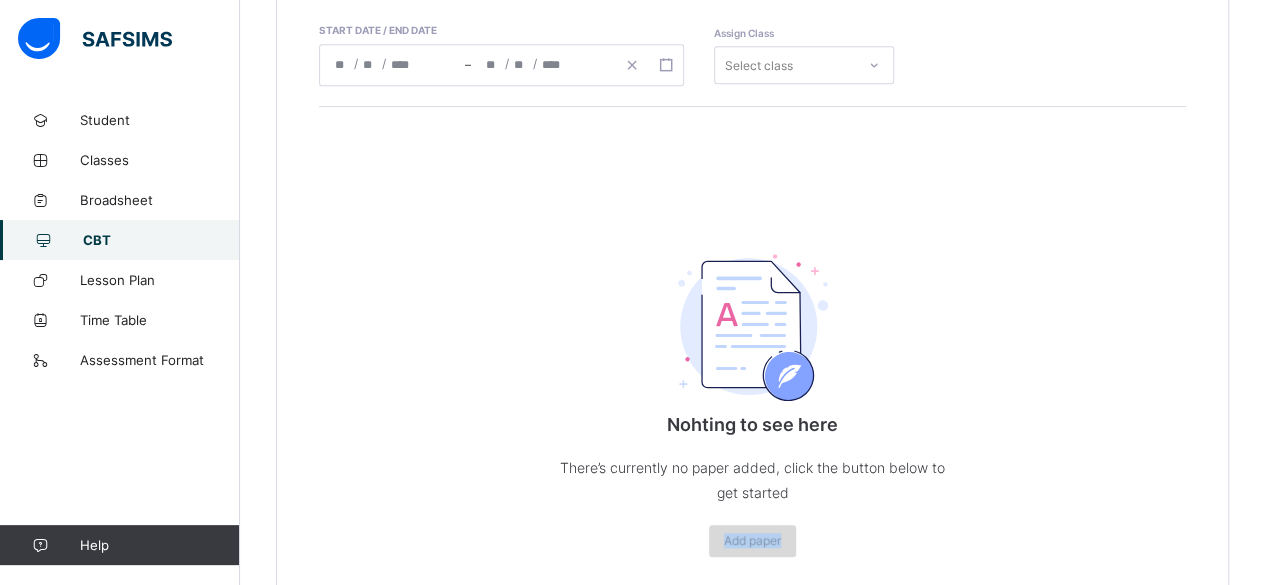 click on "Add paper" at bounding box center (752, 540) 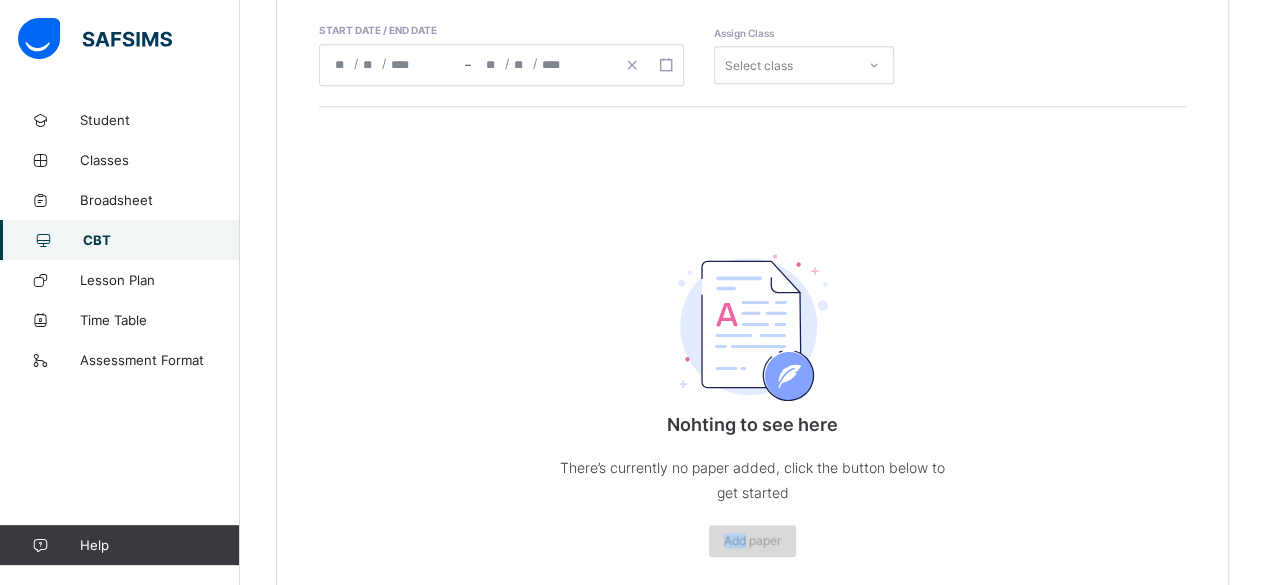 click on "Add paper" at bounding box center [752, 540] 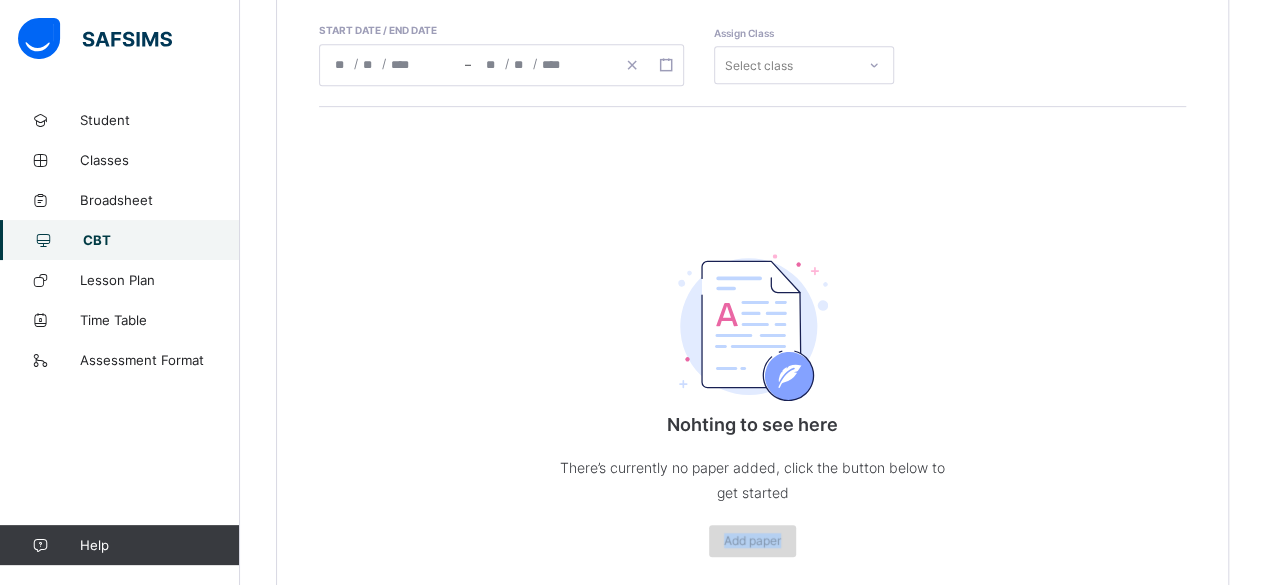 click on "Add paper" at bounding box center (752, 540) 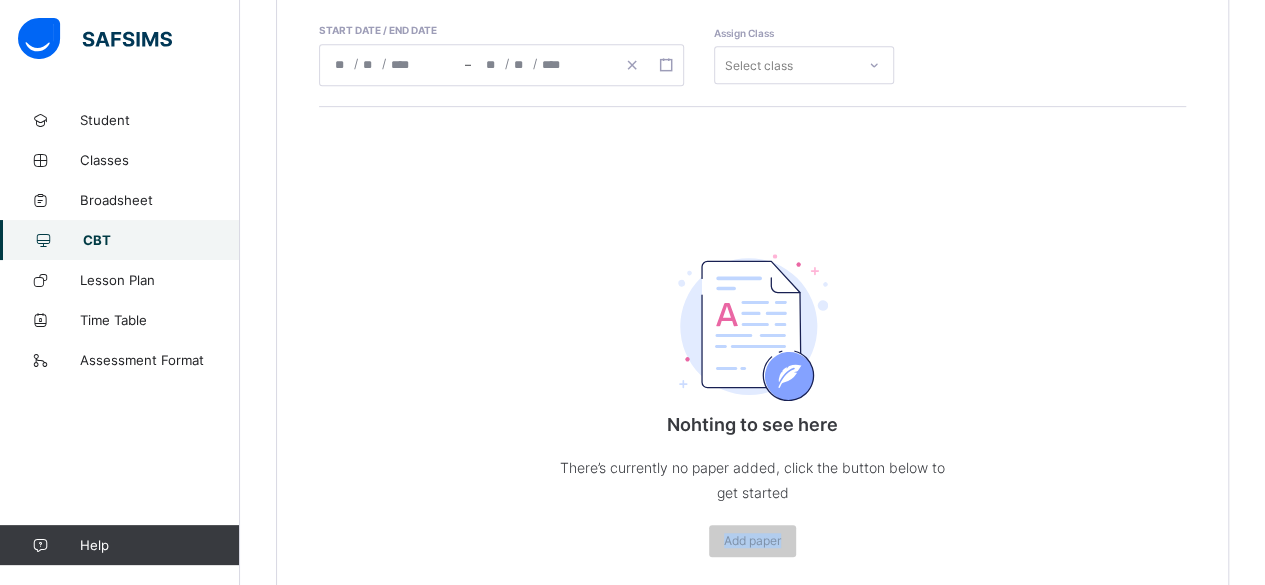 click at bounding box center [753, 327] 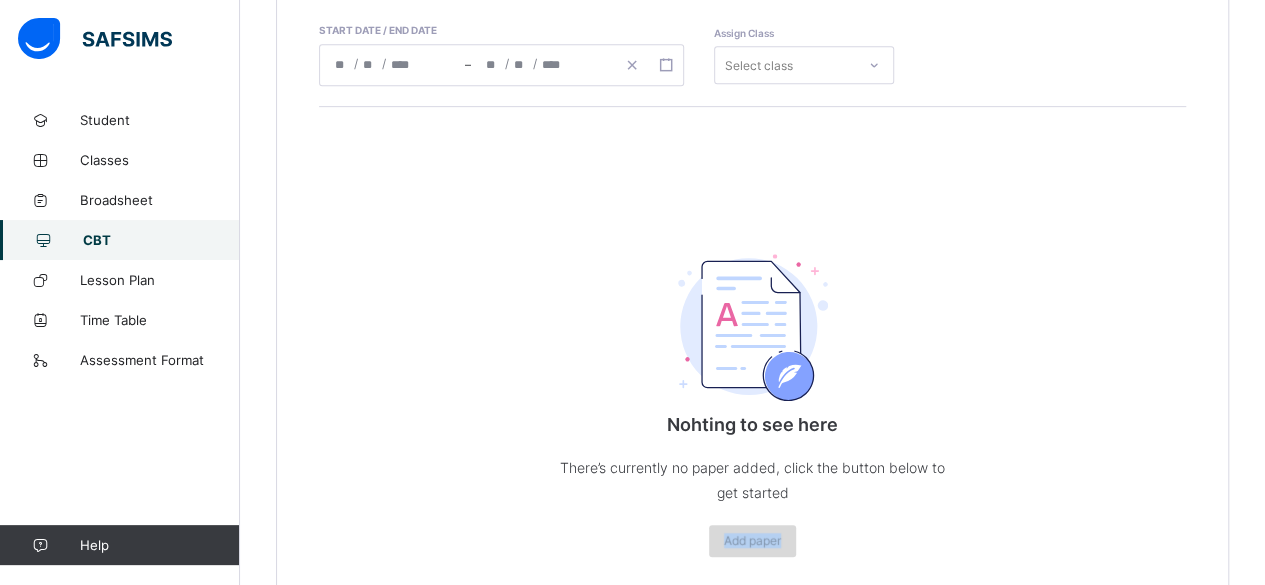 click on "Add paper" at bounding box center [752, 540] 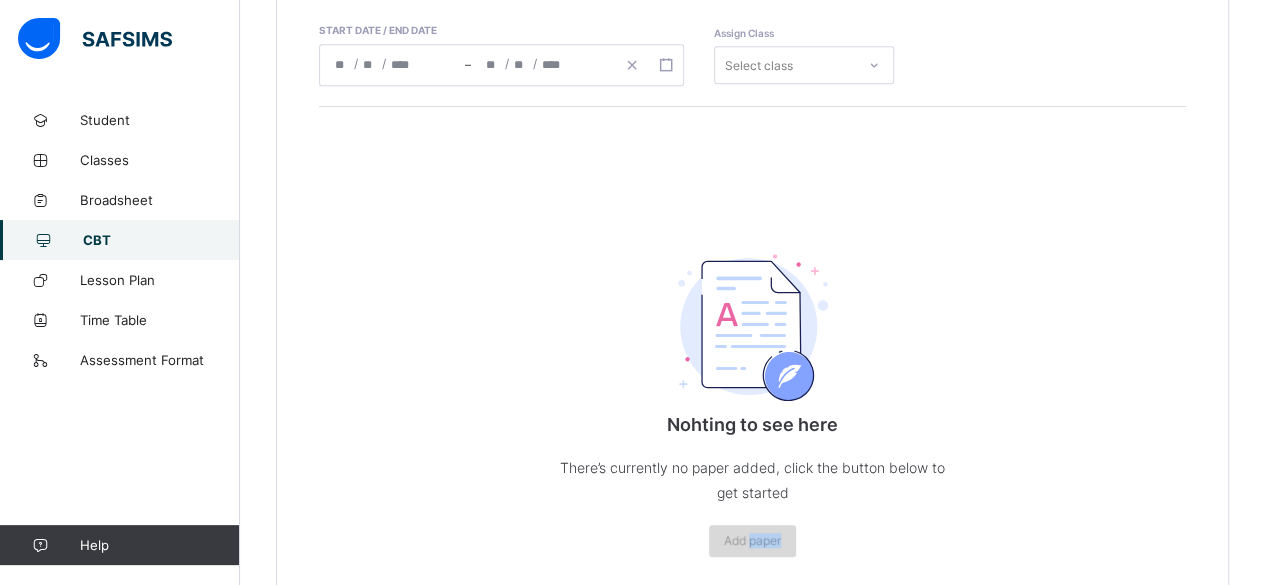 click on "Add paper" at bounding box center [752, 540] 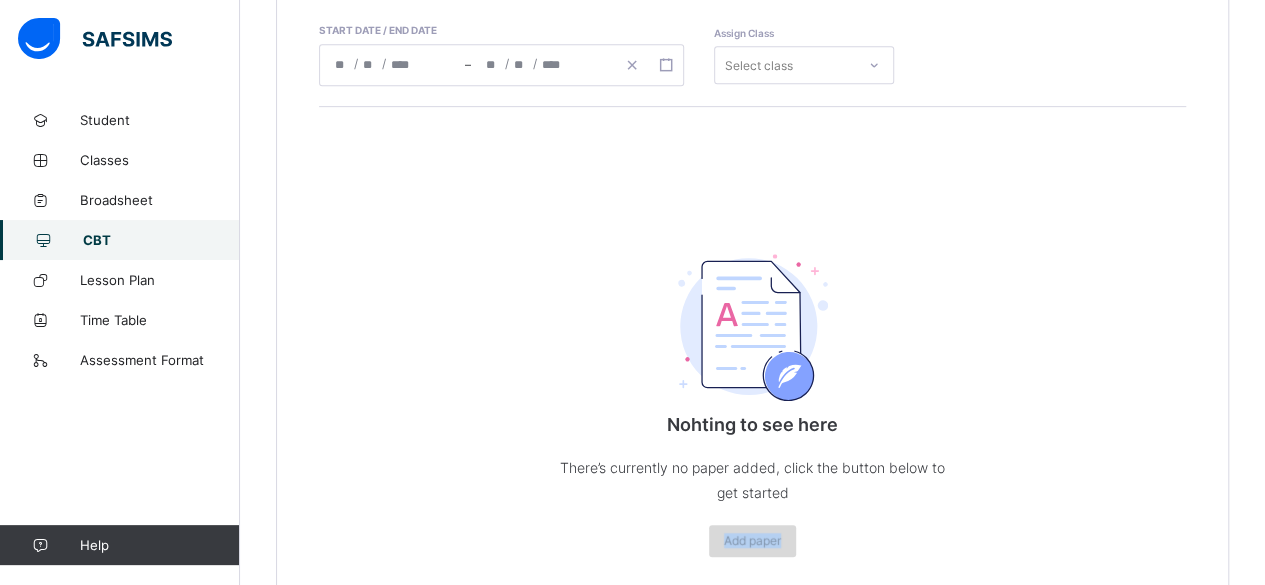 click on "Add paper" at bounding box center (752, 540) 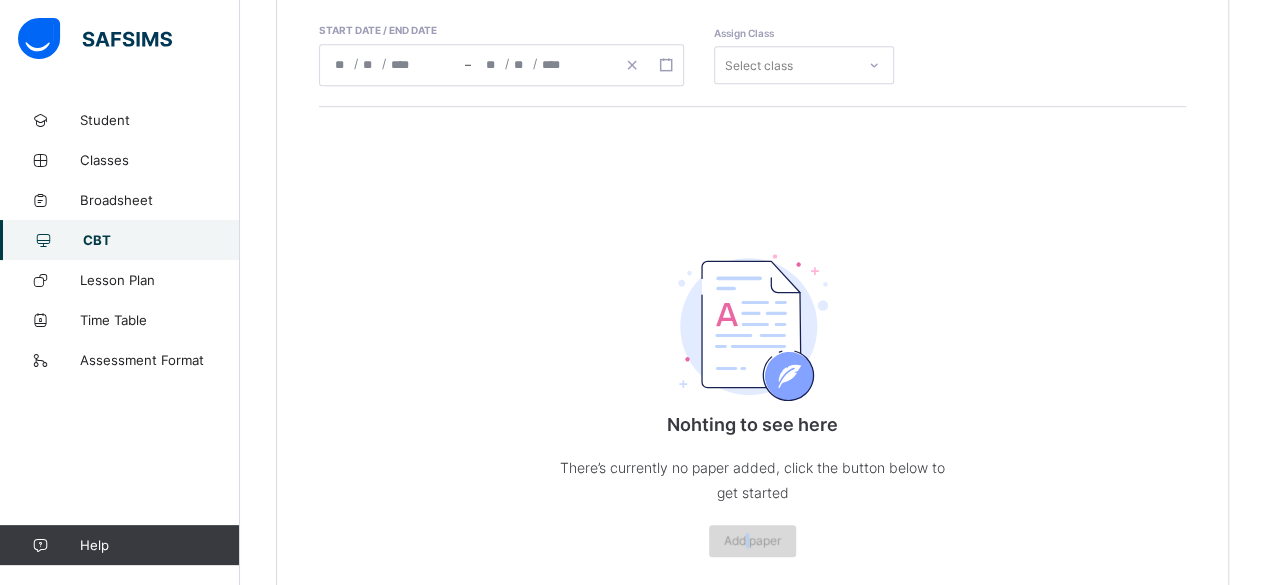 click on "Add paper" at bounding box center [752, 540] 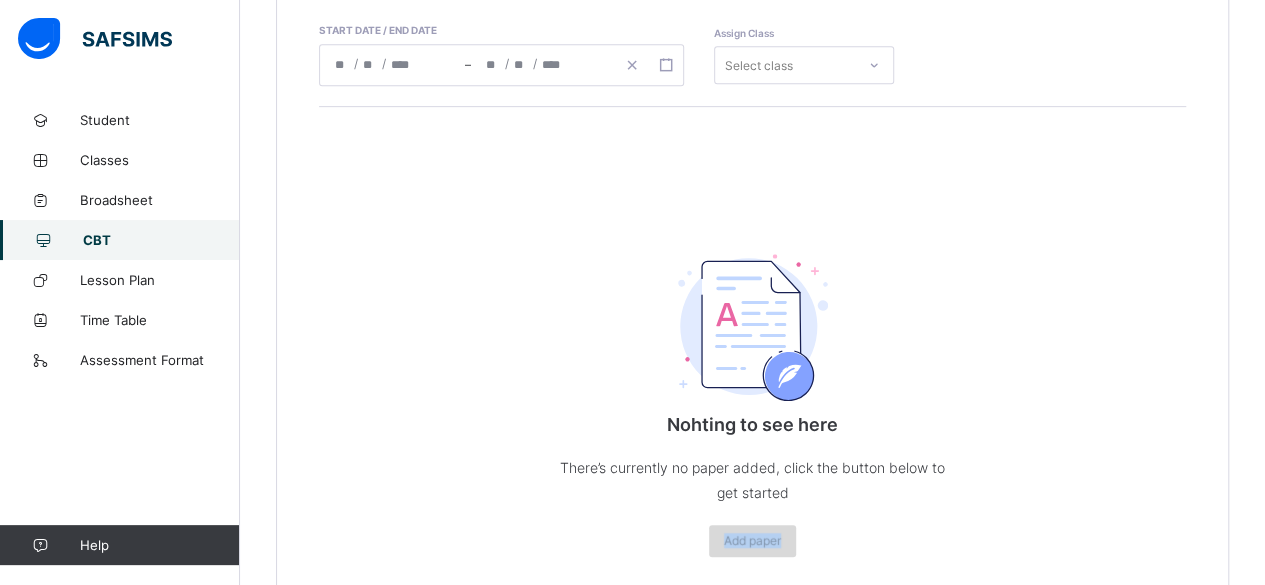 click on "Add paper" at bounding box center (752, 540) 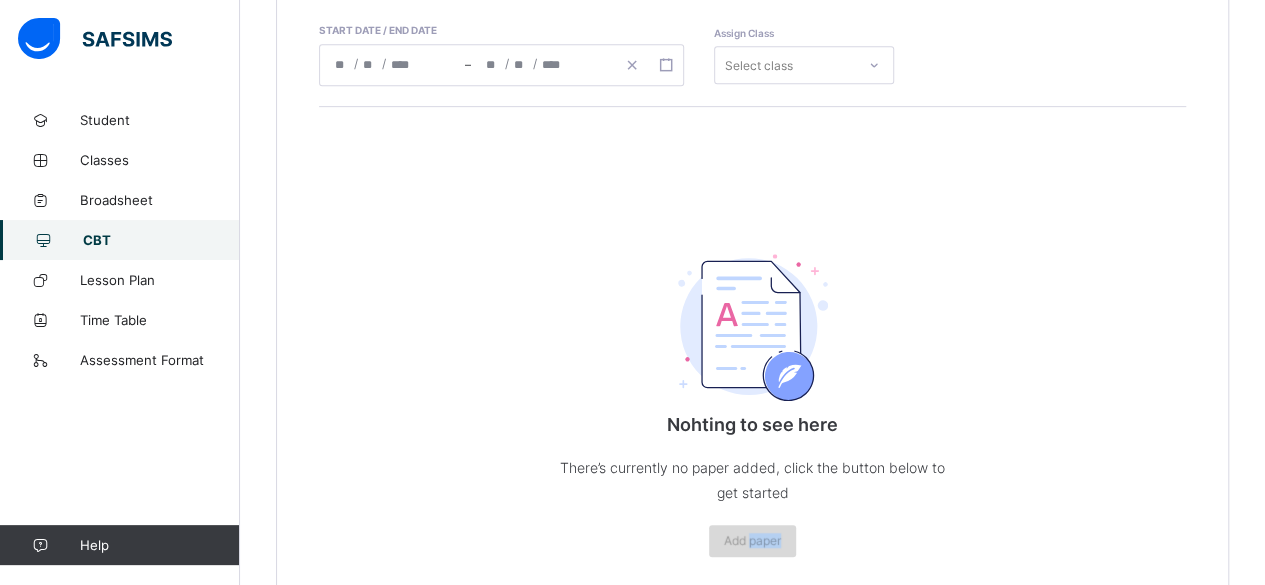 click on "Add paper" at bounding box center [752, 541] 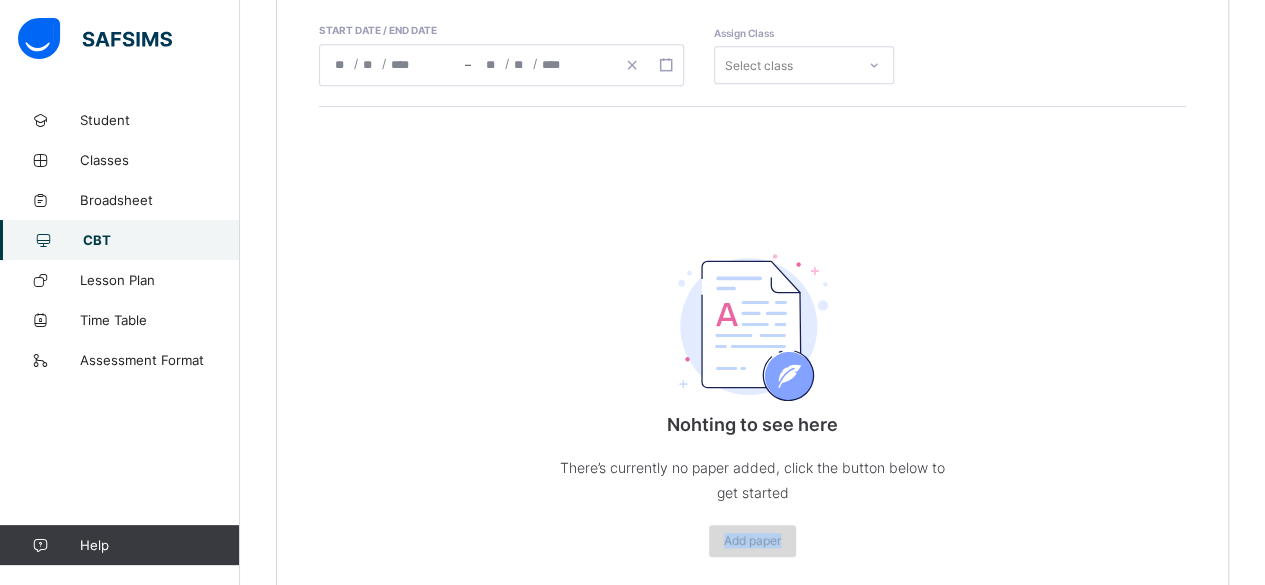 click on "Add paper" at bounding box center [752, 541] 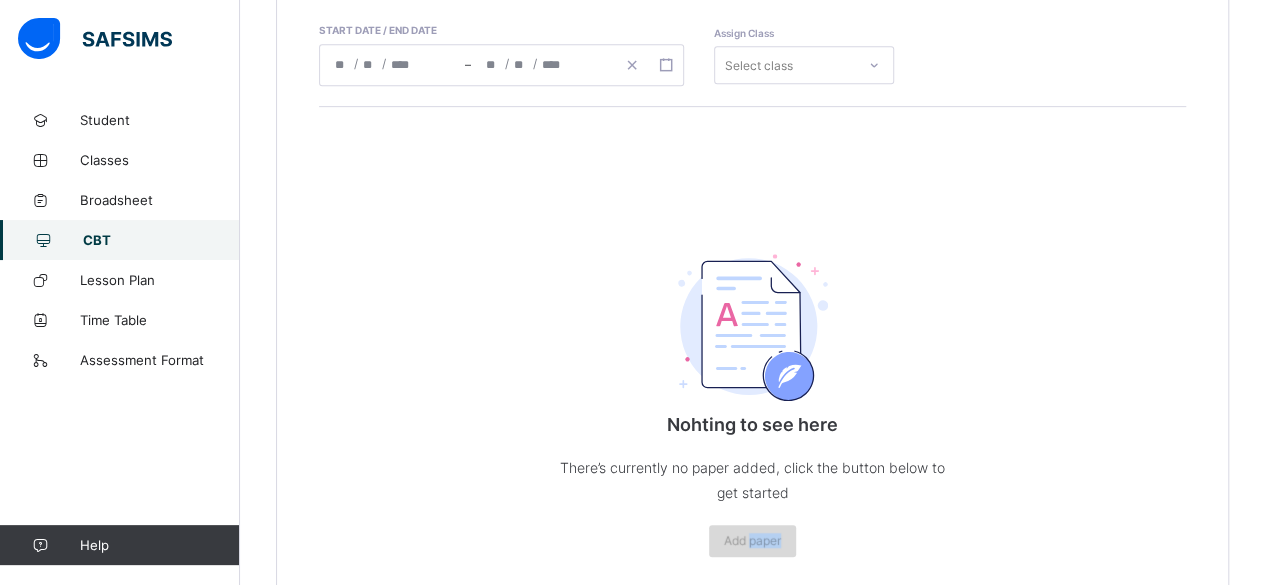 click on "Add paper" at bounding box center (752, 541) 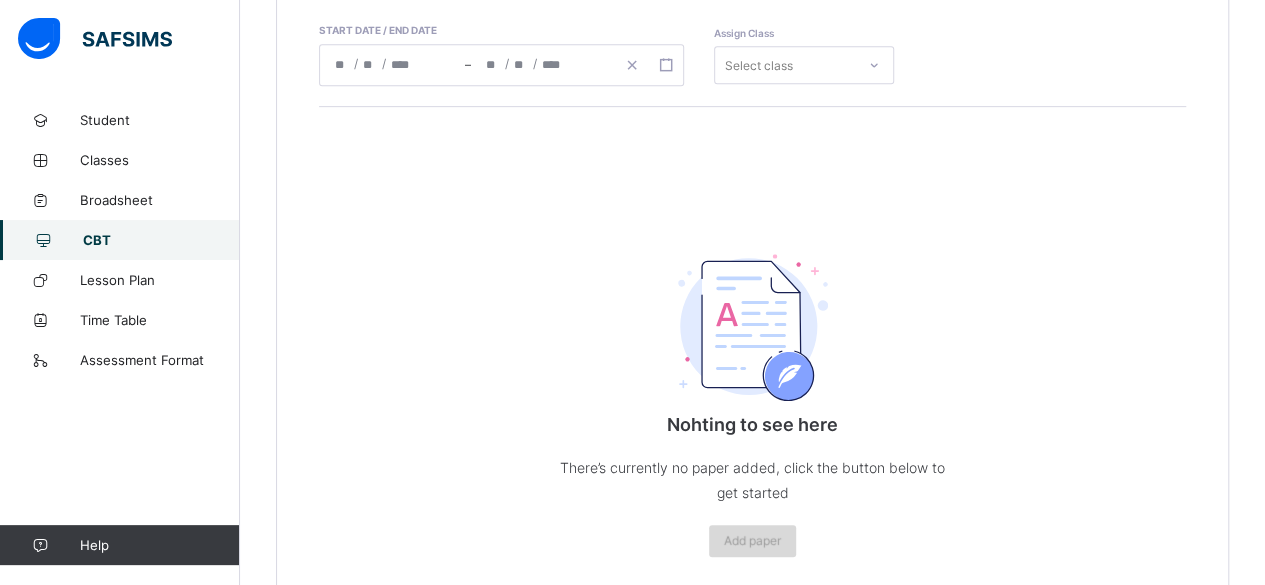 click on "Add paper" at bounding box center [752, 541] 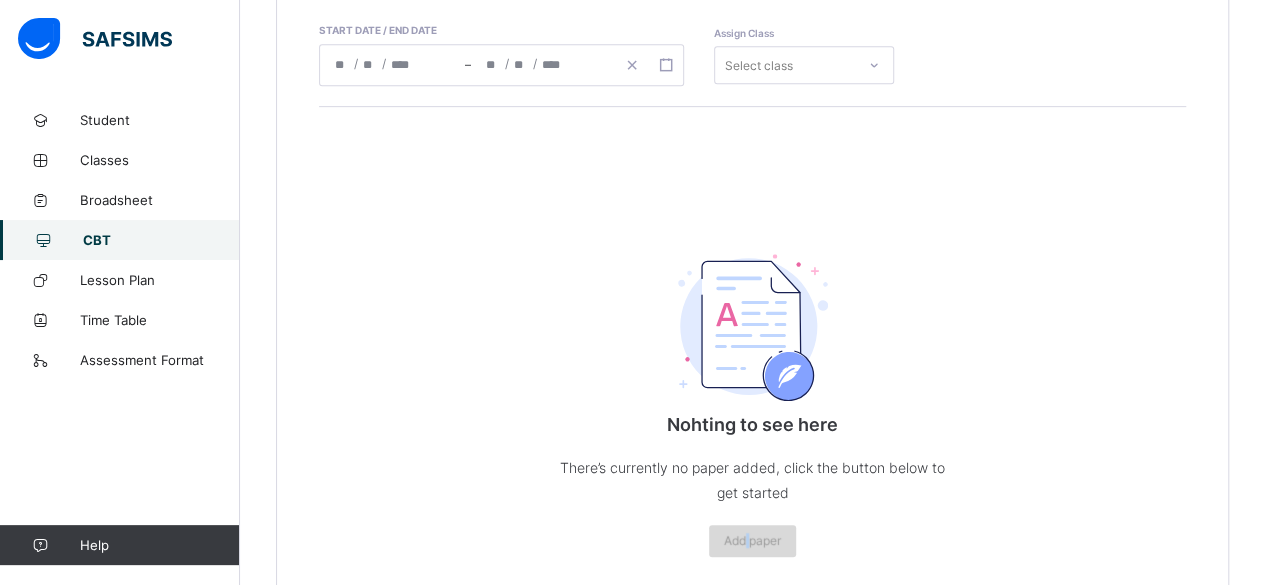 click on "Add paper" at bounding box center (752, 541) 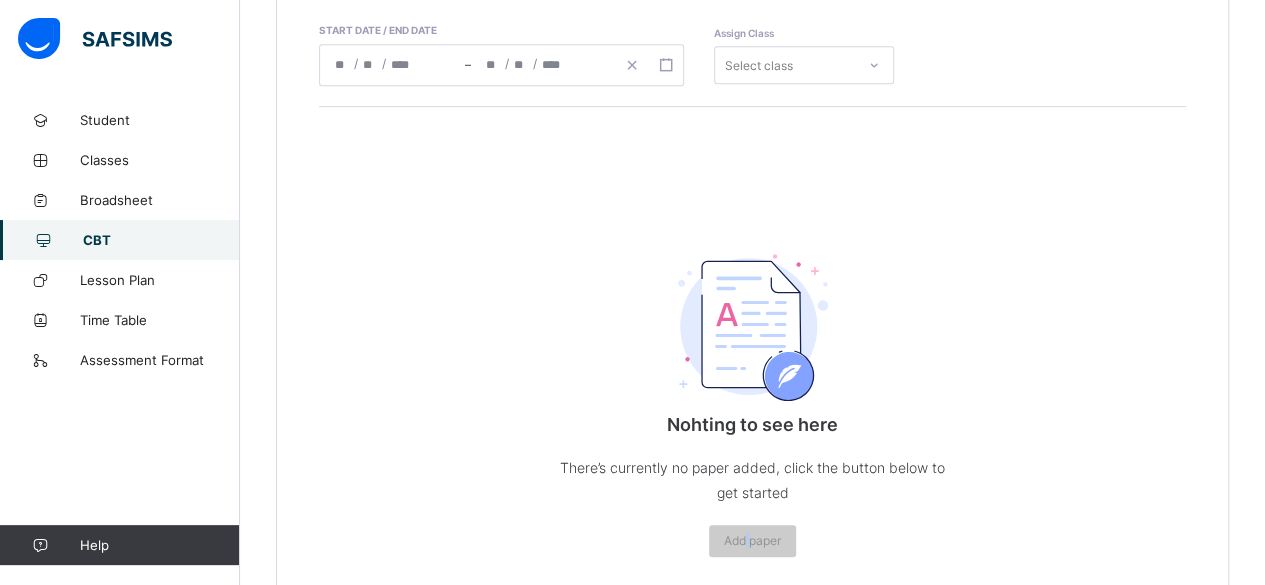 click at bounding box center (753, 327) 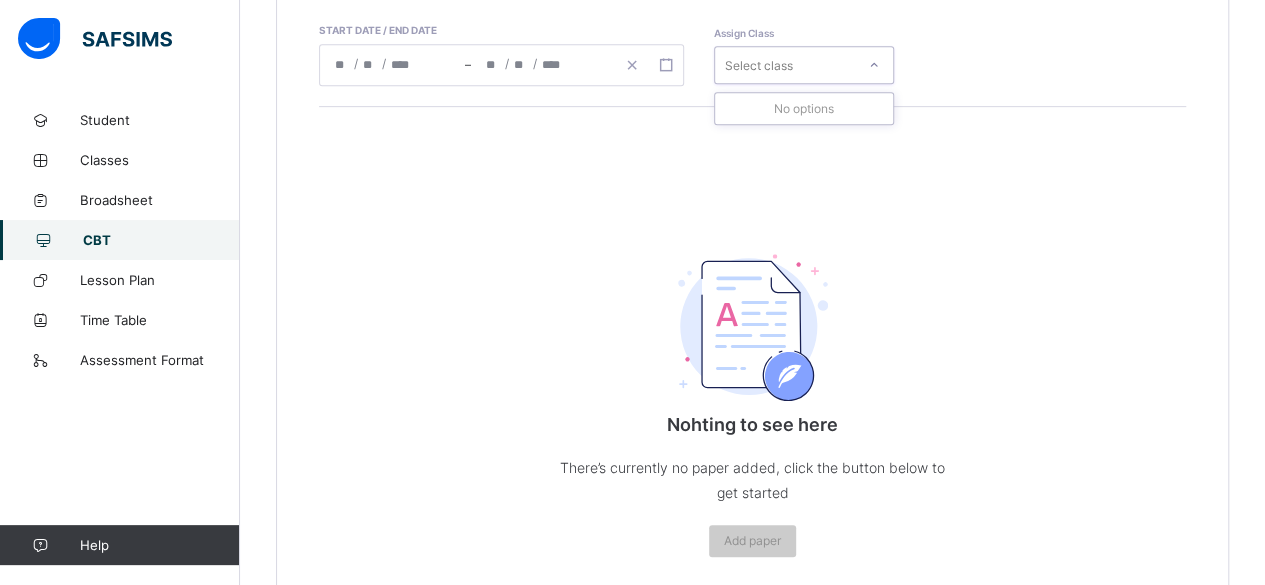 click 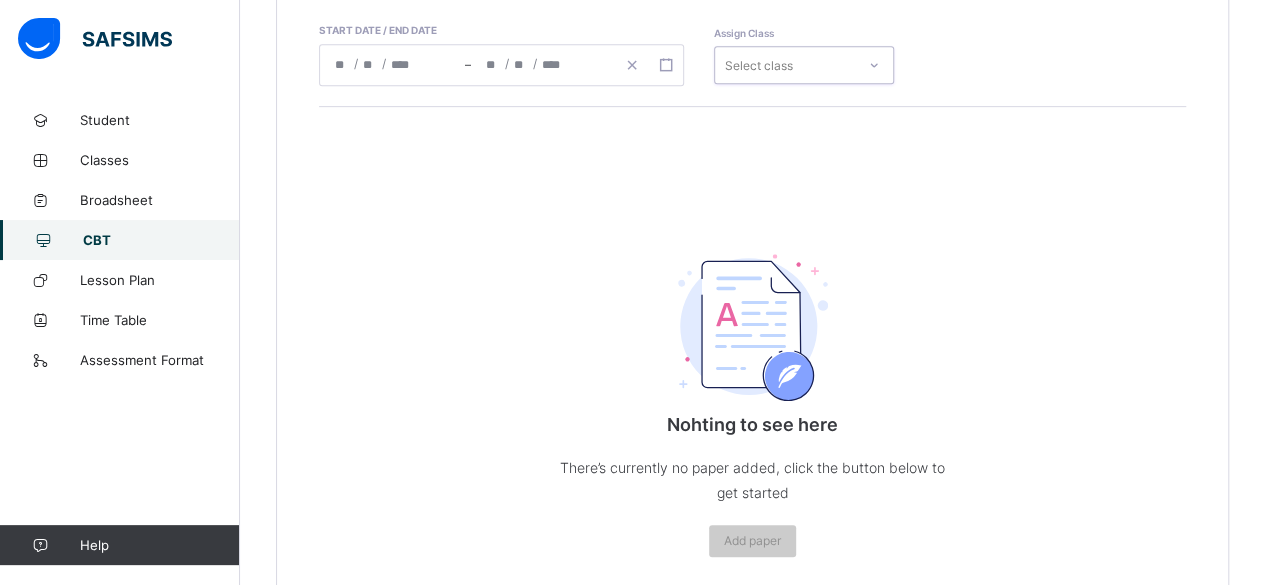 click 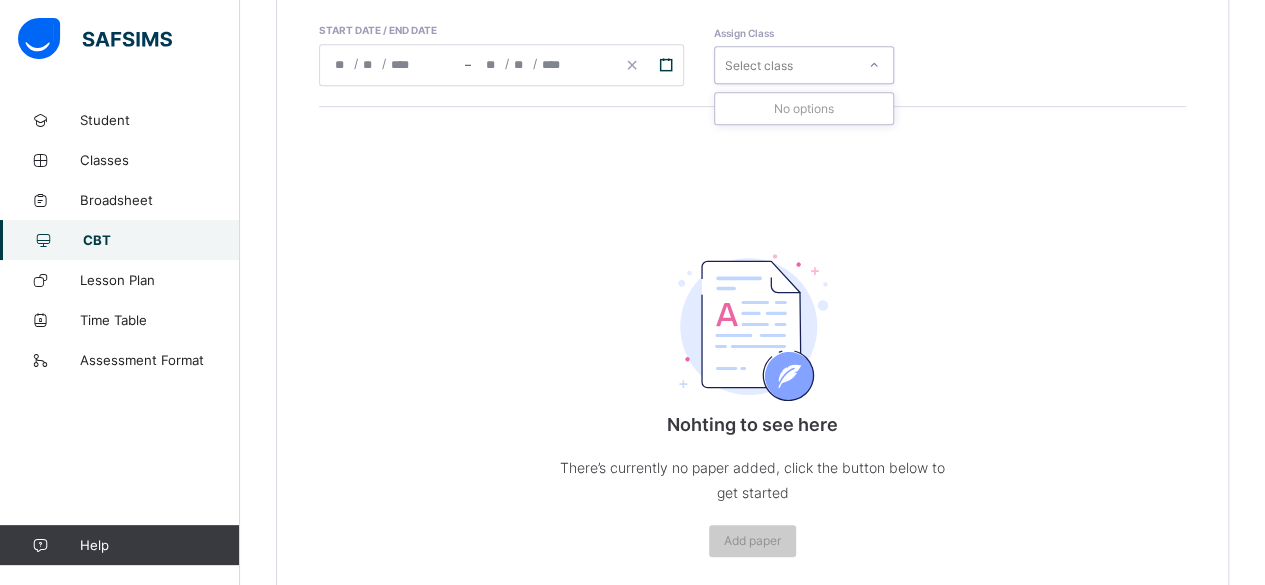 drag, startPoint x: 872, startPoint y: 60, endPoint x: 665, endPoint y: 62, distance: 207.00966 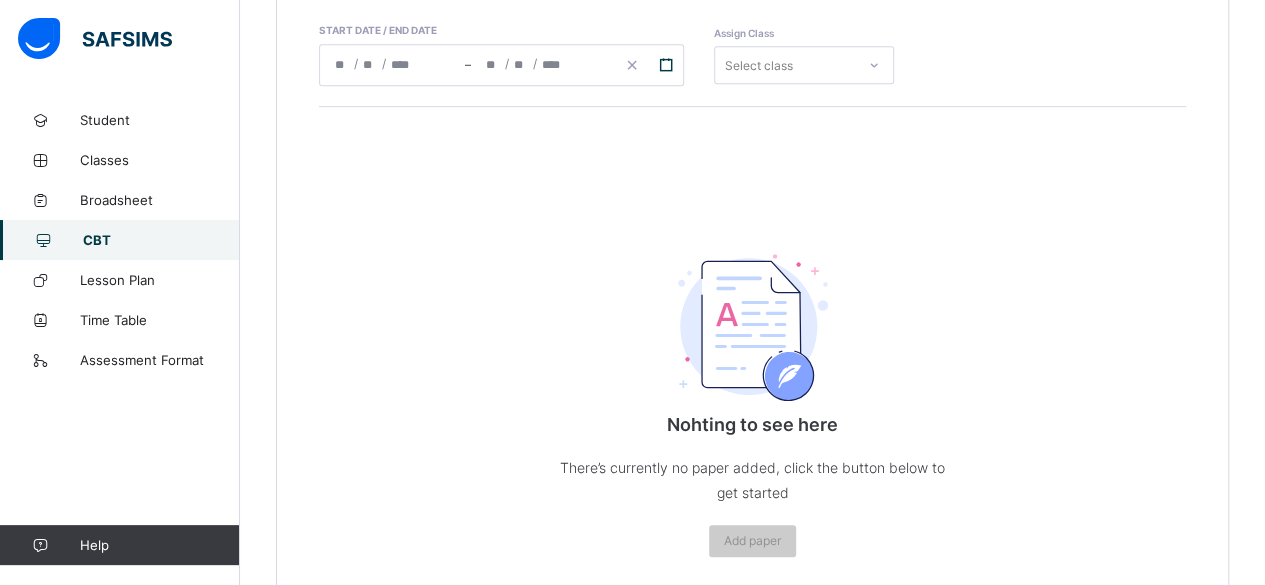 click 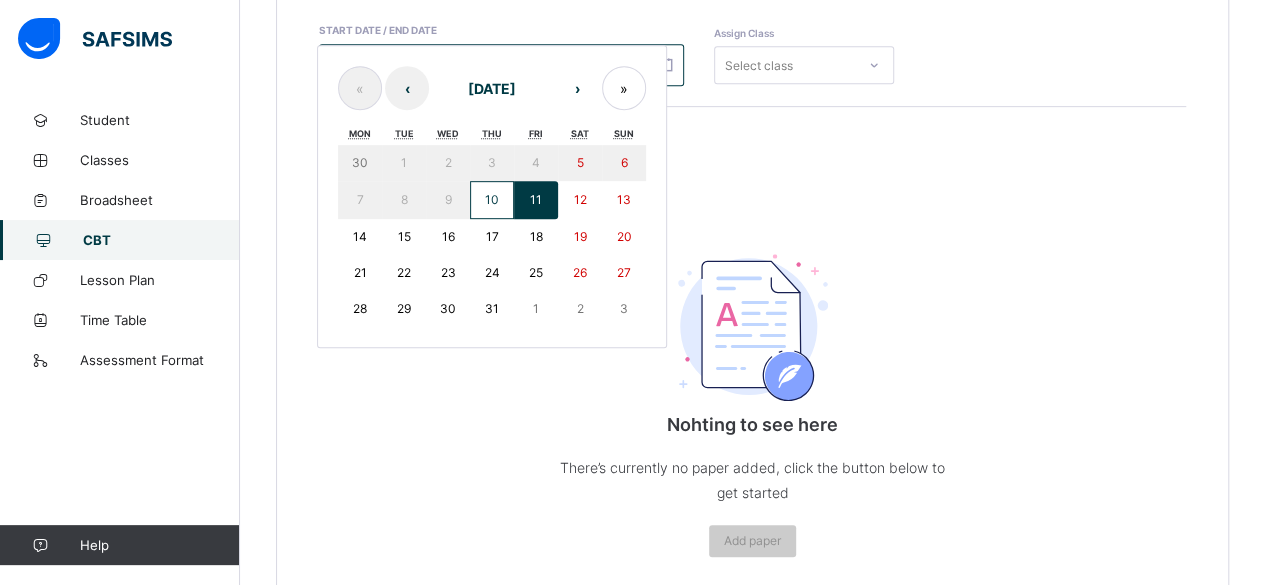 click on "11" at bounding box center (536, 199) 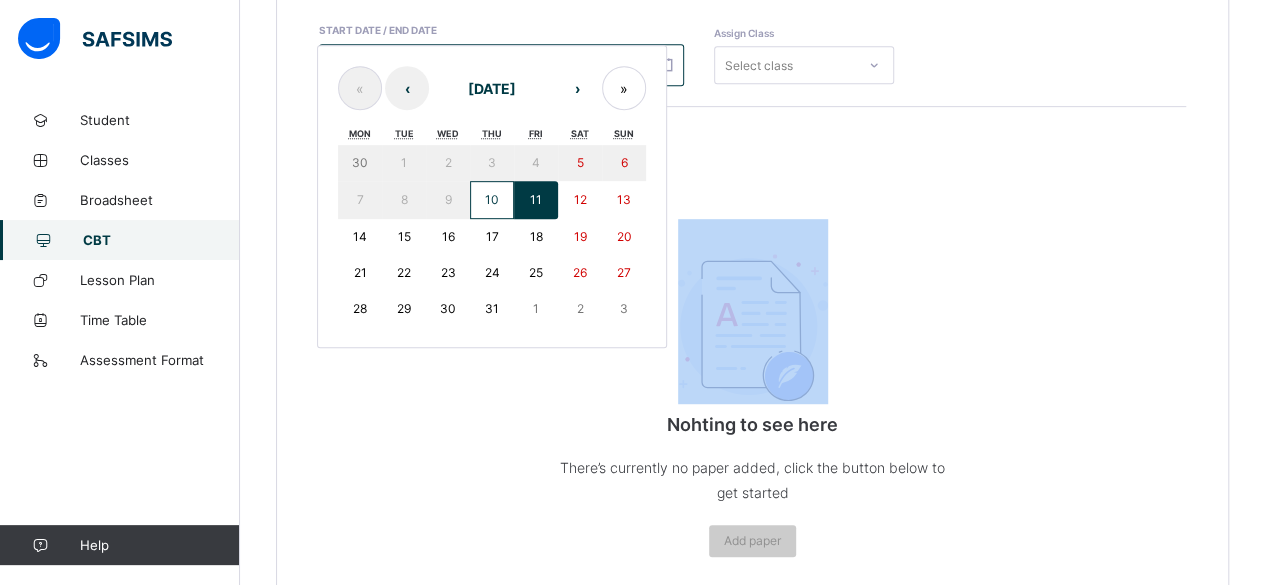 click on "Nohting to see here There’s currently no paper added, click the button below to get started Add paper" at bounding box center [752, 346] 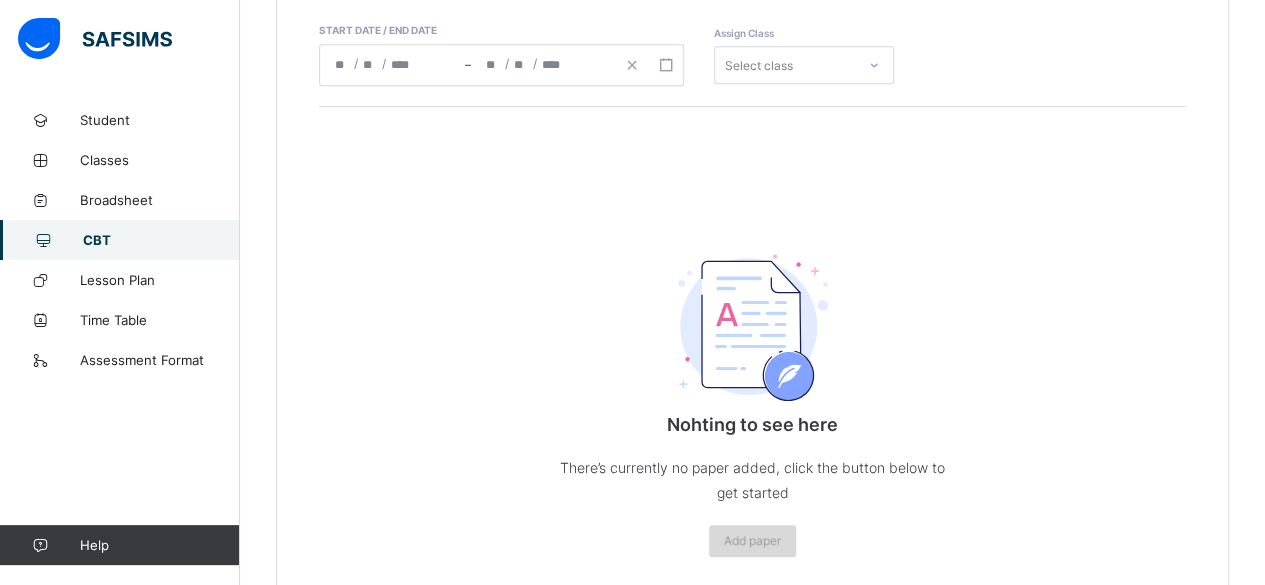 click on "Add paper" at bounding box center (752, 540) 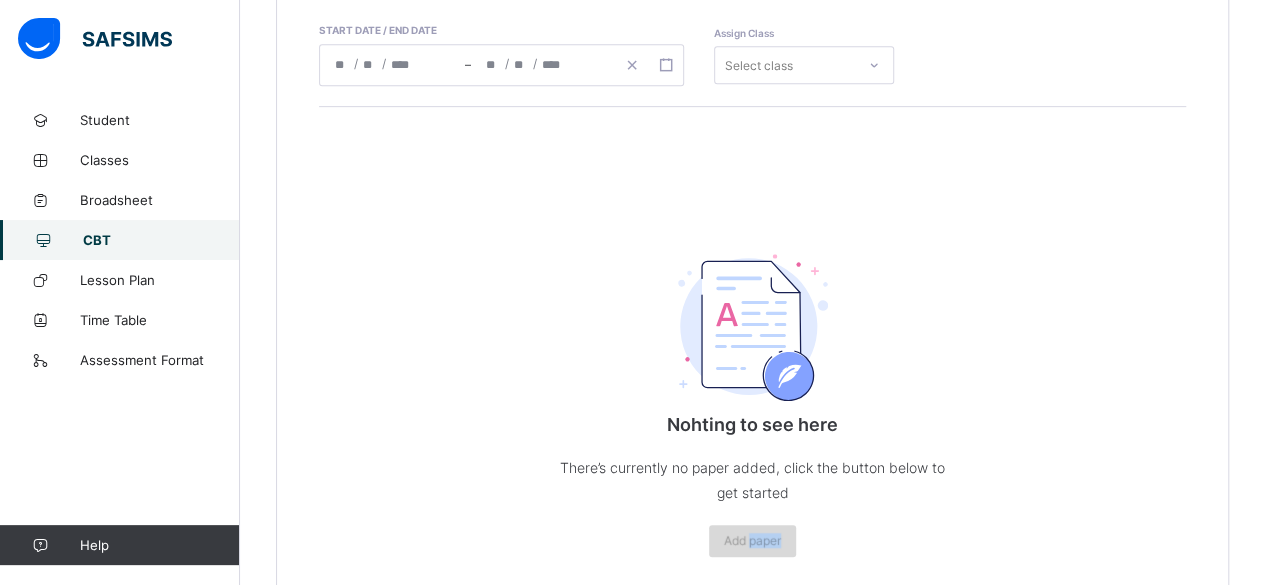 click on "Add paper" at bounding box center [752, 540] 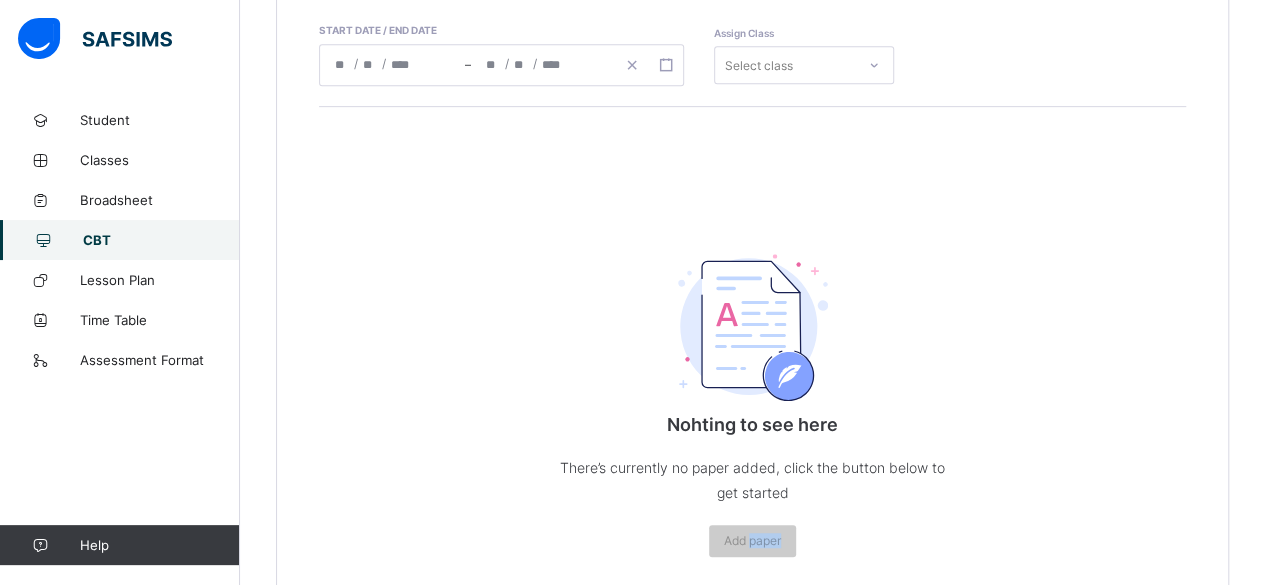 click at bounding box center (753, 327) 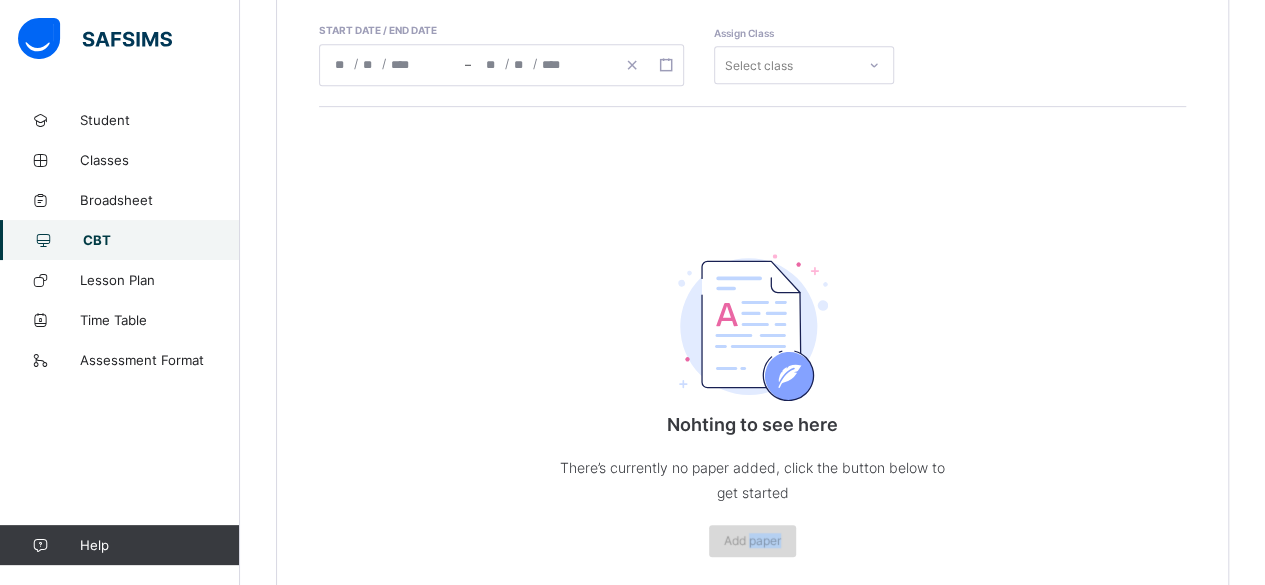 drag, startPoint x: 766, startPoint y: 319, endPoint x: 726, endPoint y: 530, distance: 214.75801 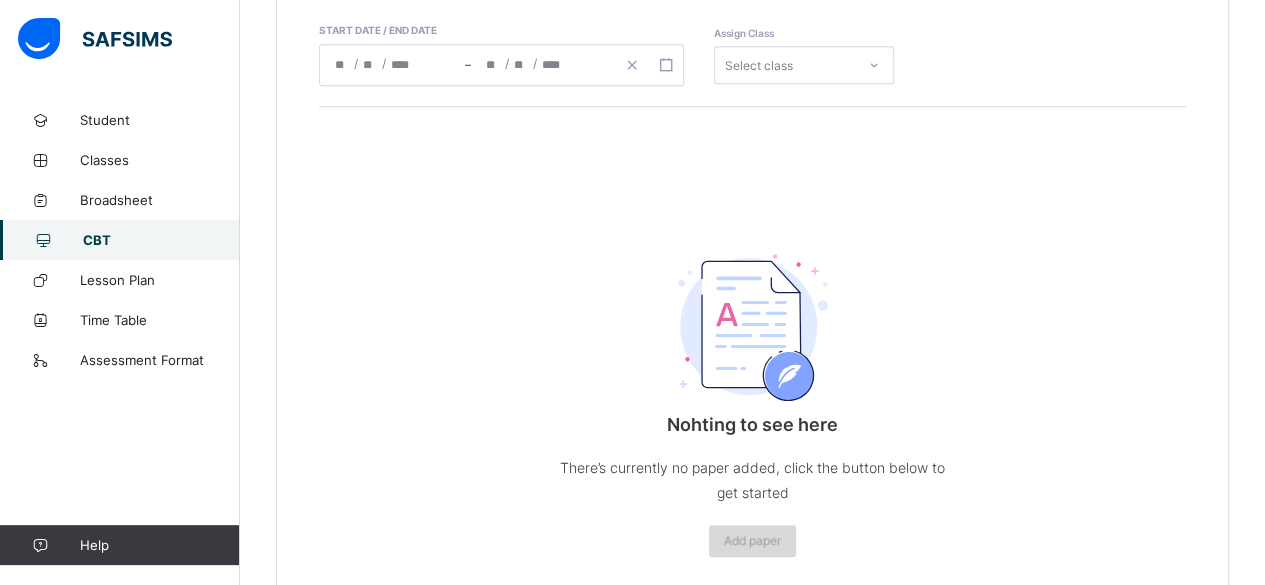 click on "Add paper" at bounding box center (752, 541) 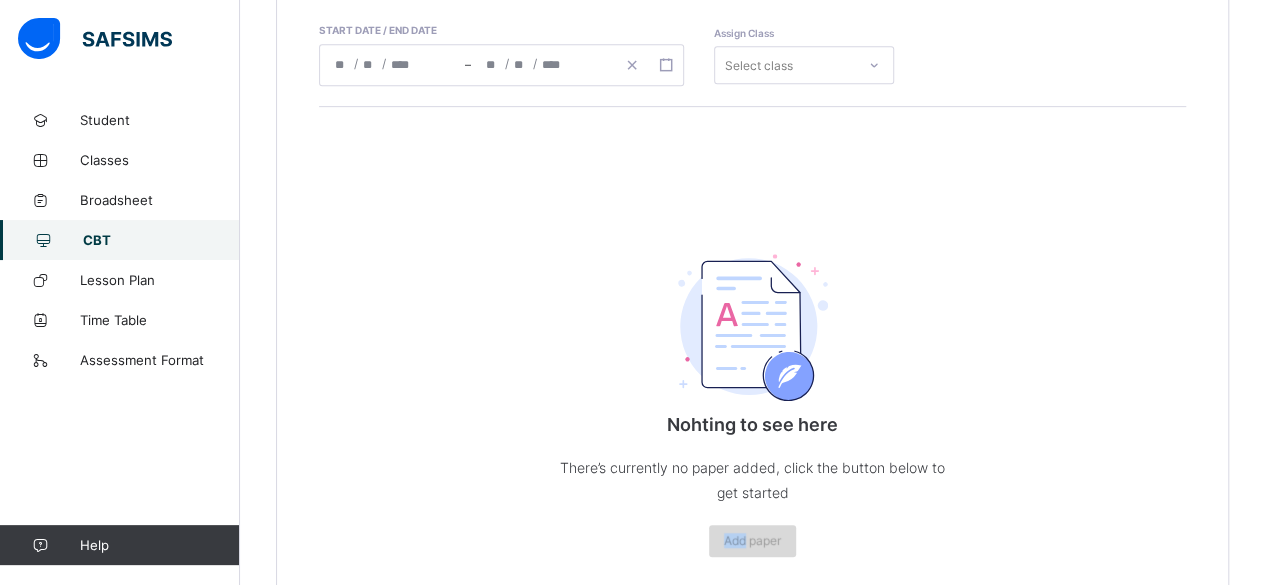 click on "Add paper" at bounding box center [752, 541] 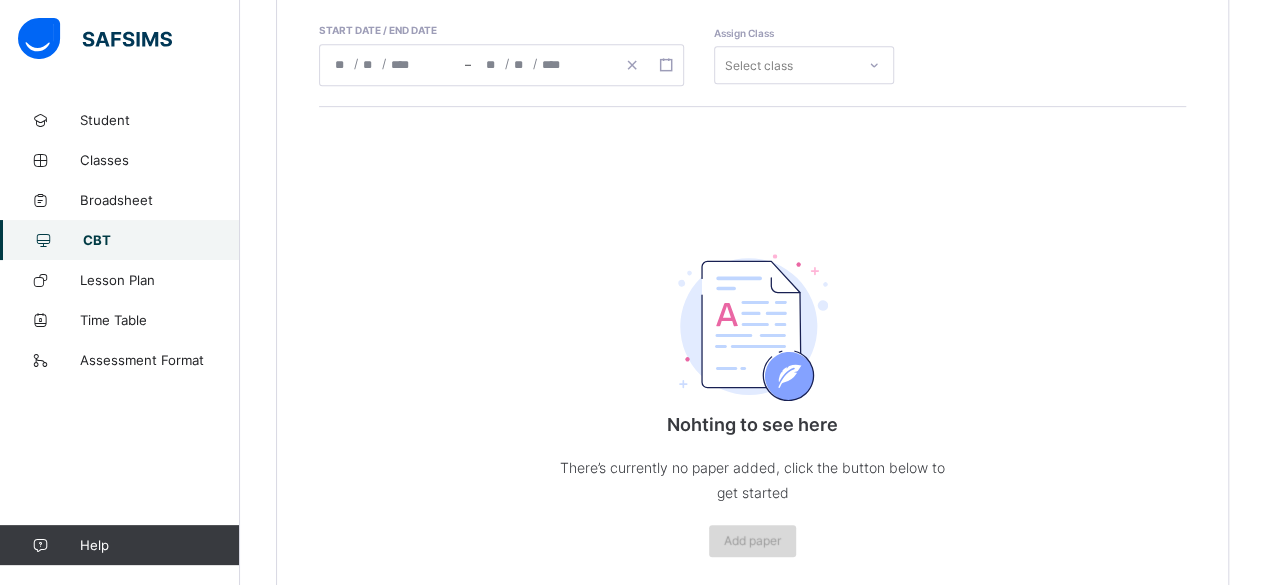 click on "Add paper" at bounding box center [752, 540] 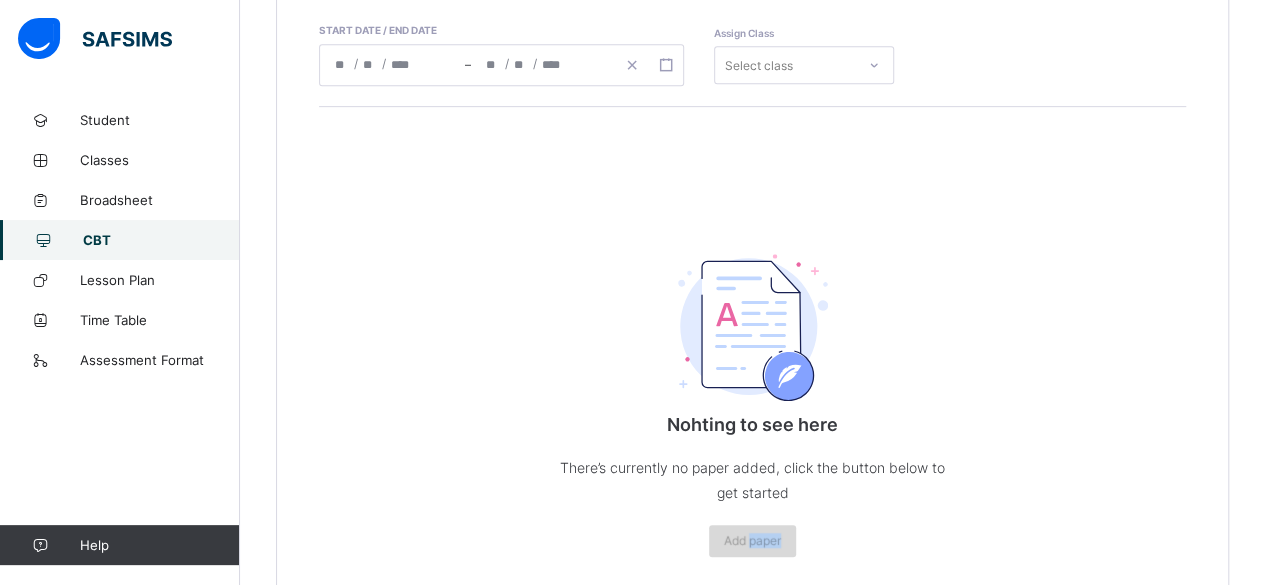 click on "Add paper" at bounding box center (752, 540) 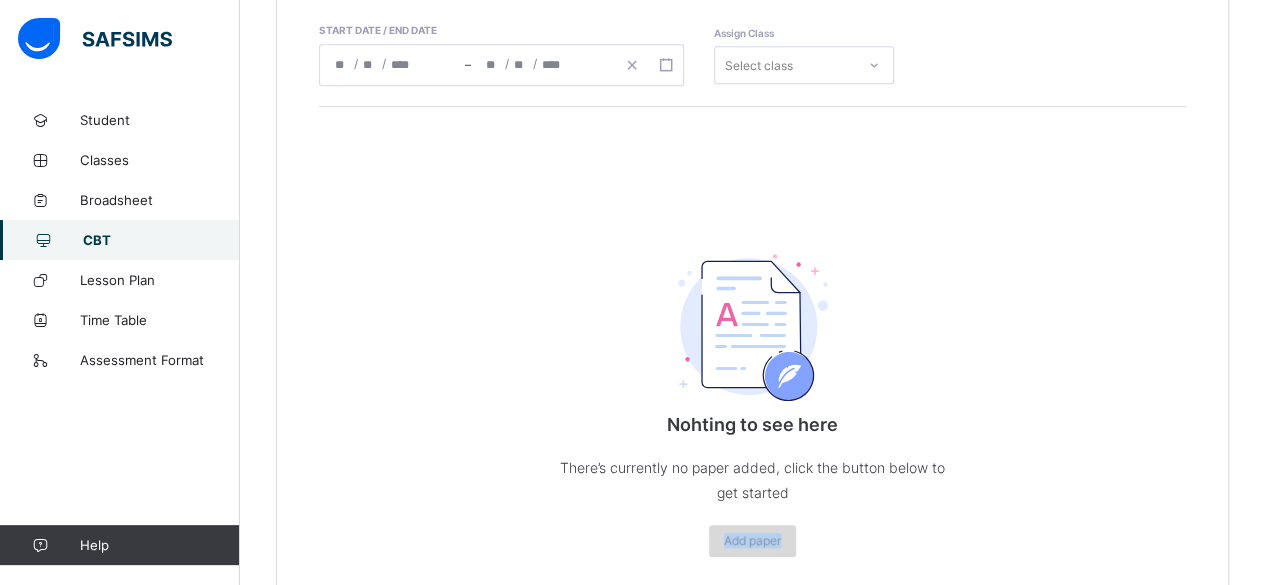 click on "Add paper" at bounding box center [752, 540] 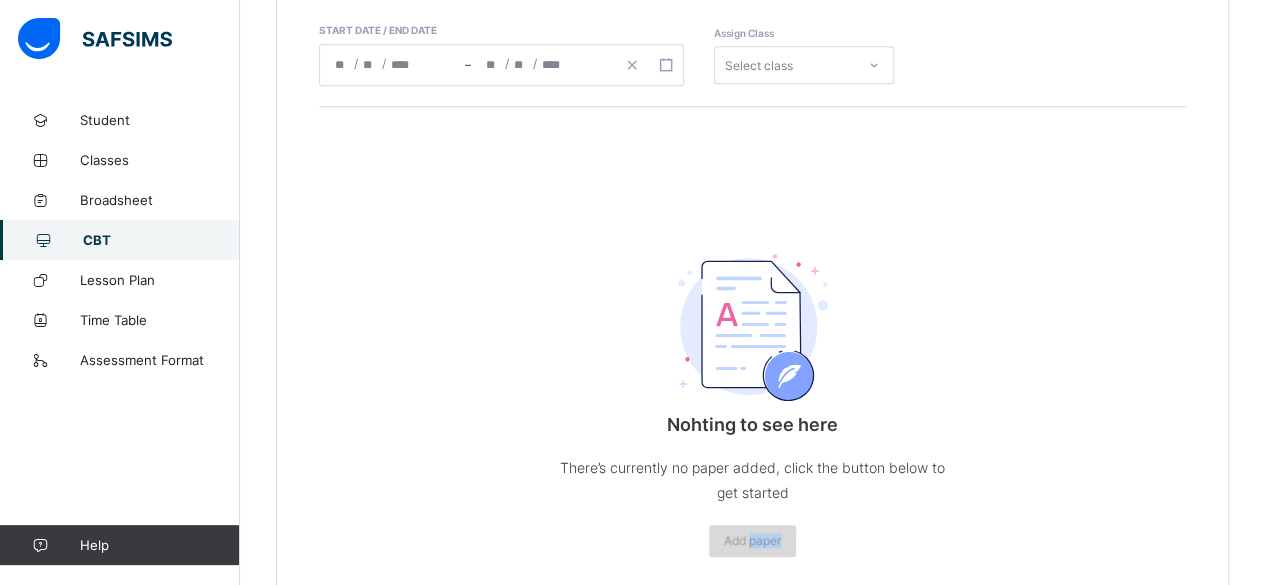 click on "Add paper" at bounding box center [752, 540] 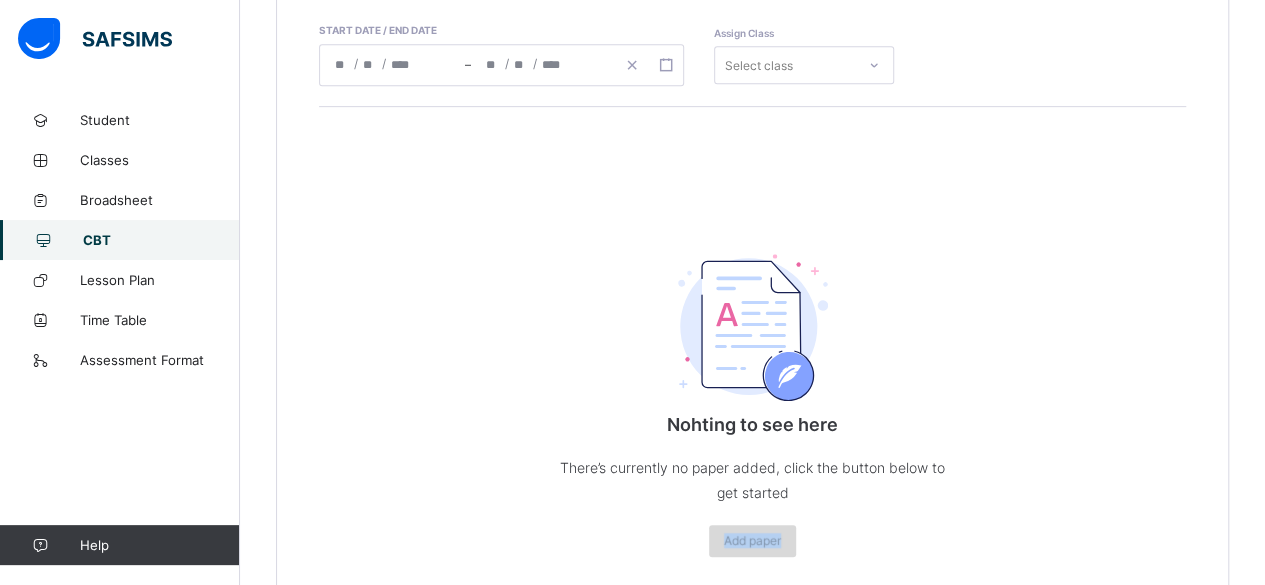 click on "Add paper" at bounding box center [752, 540] 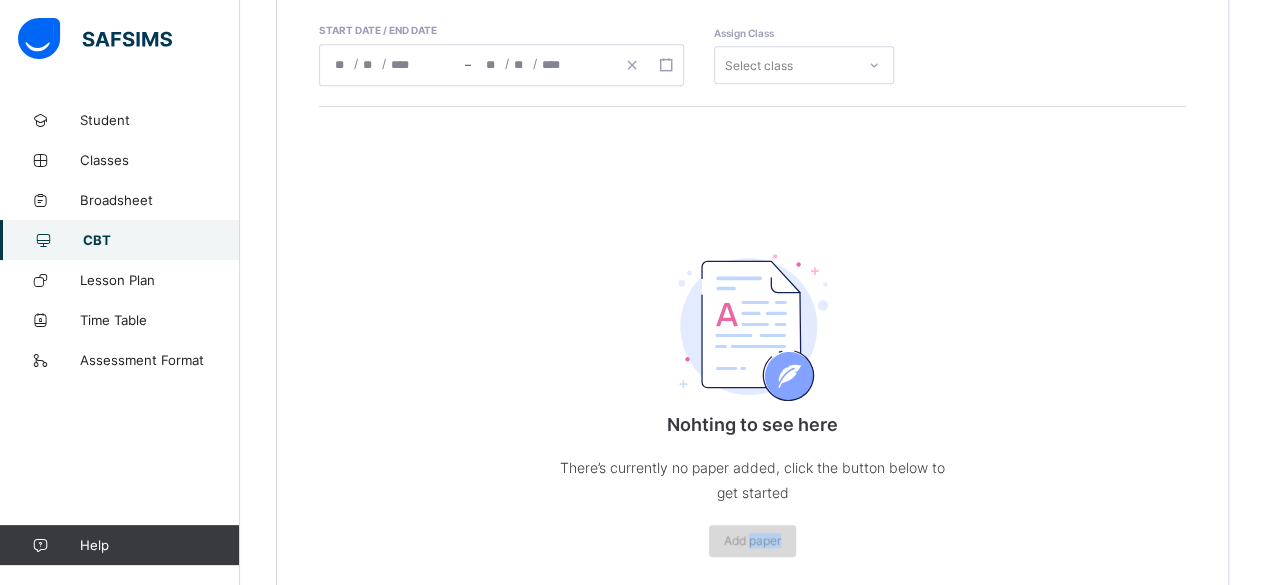 click on "Add paper" at bounding box center (752, 540) 